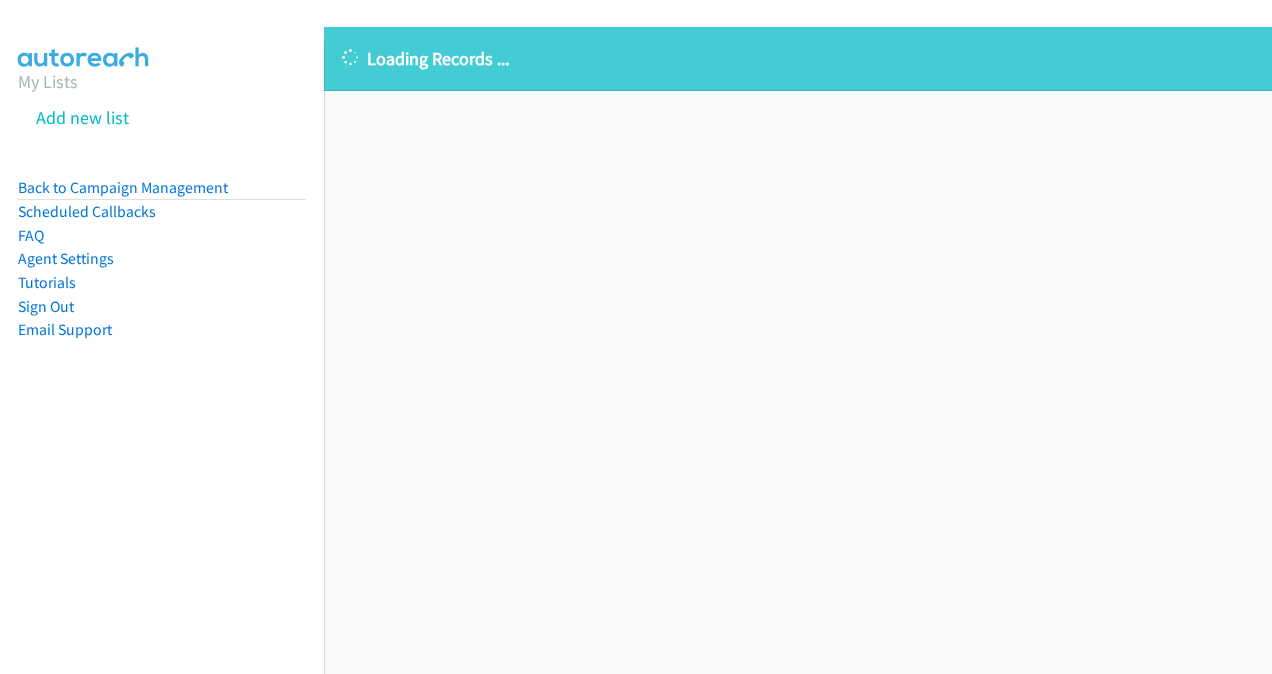 scroll, scrollTop: 0, scrollLeft: 0, axis: both 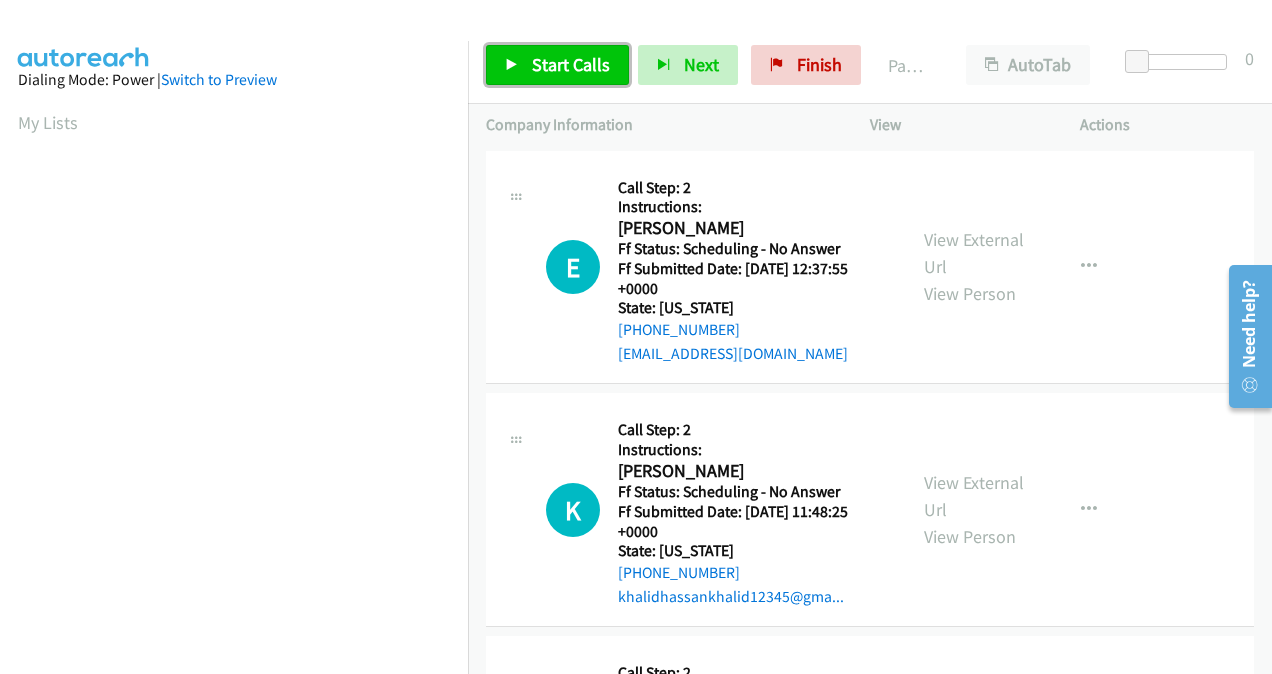 click on "Start Calls" at bounding box center (571, 64) 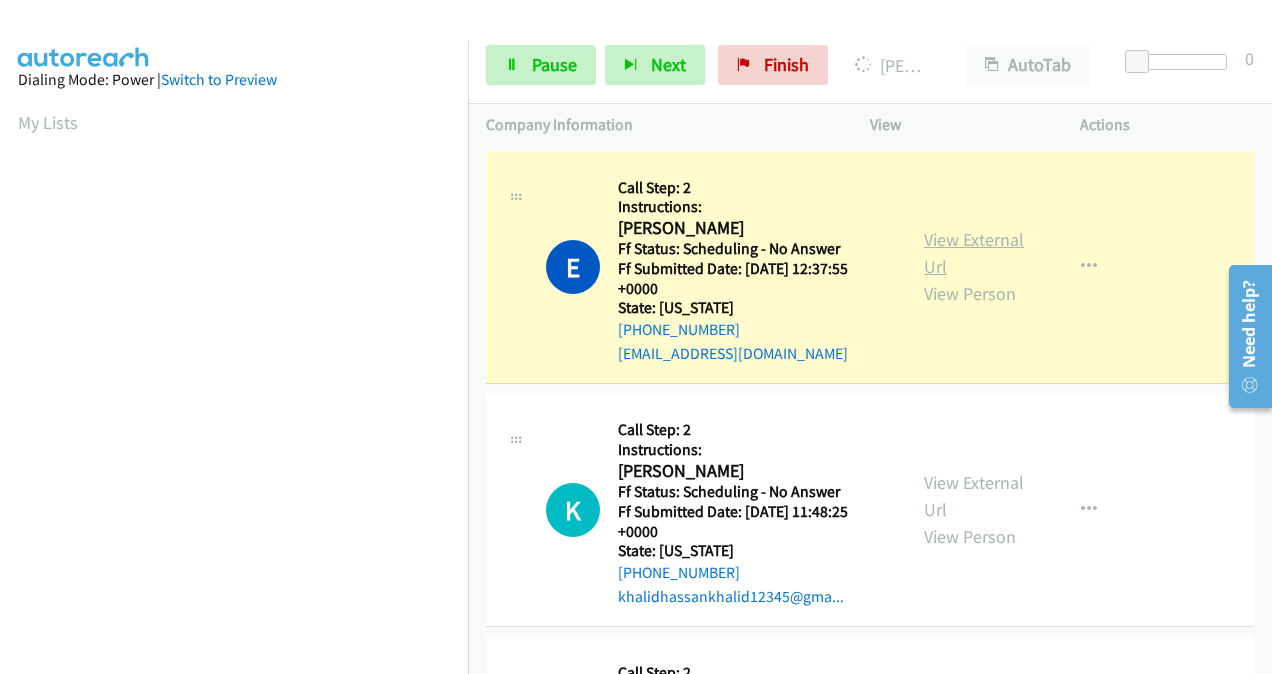 click on "View External Url" at bounding box center (974, 253) 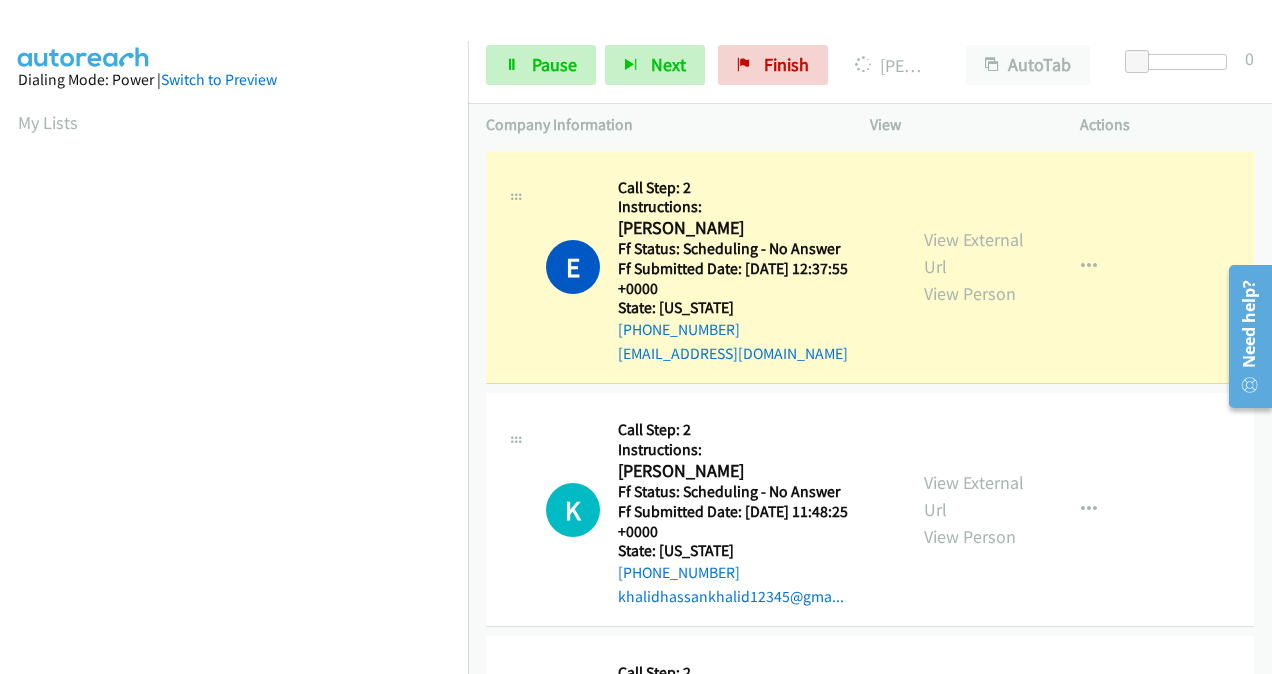 scroll, scrollTop: 100, scrollLeft: 0, axis: vertical 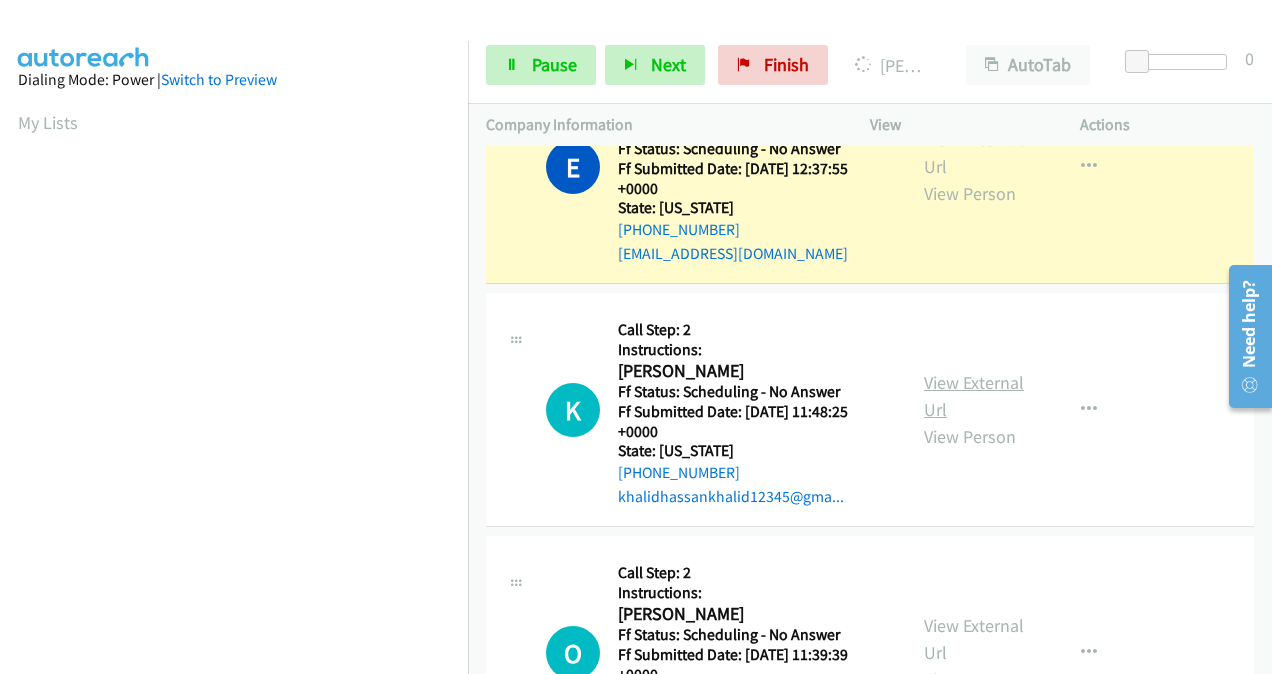 click on "View External Url" at bounding box center (974, 396) 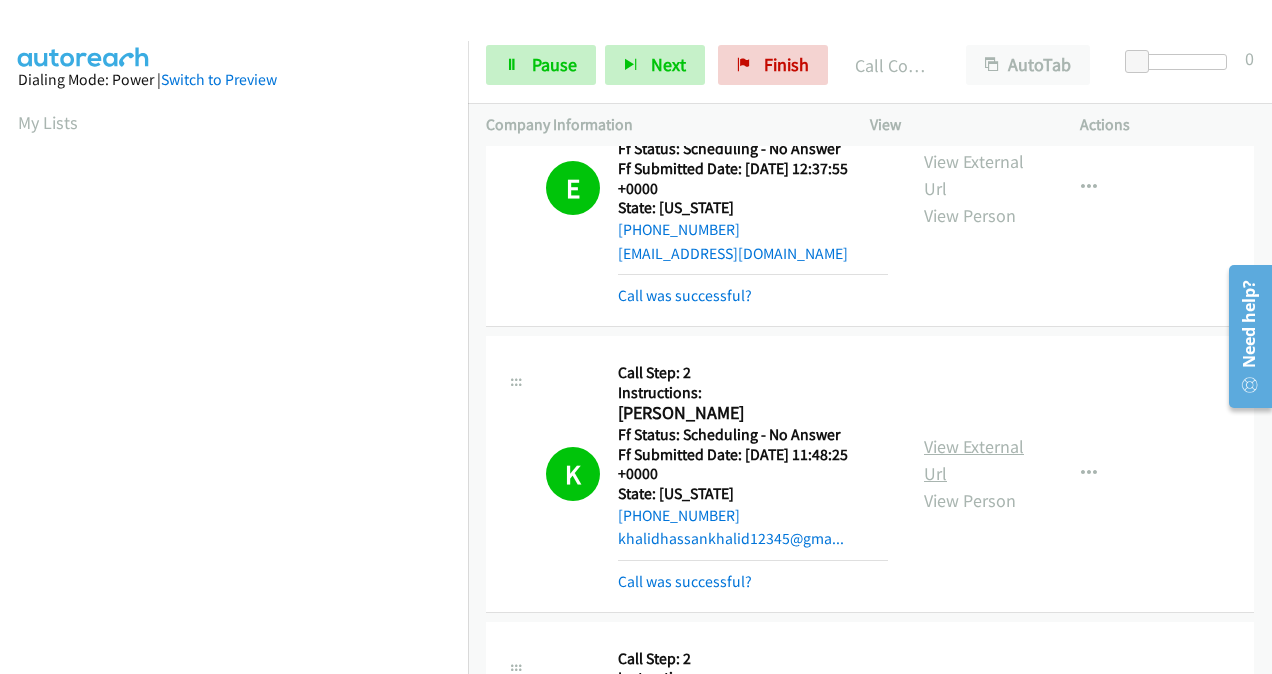scroll, scrollTop: 448, scrollLeft: 0, axis: vertical 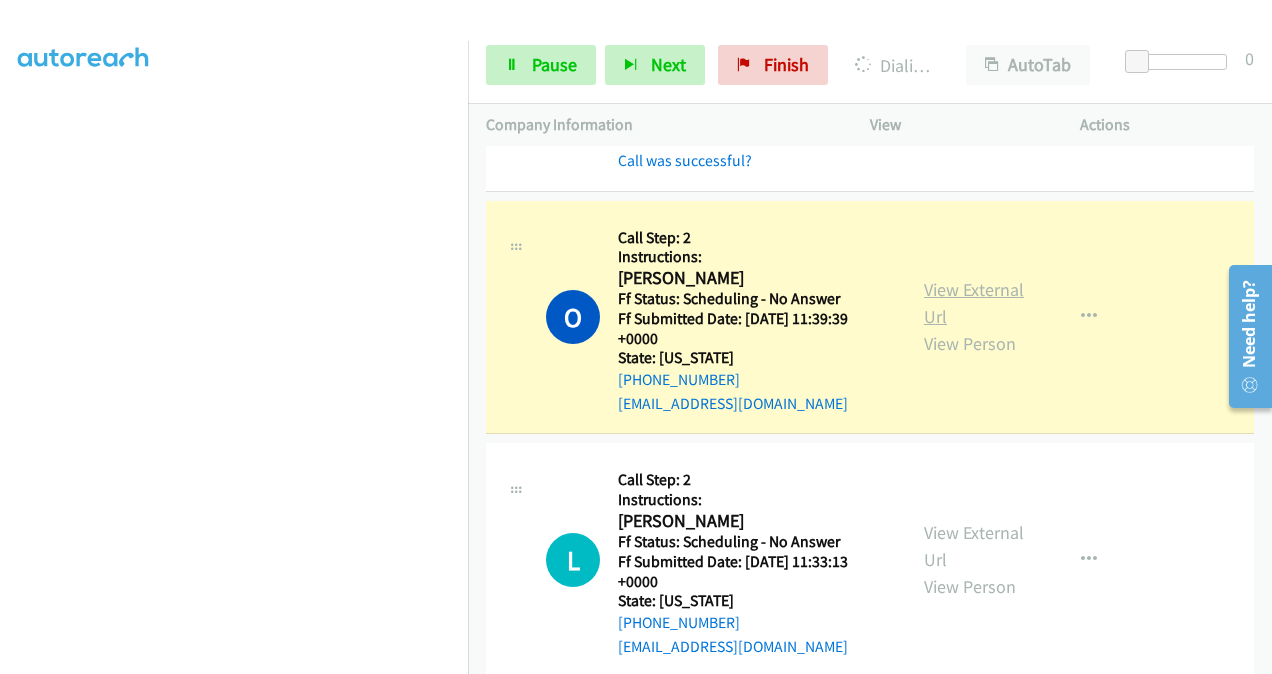 click on "View External Url" at bounding box center (974, 303) 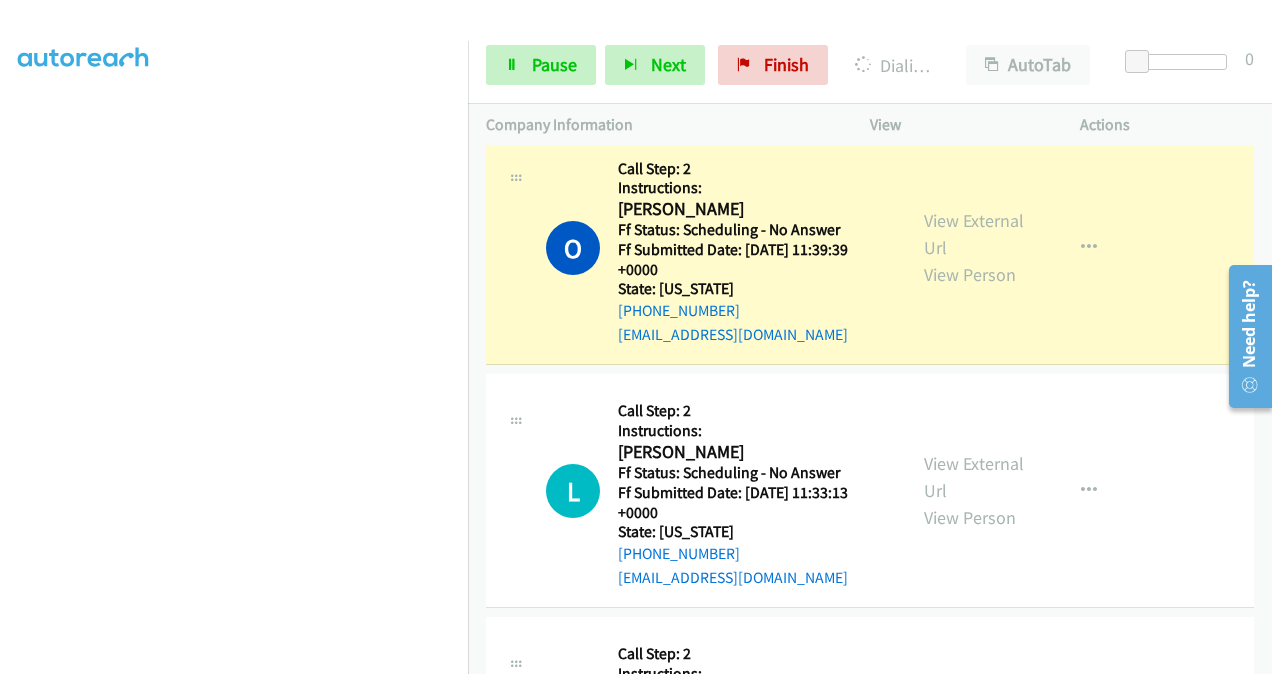 scroll, scrollTop: 621, scrollLeft: 0, axis: vertical 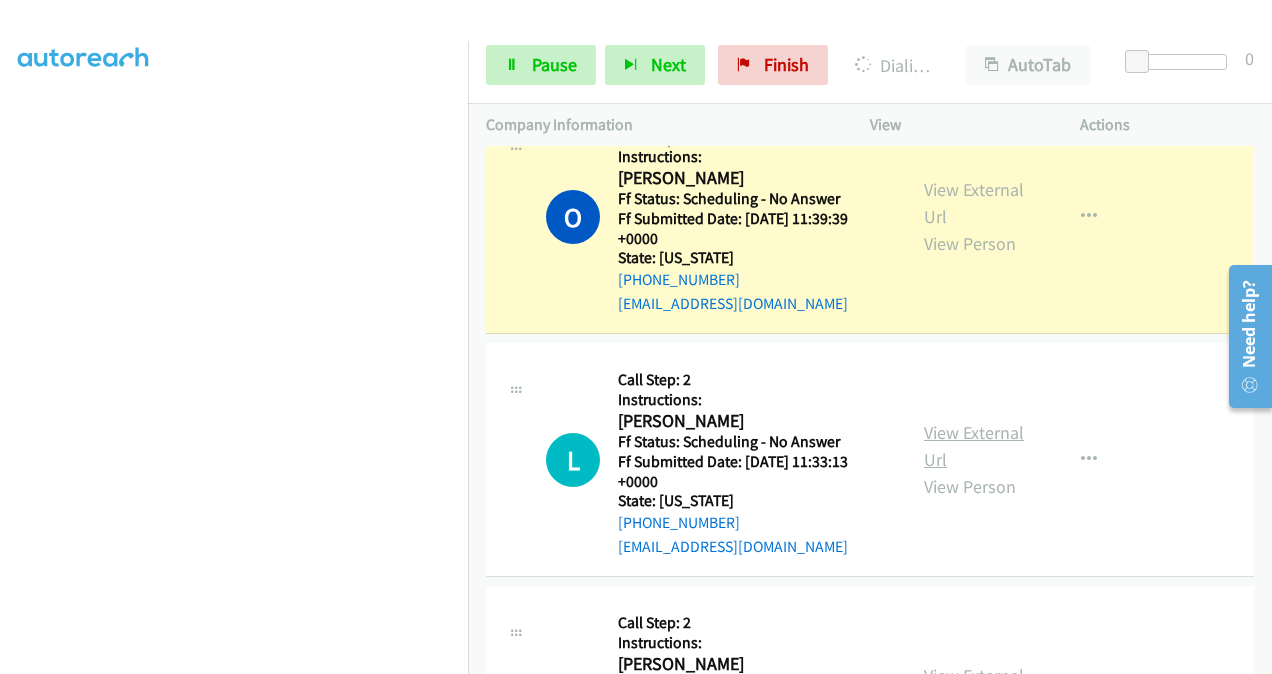 click on "View External Url" at bounding box center [974, 446] 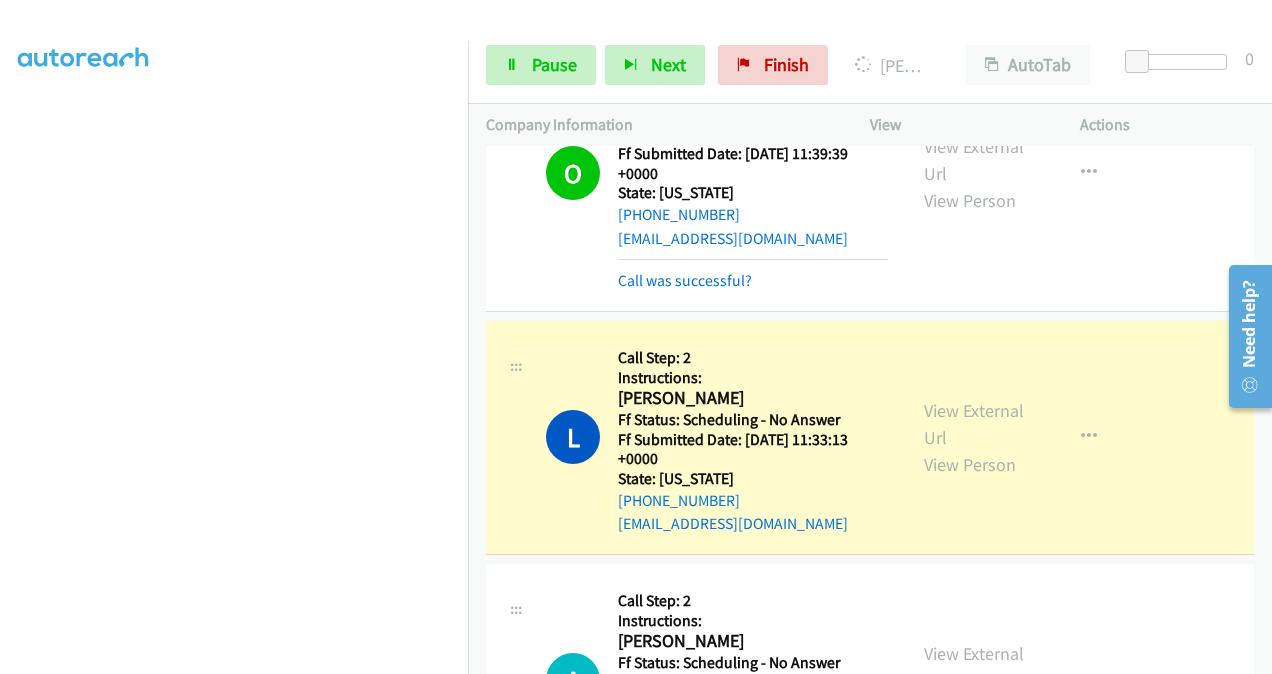 scroll, scrollTop: 921, scrollLeft: 0, axis: vertical 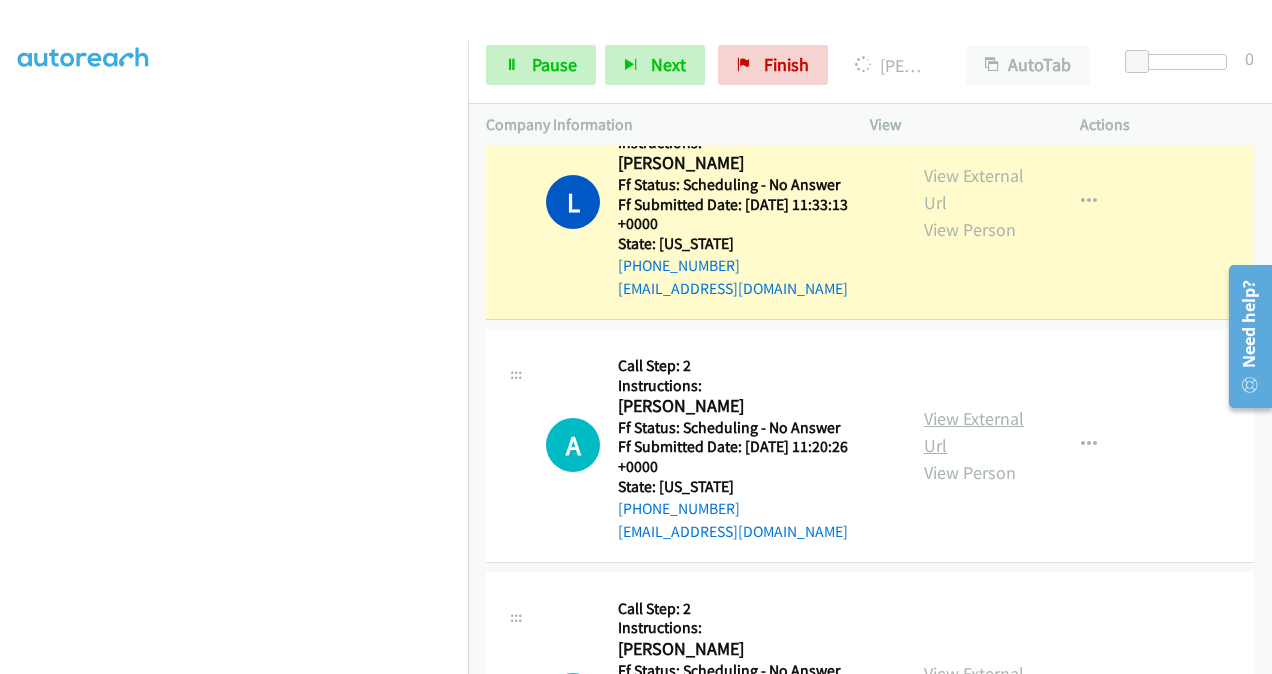 click on "View External Url" at bounding box center [974, 432] 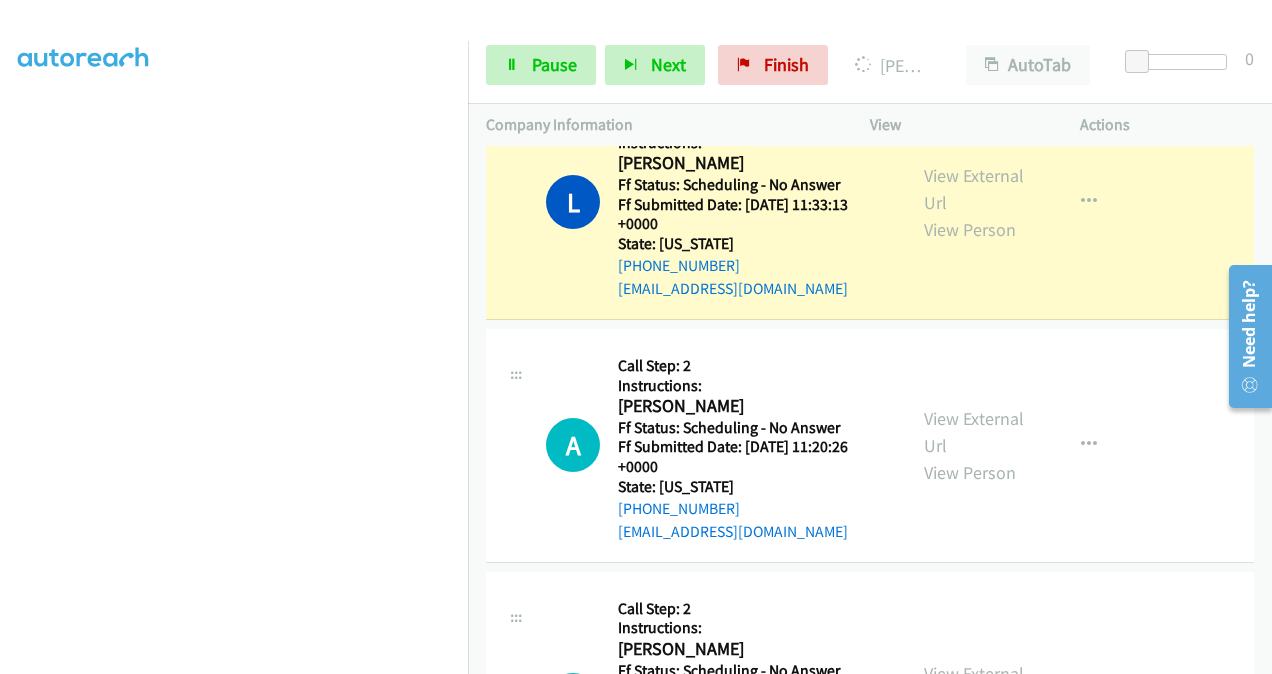 scroll, scrollTop: 1121, scrollLeft: 0, axis: vertical 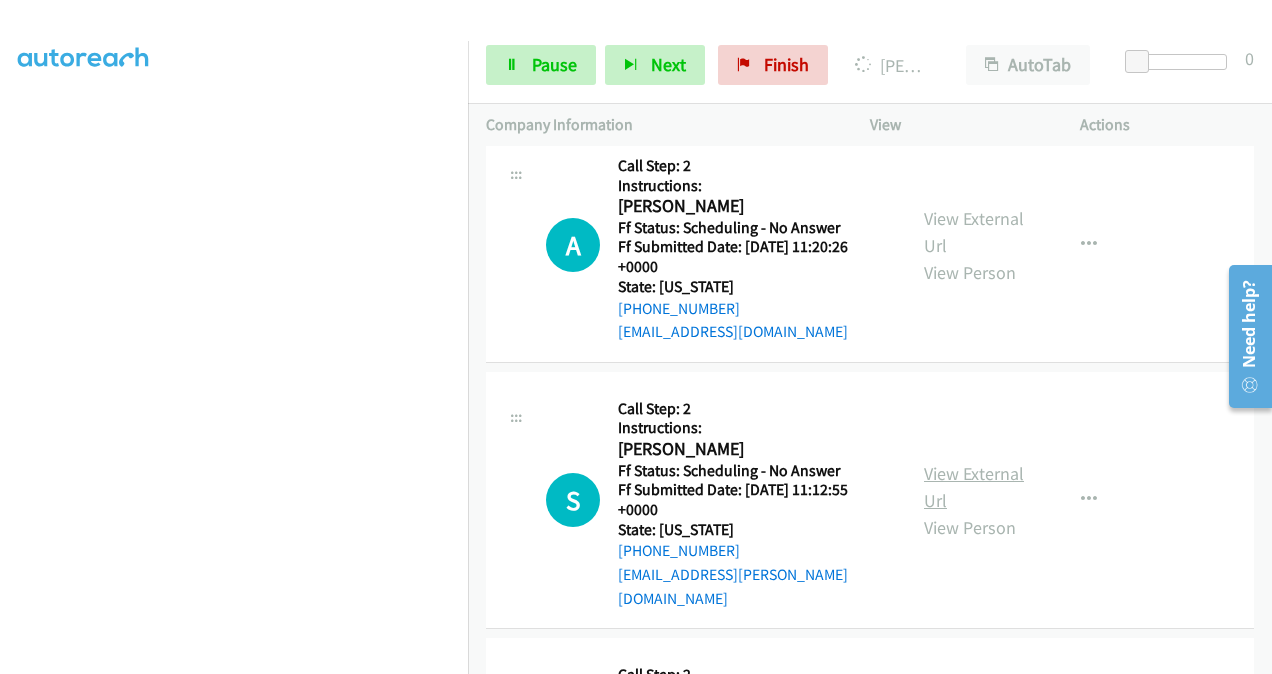 click on "View External Url" at bounding box center (974, 487) 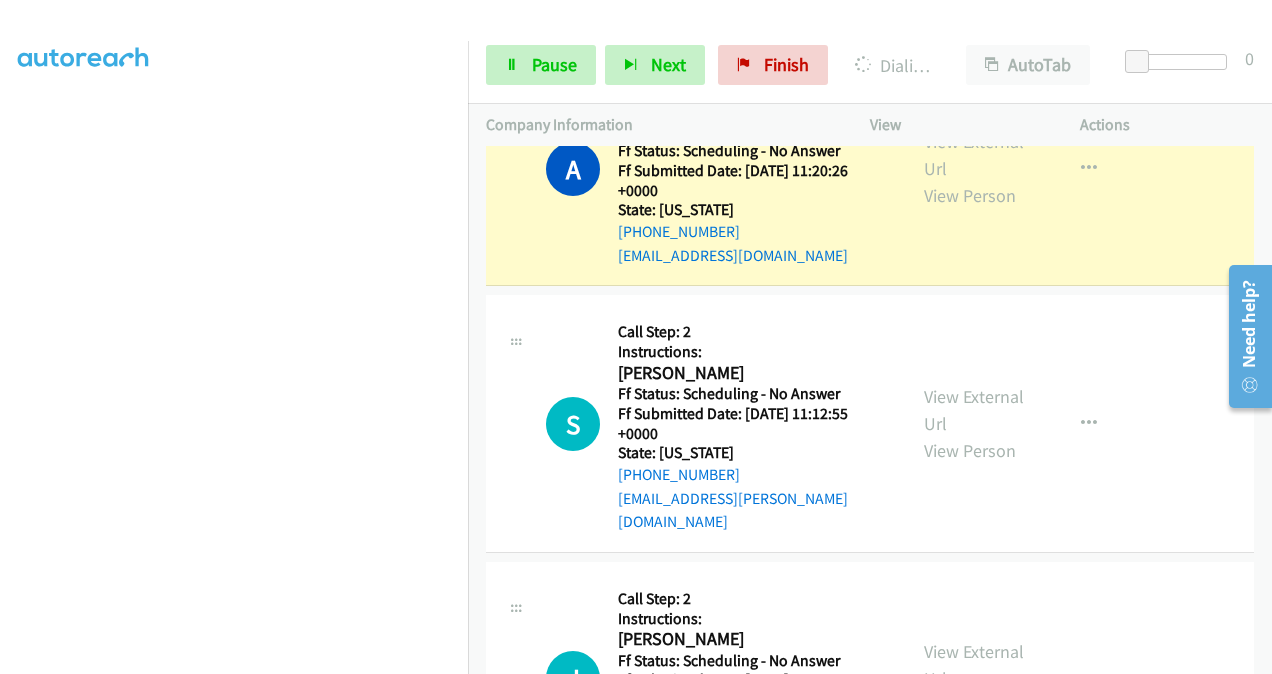 scroll, scrollTop: 1464, scrollLeft: 0, axis: vertical 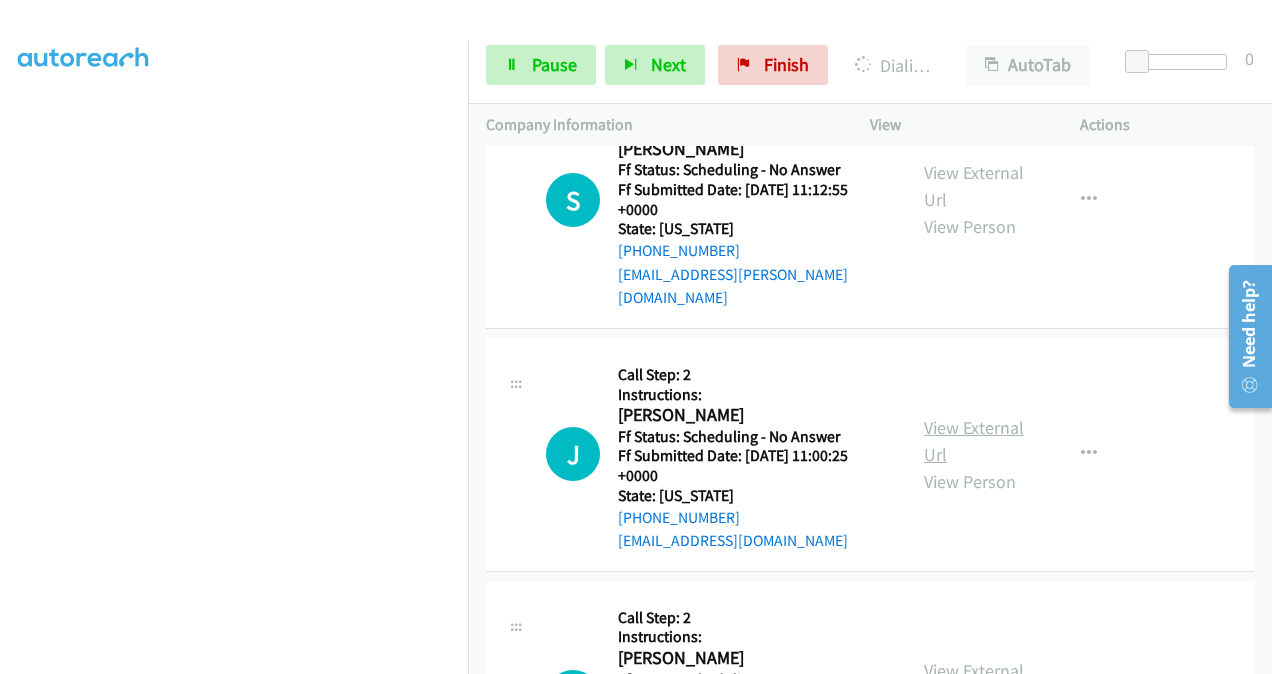 click on "View External Url" at bounding box center (974, 441) 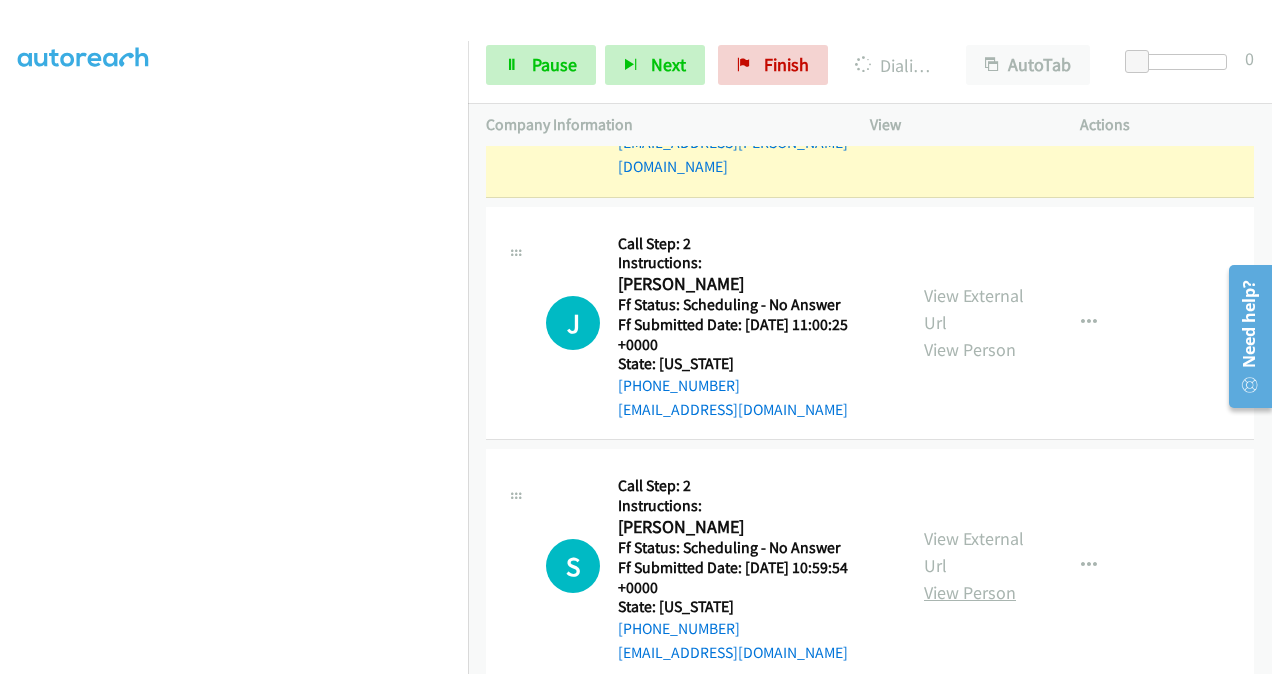 scroll, scrollTop: 1906, scrollLeft: 0, axis: vertical 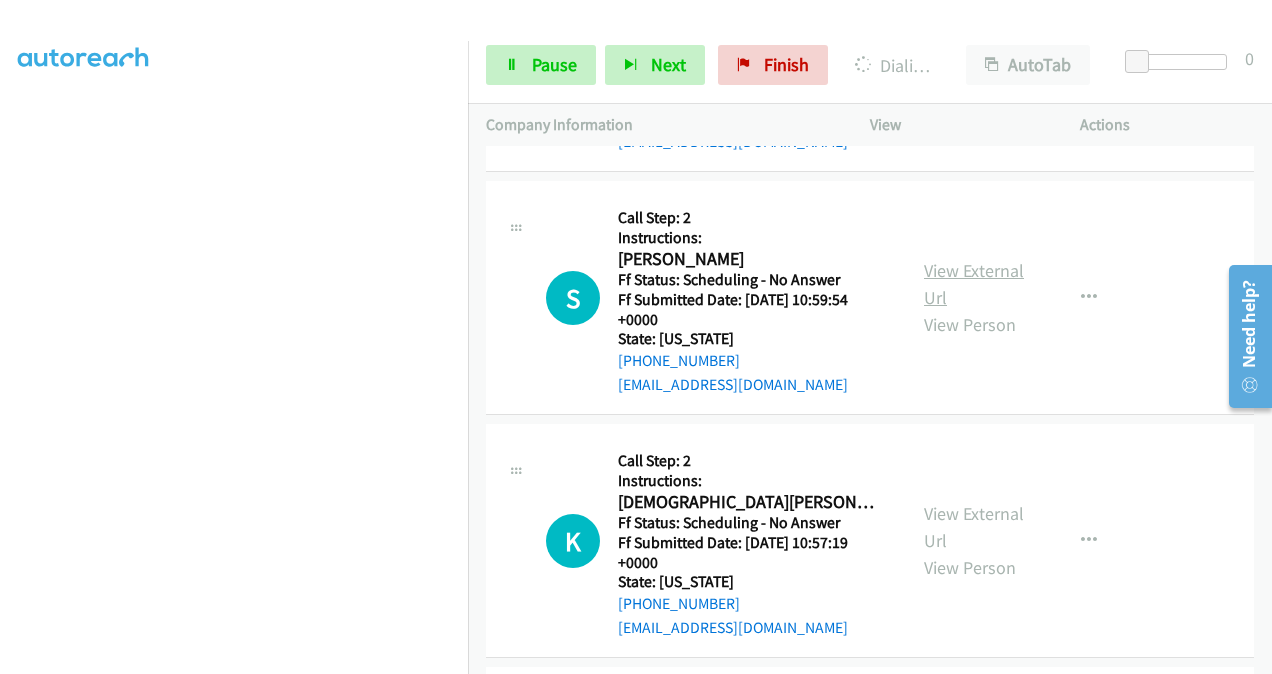 click on "View External Url" at bounding box center [974, 284] 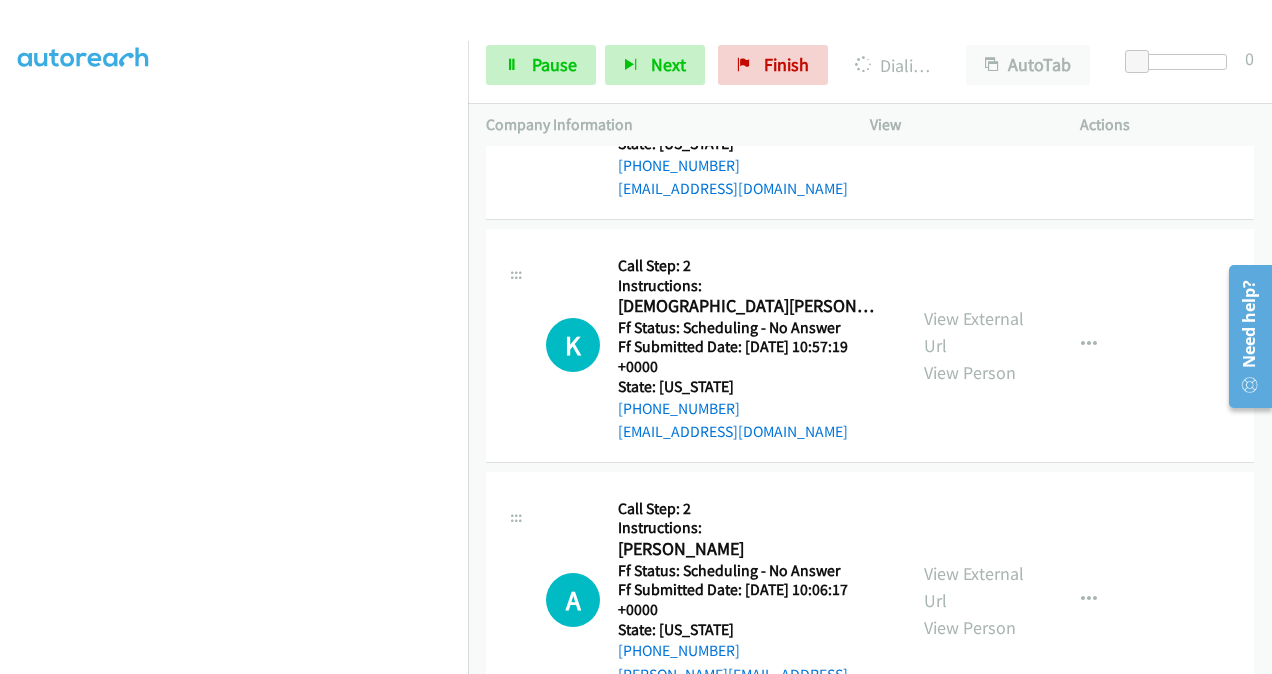 scroll, scrollTop: 2148, scrollLeft: 0, axis: vertical 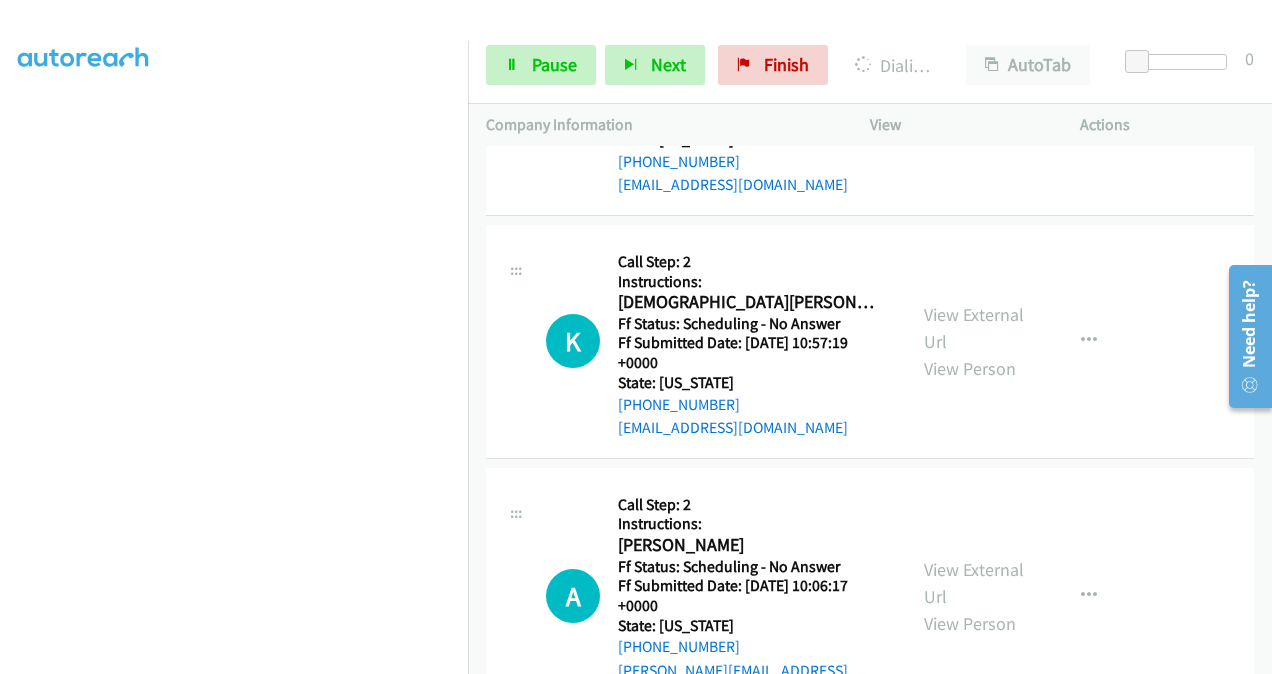 click on "View External Url
View Person" at bounding box center [975, 341] 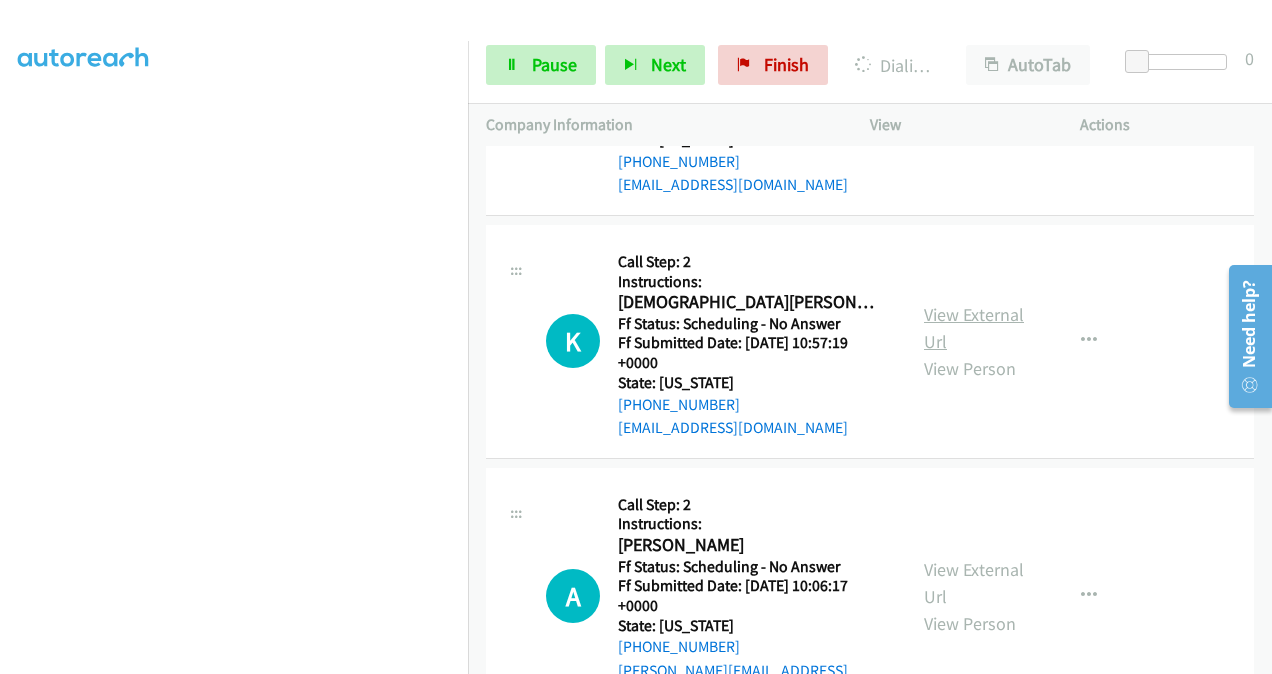 click on "View External Url" at bounding box center [974, 328] 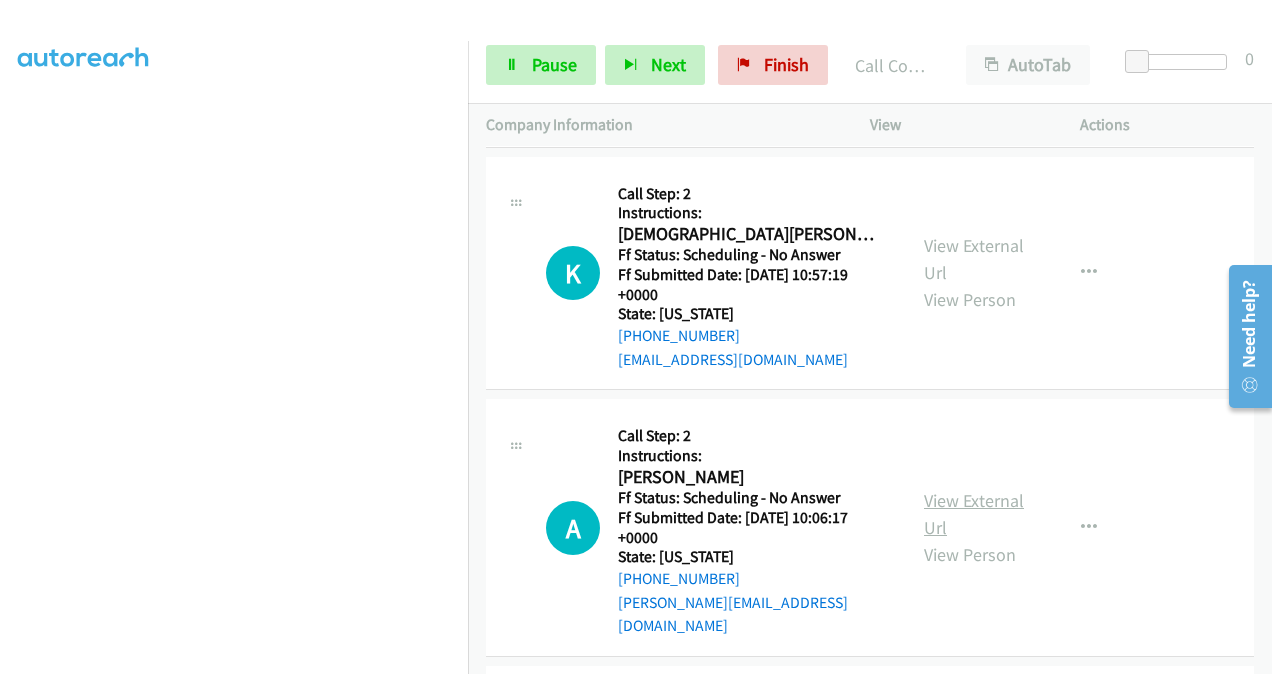 scroll, scrollTop: 2290, scrollLeft: 0, axis: vertical 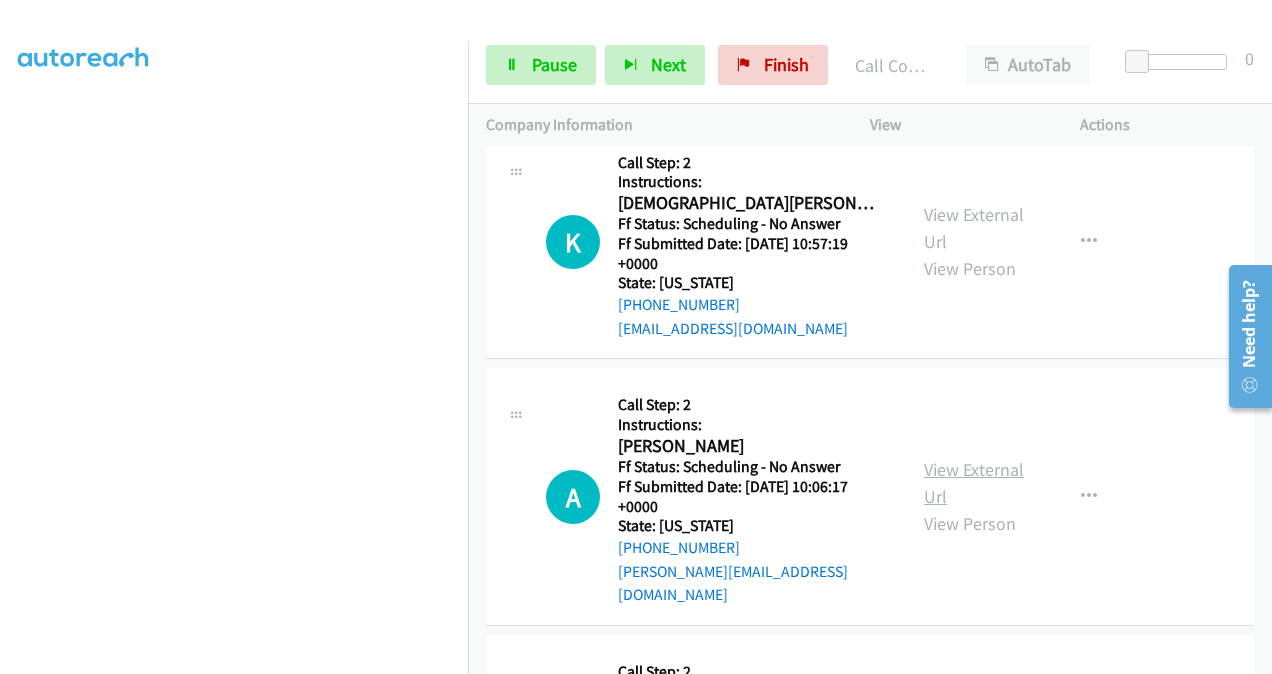 click on "View External Url" at bounding box center (974, 483) 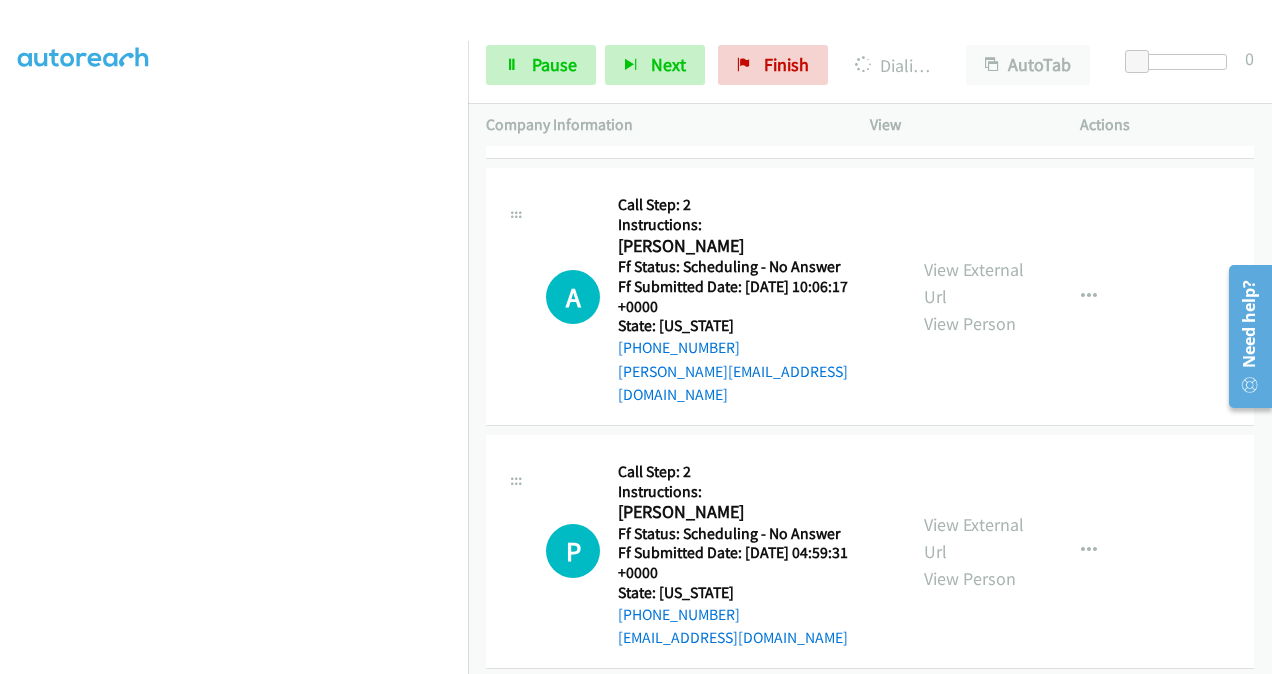 scroll, scrollTop: 2590, scrollLeft: 0, axis: vertical 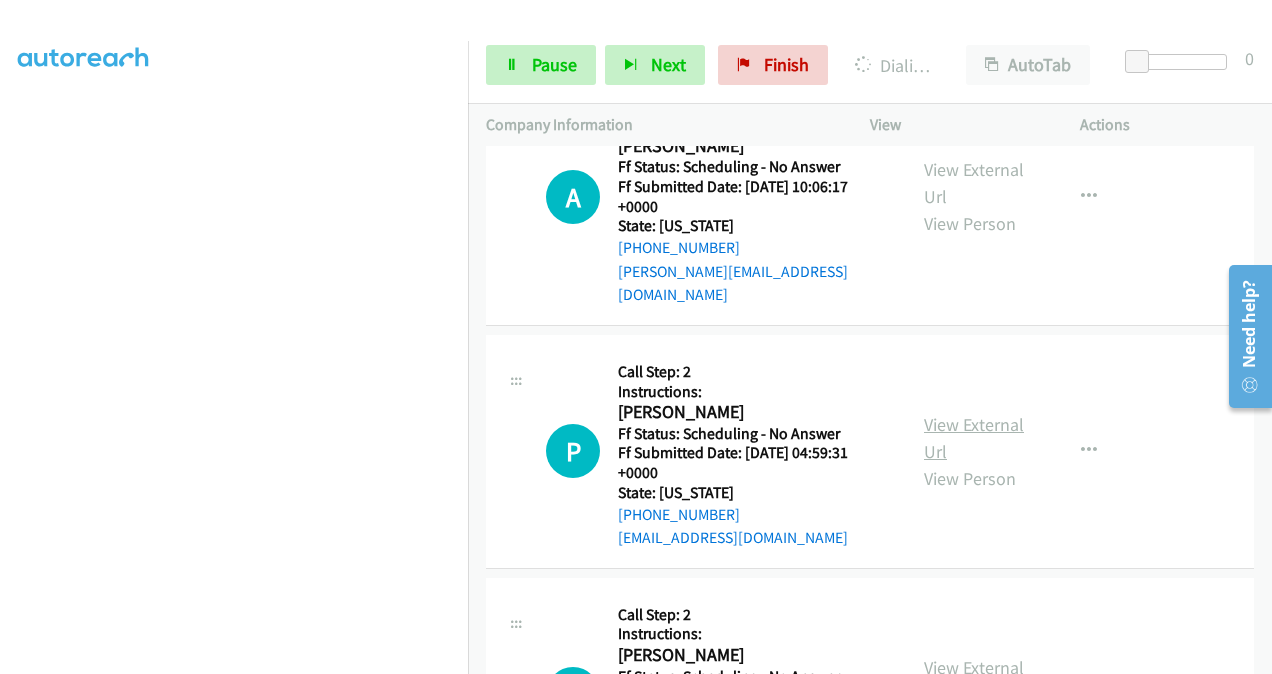 click on "View External Url" at bounding box center (974, 438) 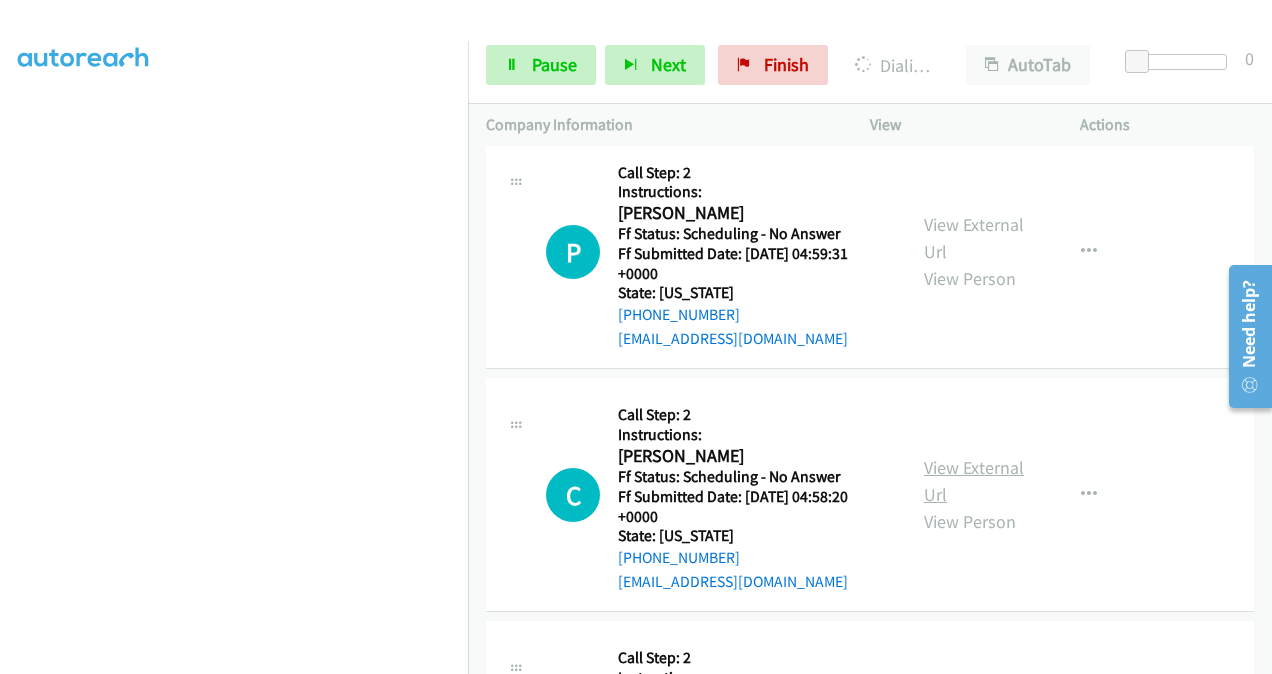 scroll, scrollTop: 2833, scrollLeft: 0, axis: vertical 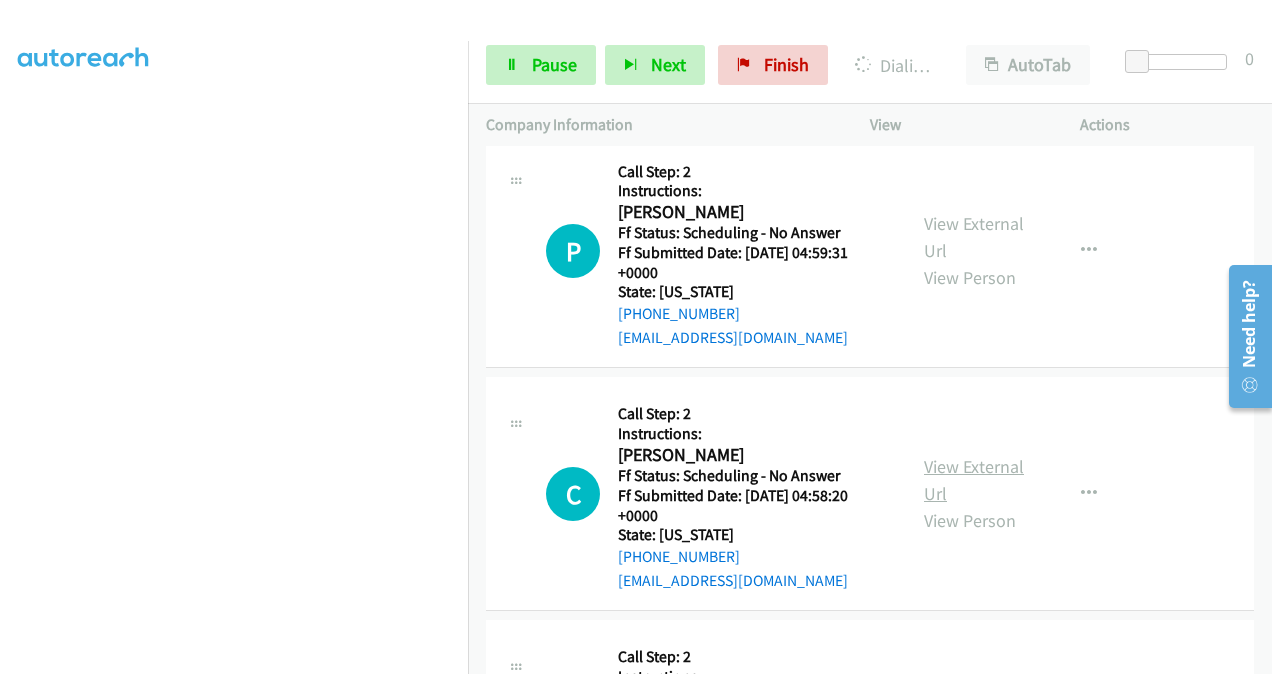 click on "View External Url" at bounding box center (974, 480) 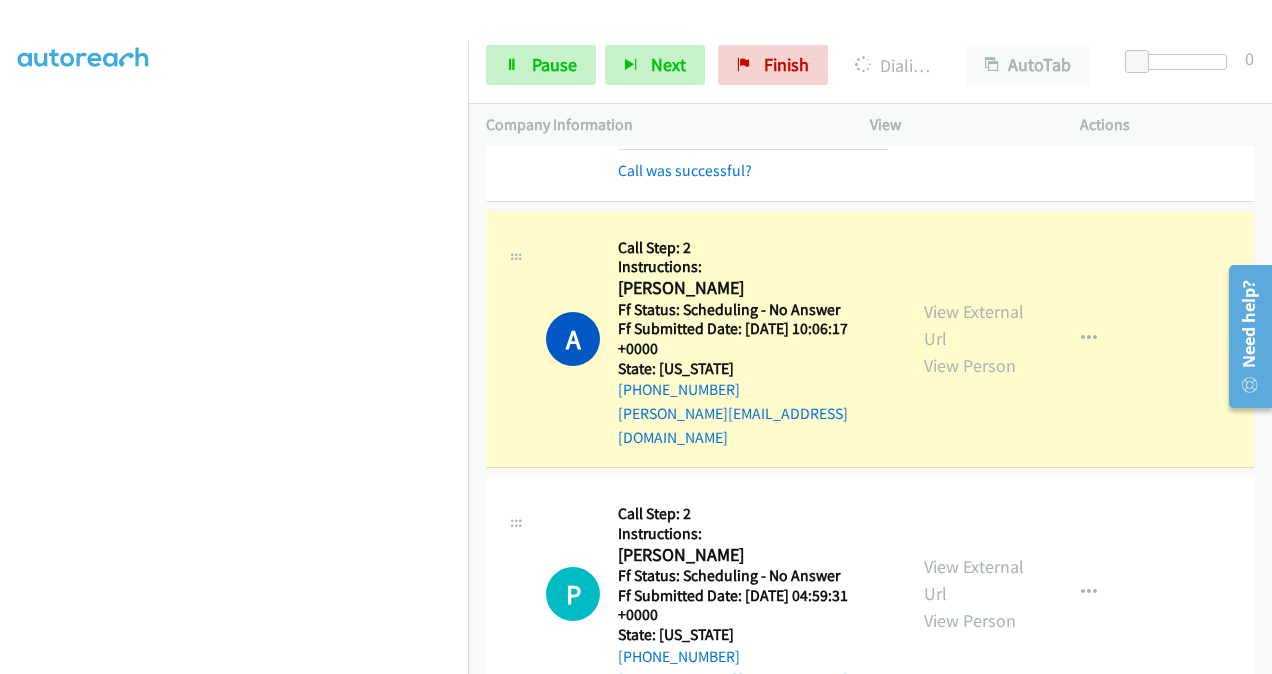 scroll, scrollTop: 2575, scrollLeft: 0, axis: vertical 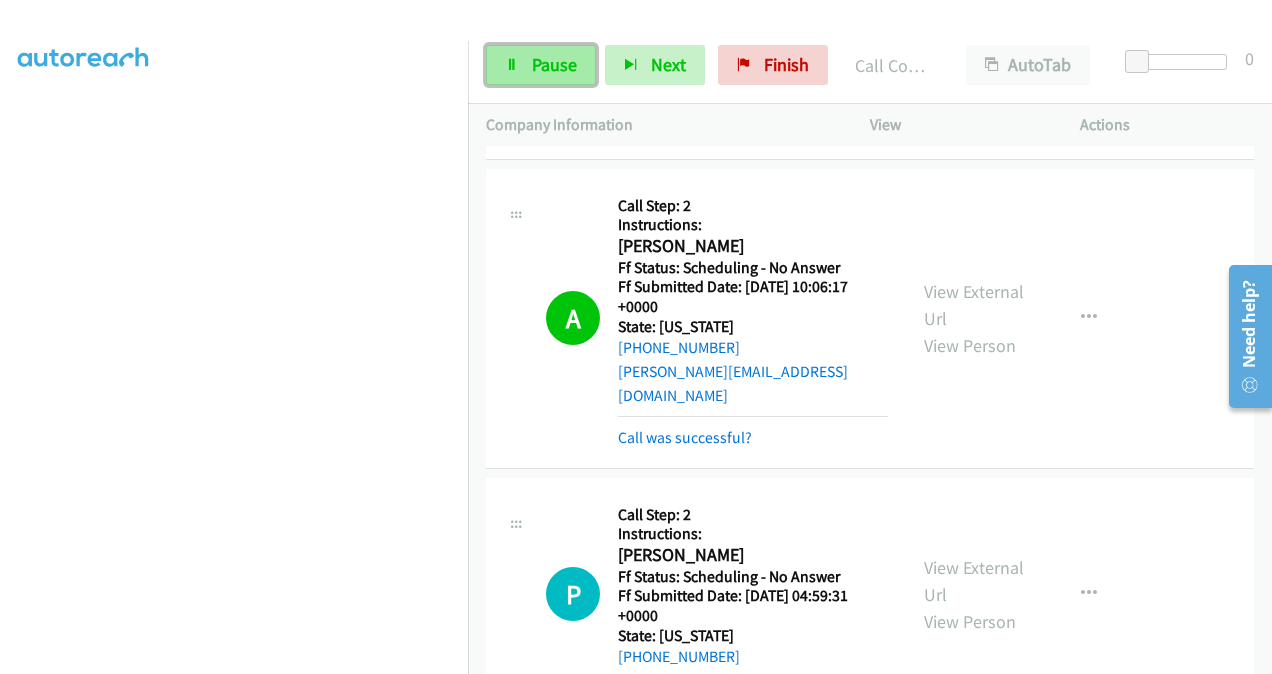 click on "Pause" at bounding box center (554, 64) 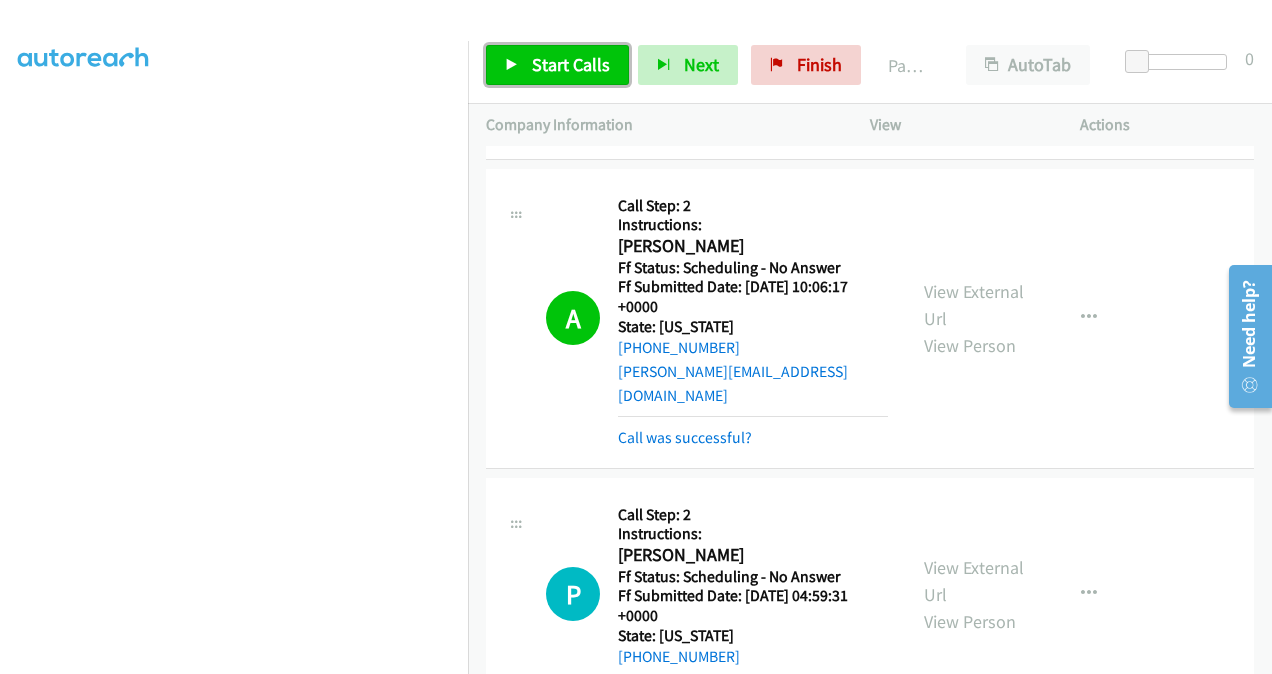 click on "Start Calls" at bounding box center (571, 64) 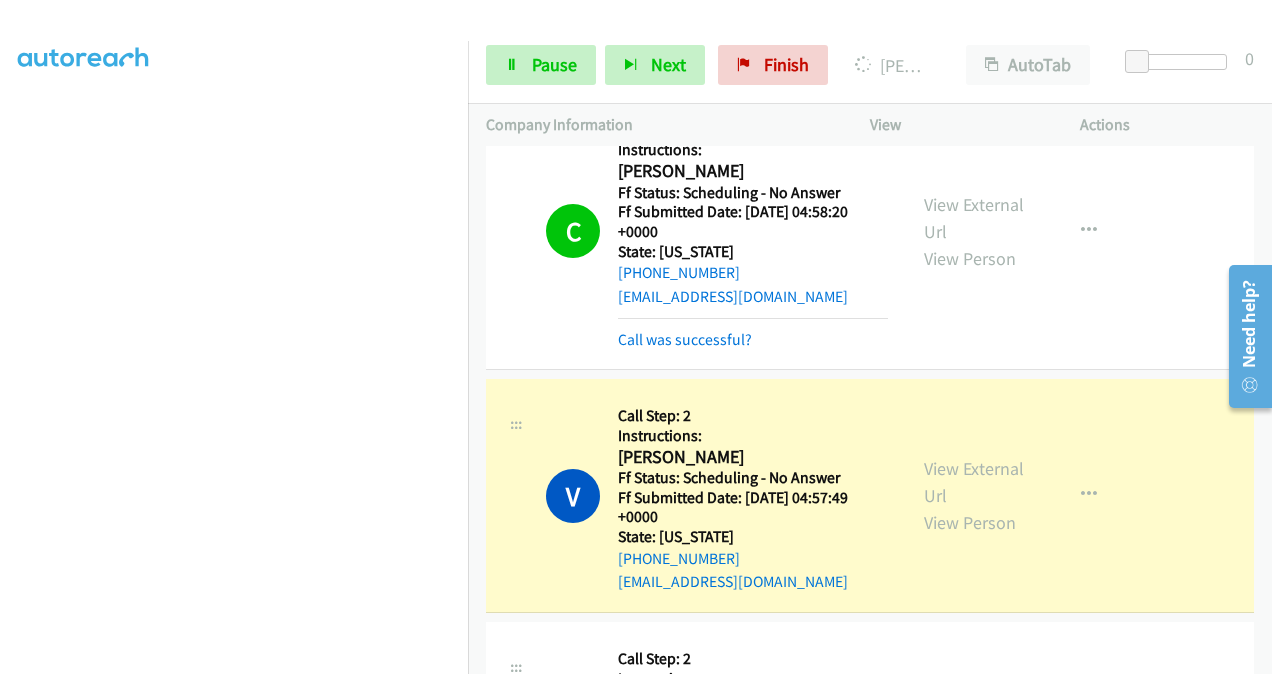 scroll, scrollTop: 3275, scrollLeft: 0, axis: vertical 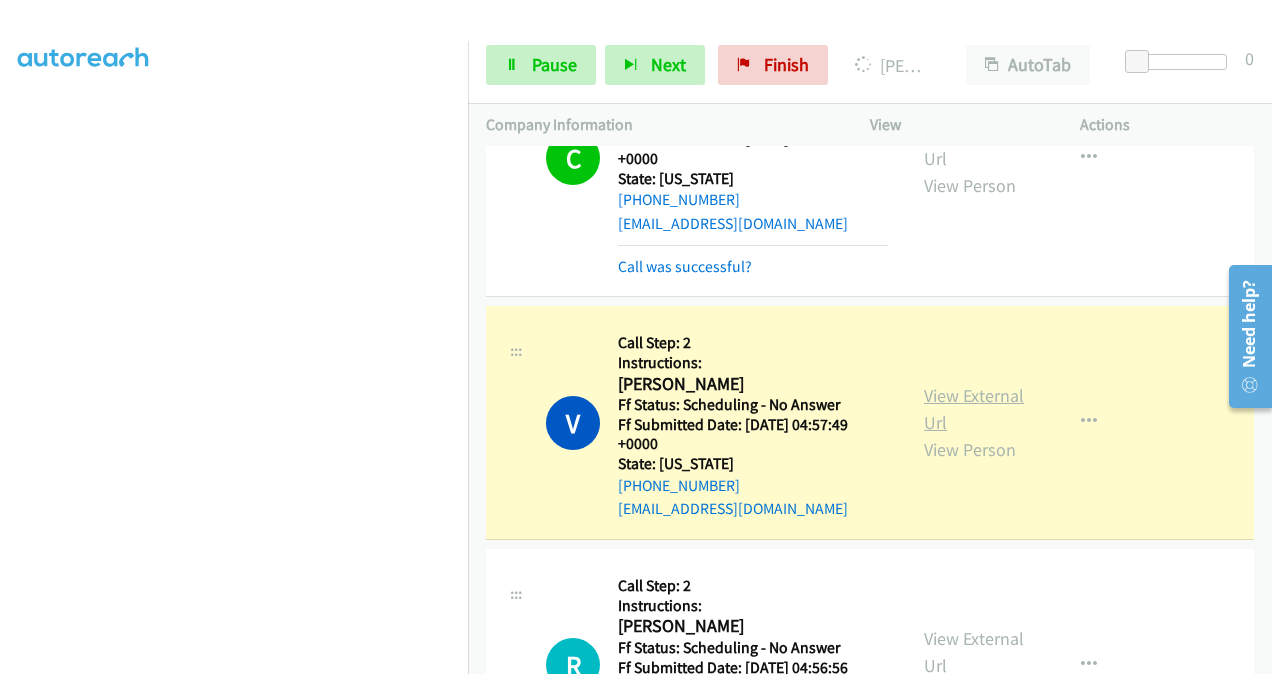 click on "View External Url" at bounding box center [974, 409] 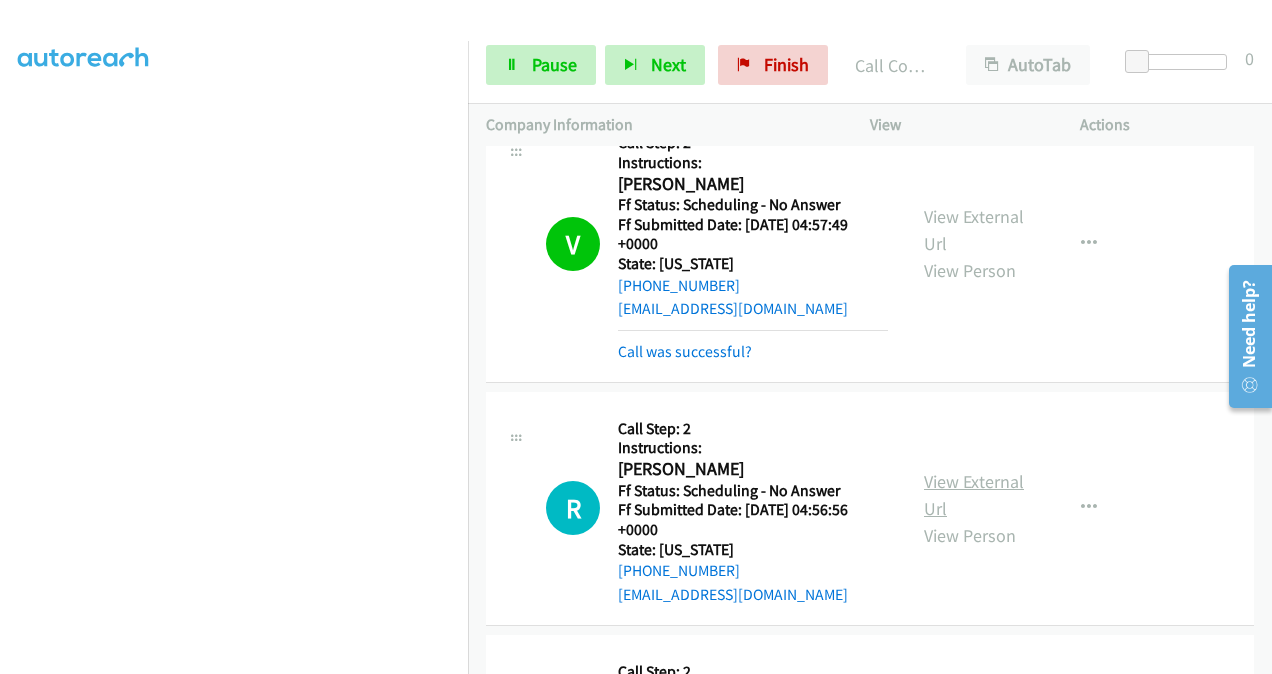 scroll, scrollTop: 3496, scrollLeft: 0, axis: vertical 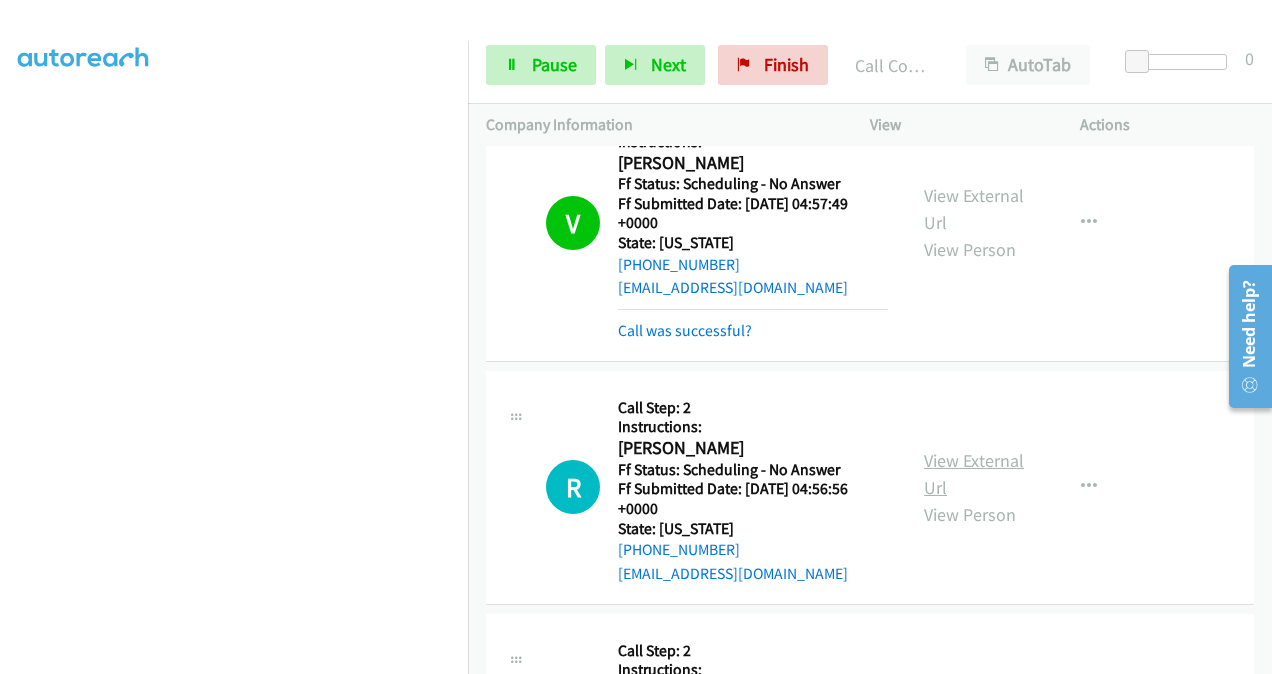 click on "View External Url" at bounding box center (974, 474) 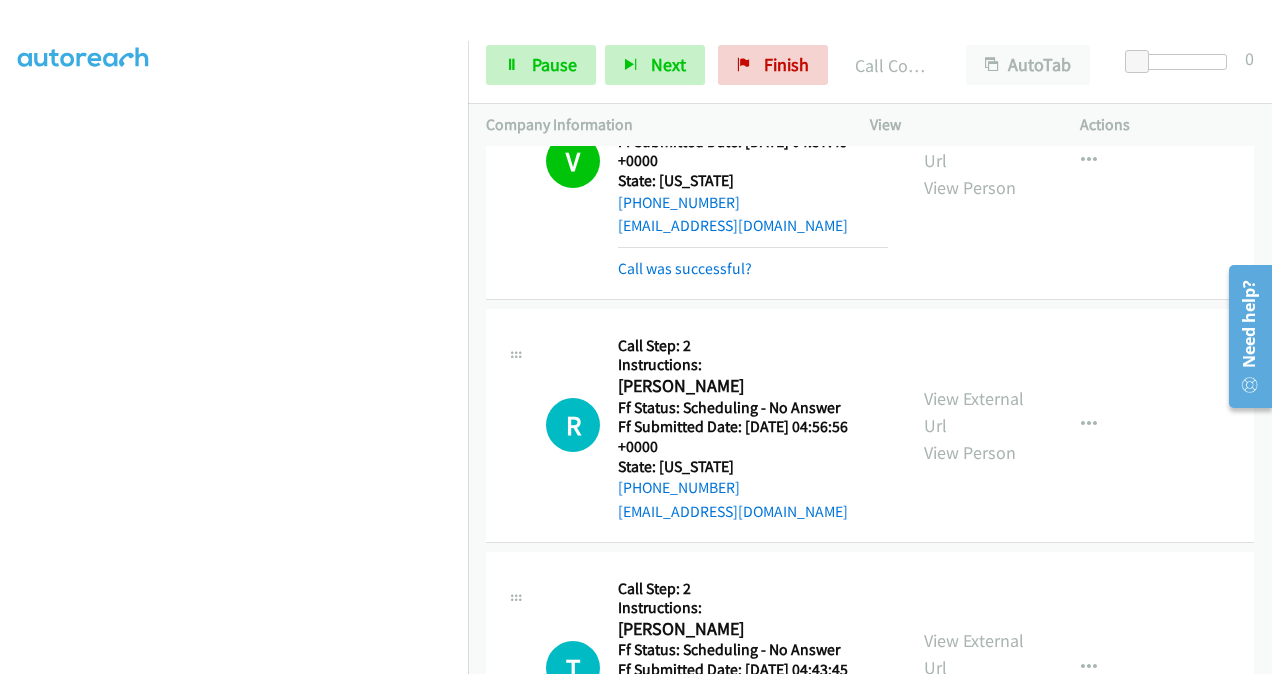 scroll, scrollTop: 3696, scrollLeft: 0, axis: vertical 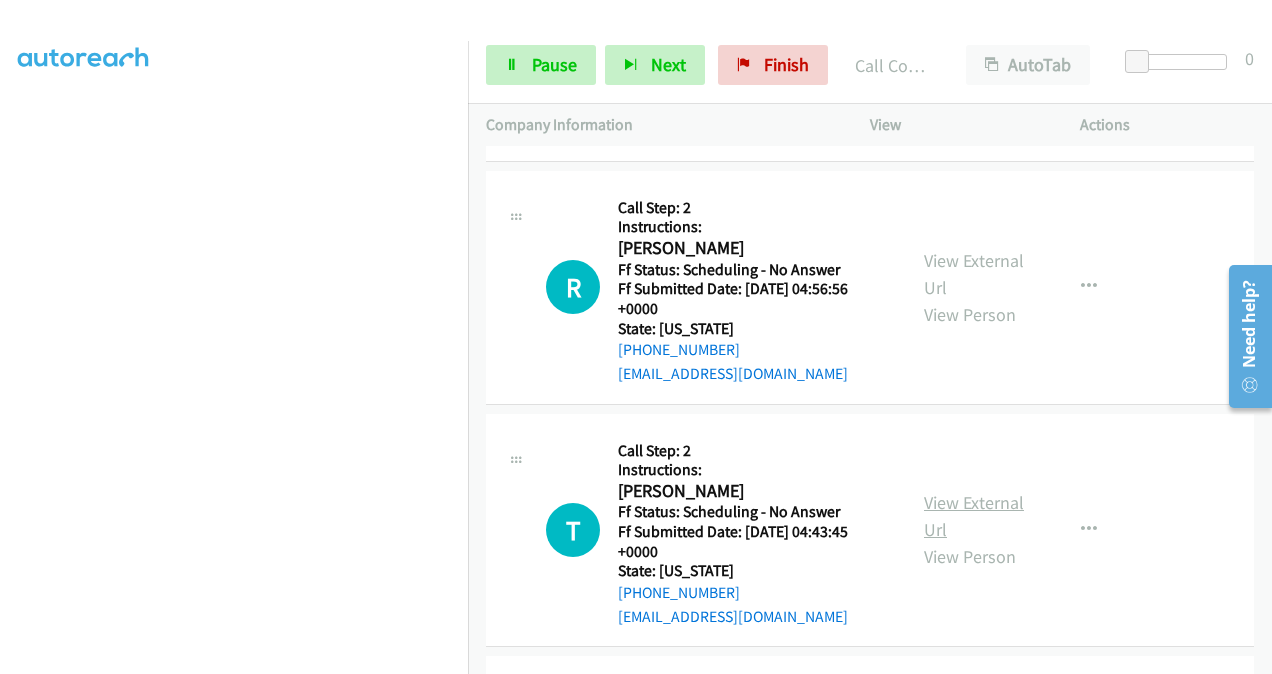 click on "View External Url" at bounding box center [974, 516] 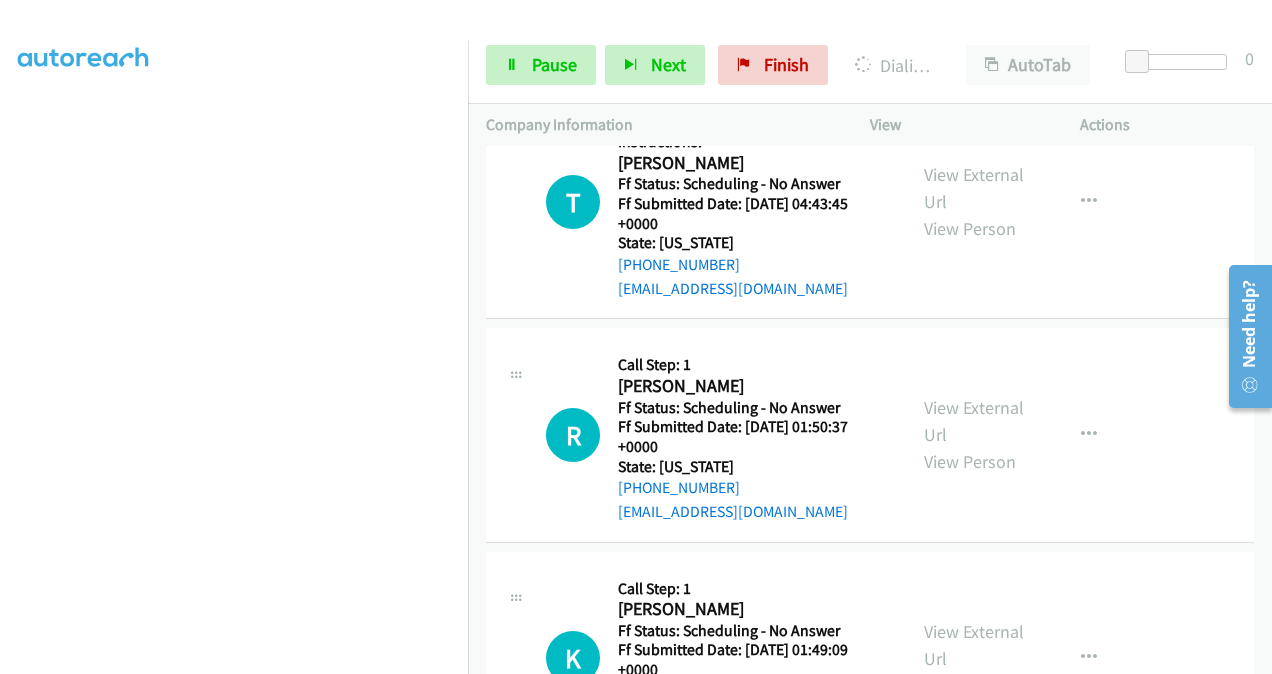 scroll, scrollTop: 4096, scrollLeft: 0, axis: vertical 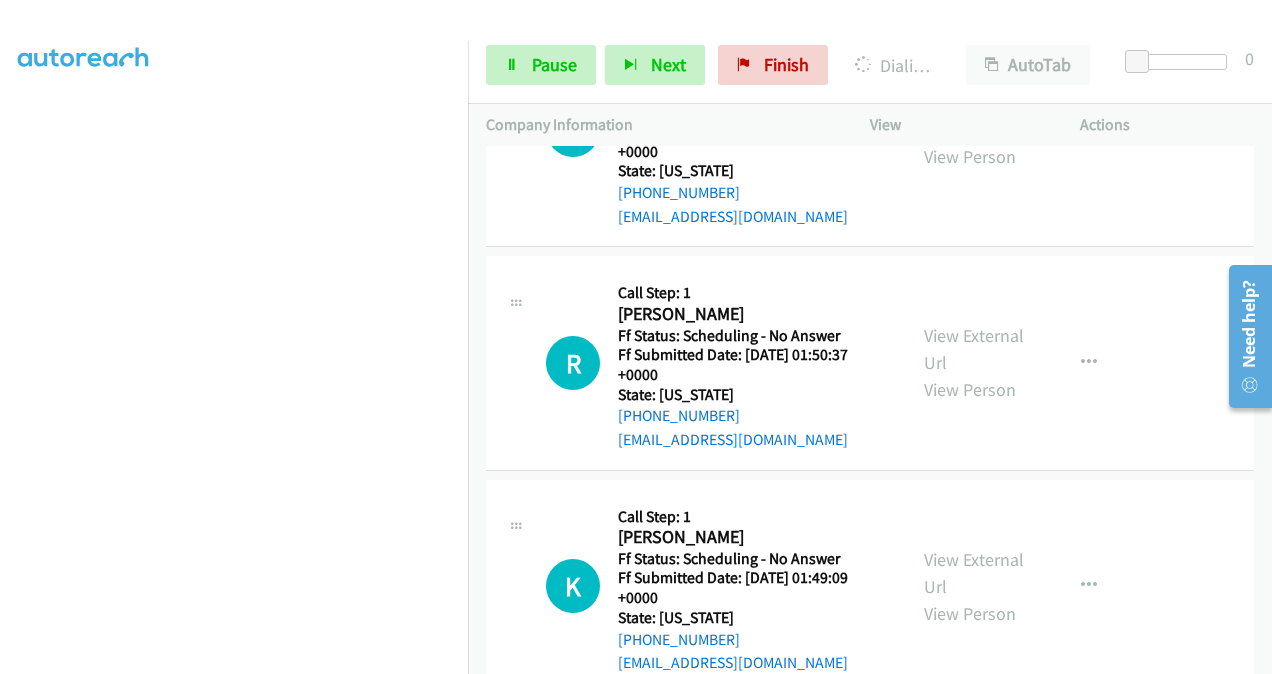 click on "View External Url
View Person" at bounding box center (975, 362) 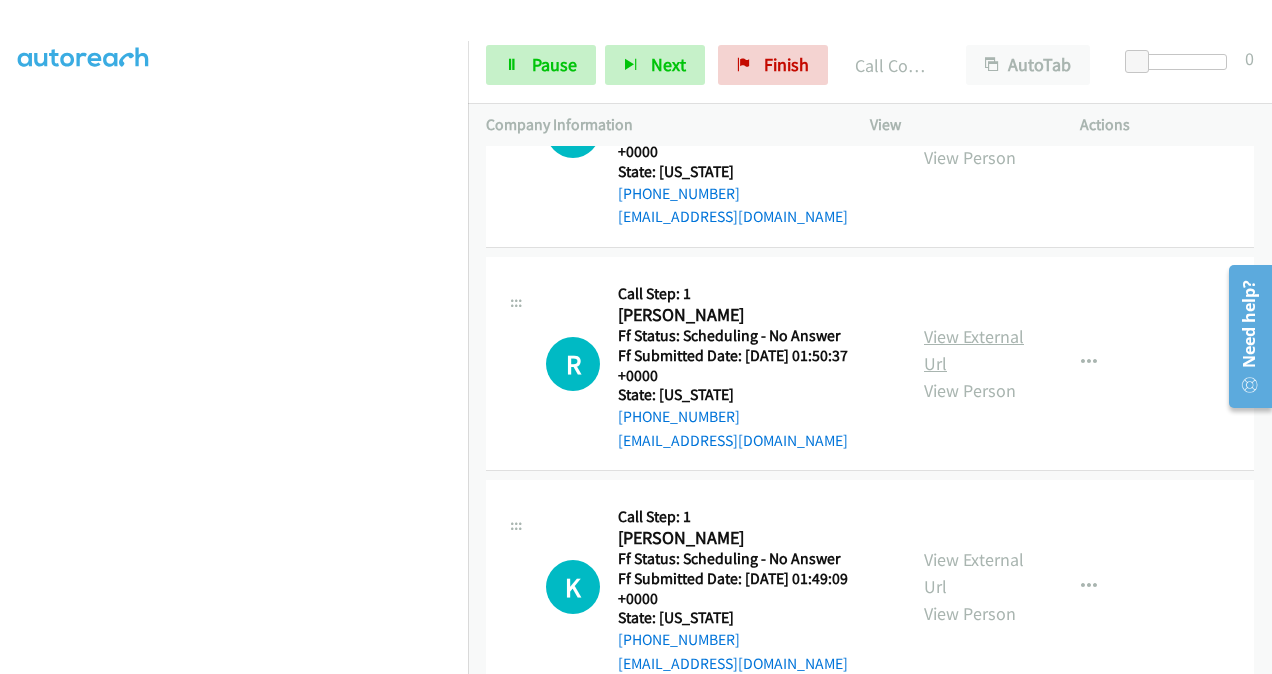 click on "View External Url" at bounding box center (974, 350) 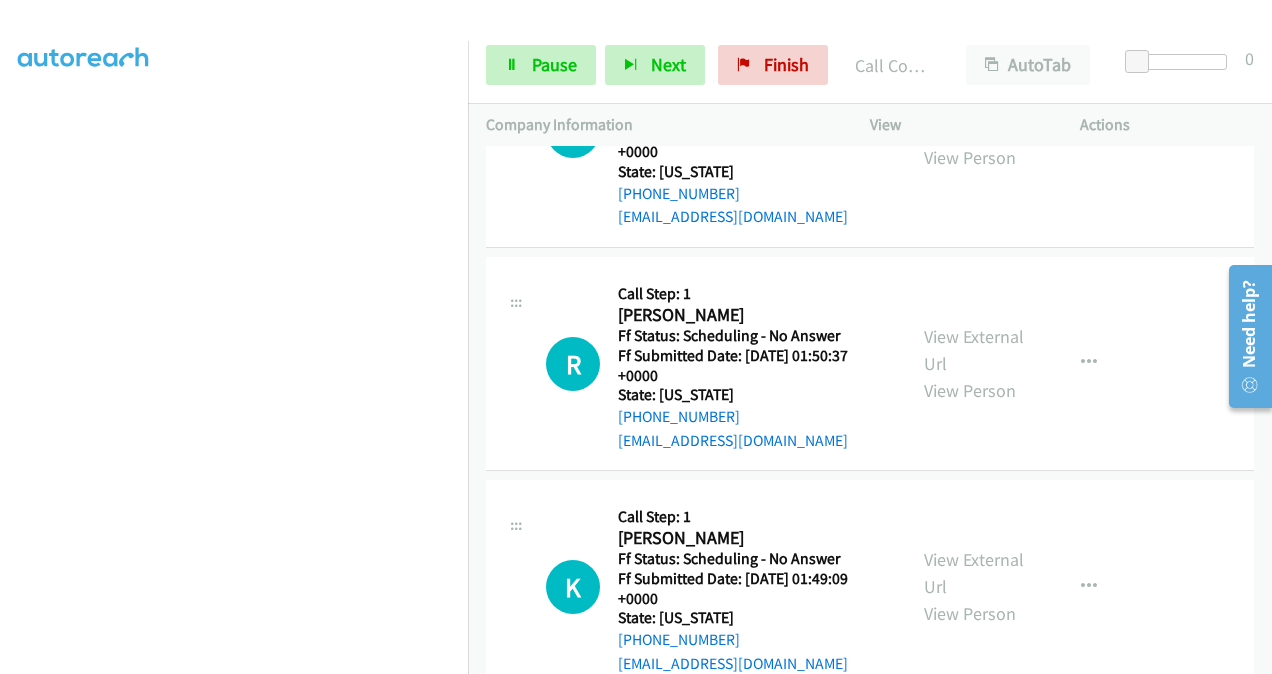 scroll, scrollTop: 4338, scrollLeft: 0, axis: vertical 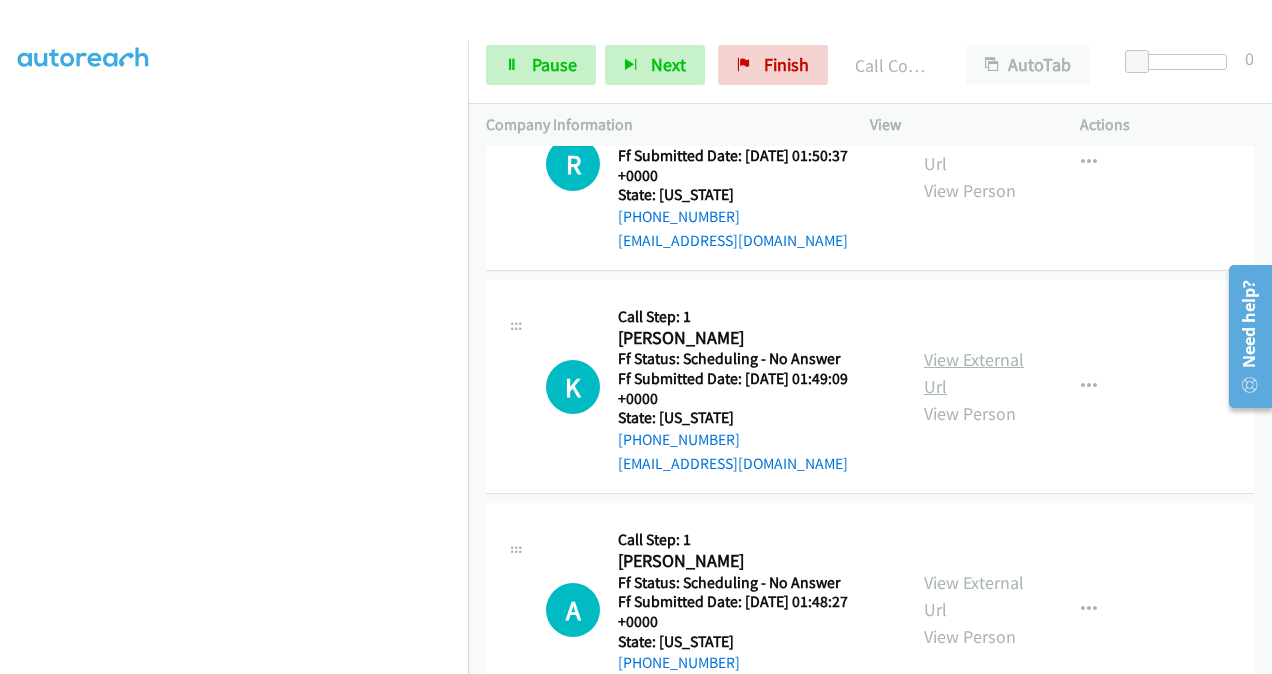 click on "View External Url" at bounding box center (974, 373) 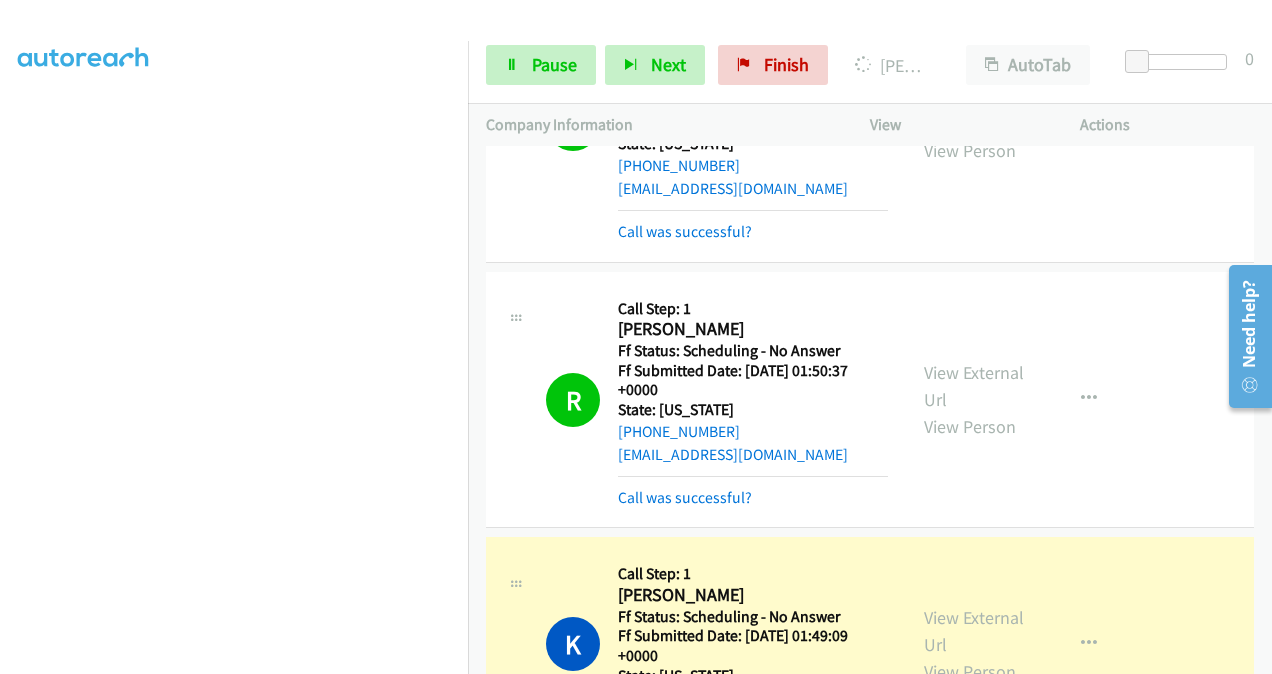 scroll, scrollTop: 4480, scrollLeft: 0, axis: vertical 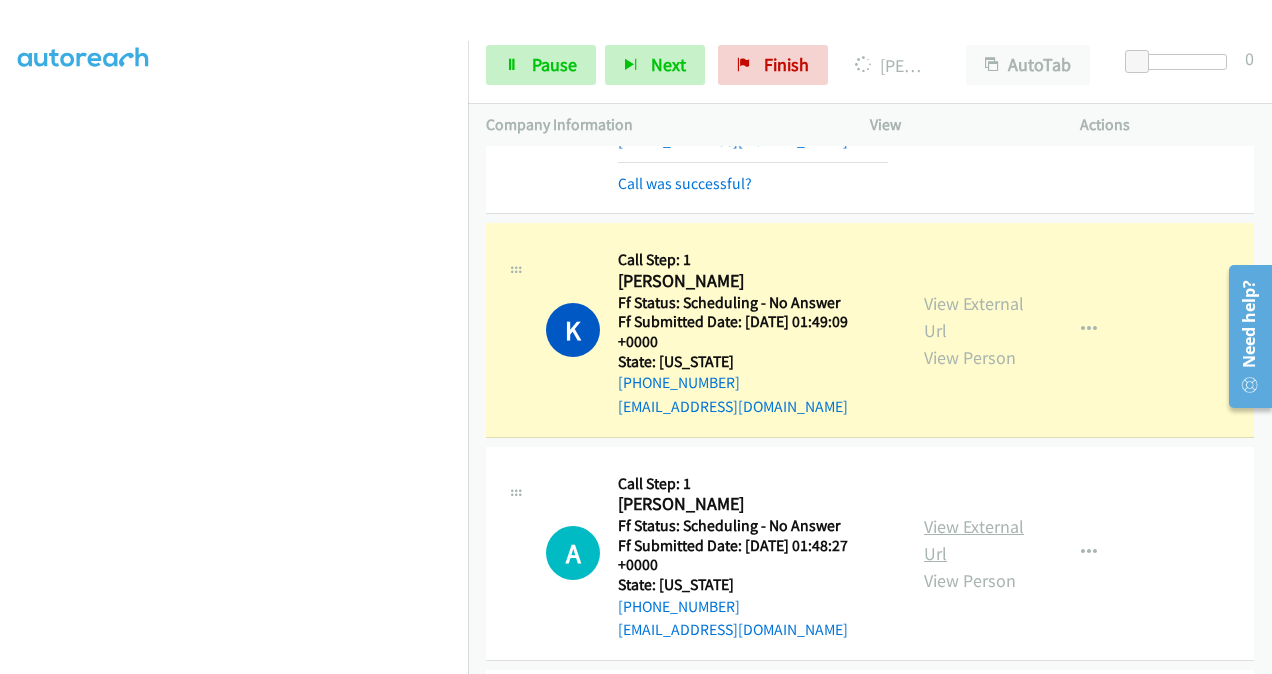 click on "View External Url" at bounding box center (974, 540) 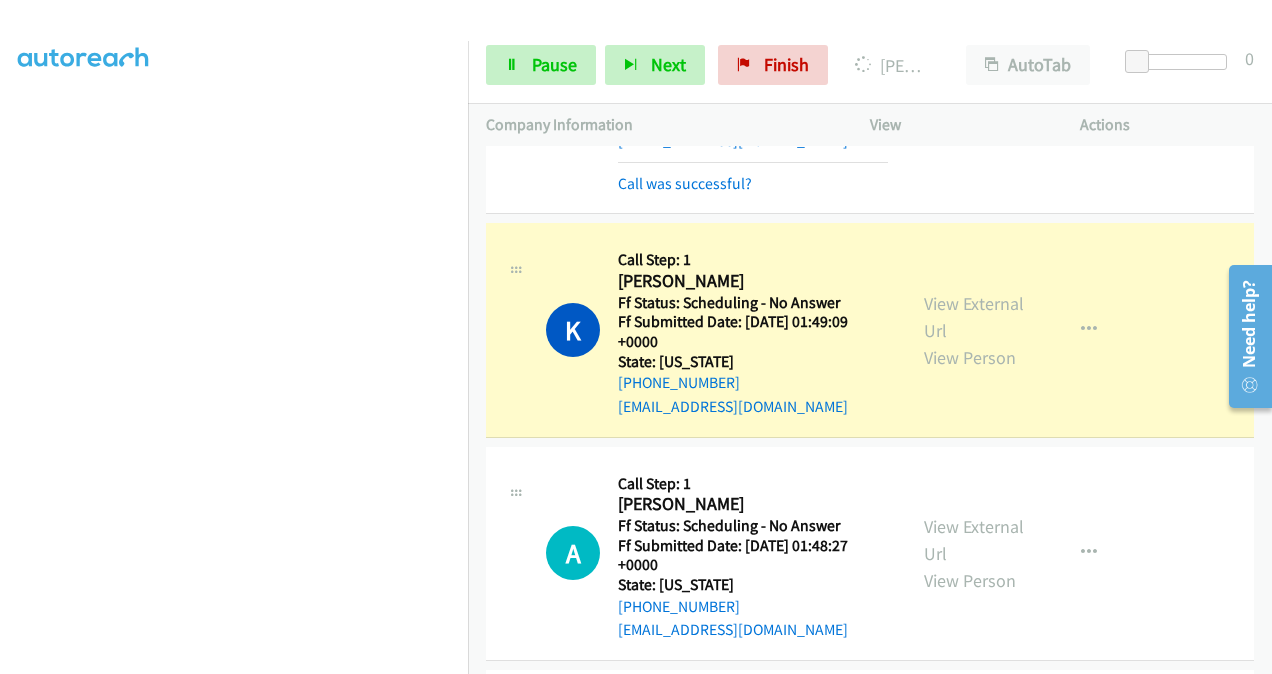 scroll, scrollTop: 4680, scrollLeft: 0, axis: vertical 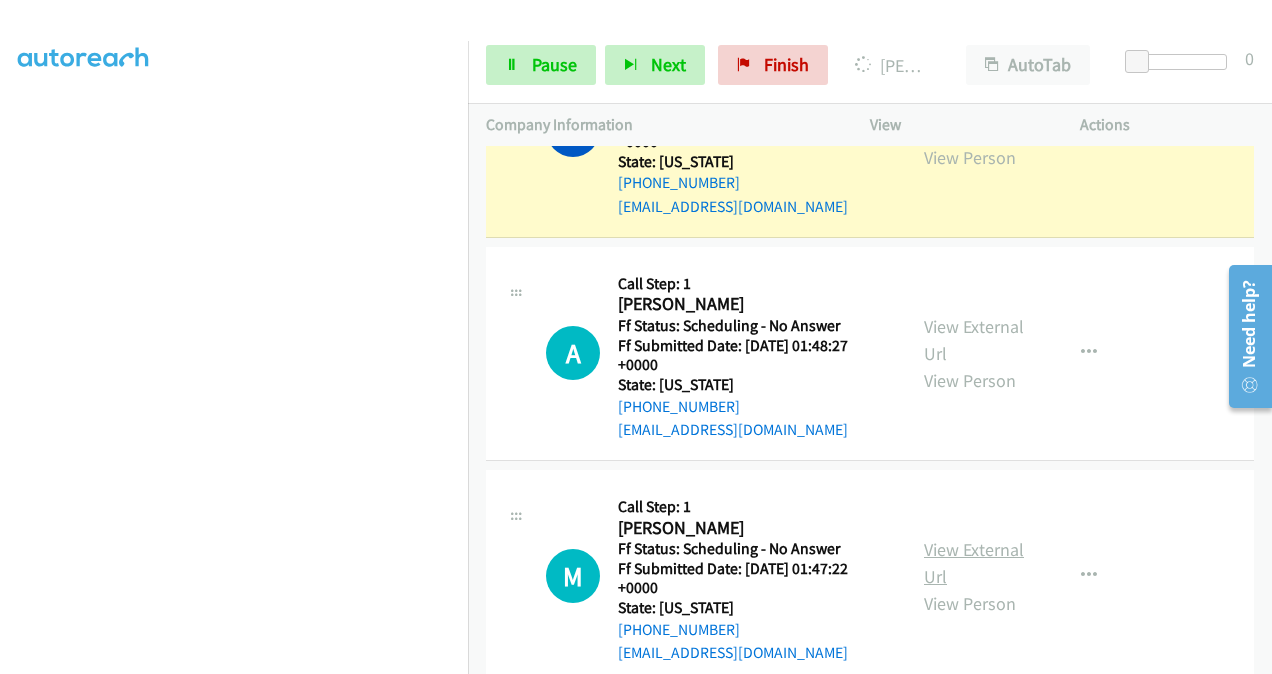 click on "View External Url" at bounding box center (974, 563) 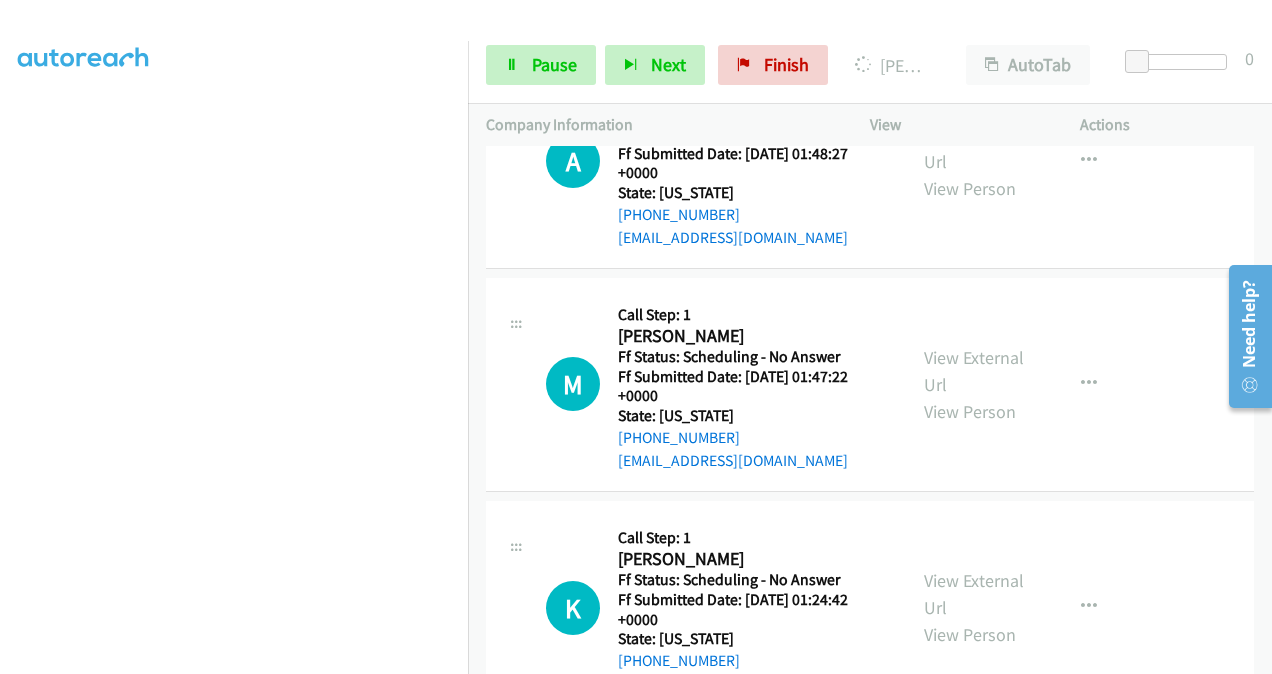 scroll, scrollTop: 4880, scrollLeft: 0, axis: vertical 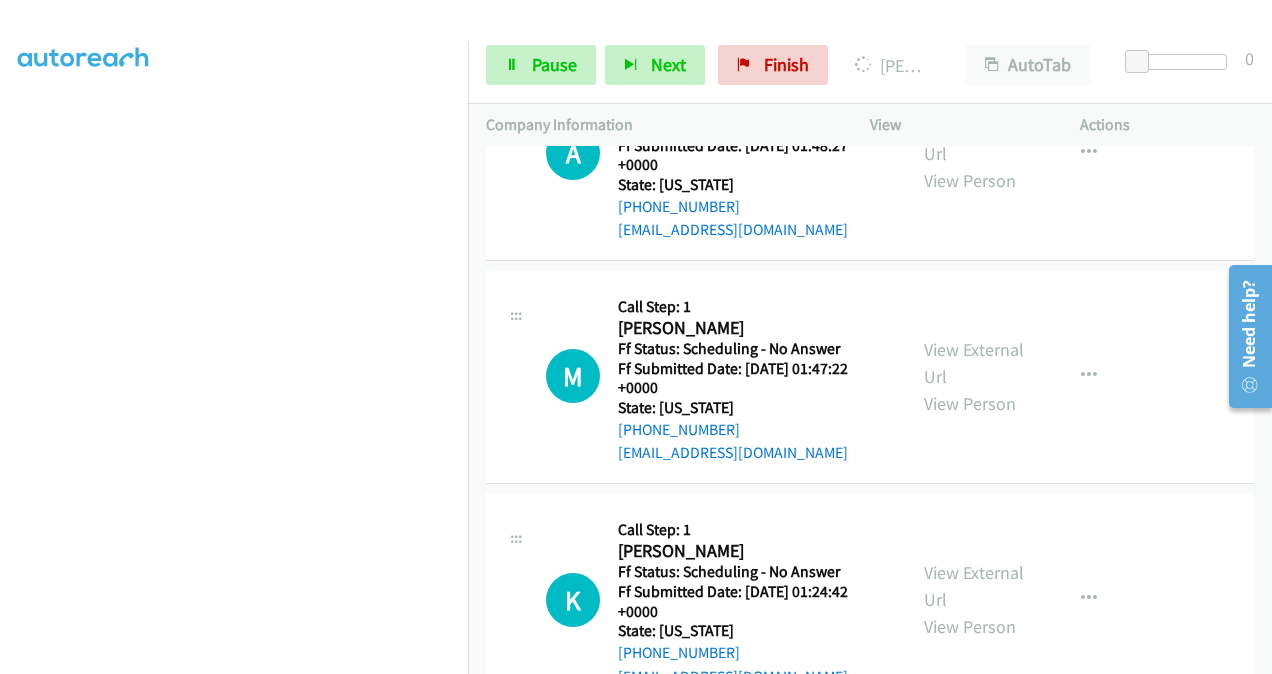 click on "View External Url
View Person" at bounding box center [975, 599] 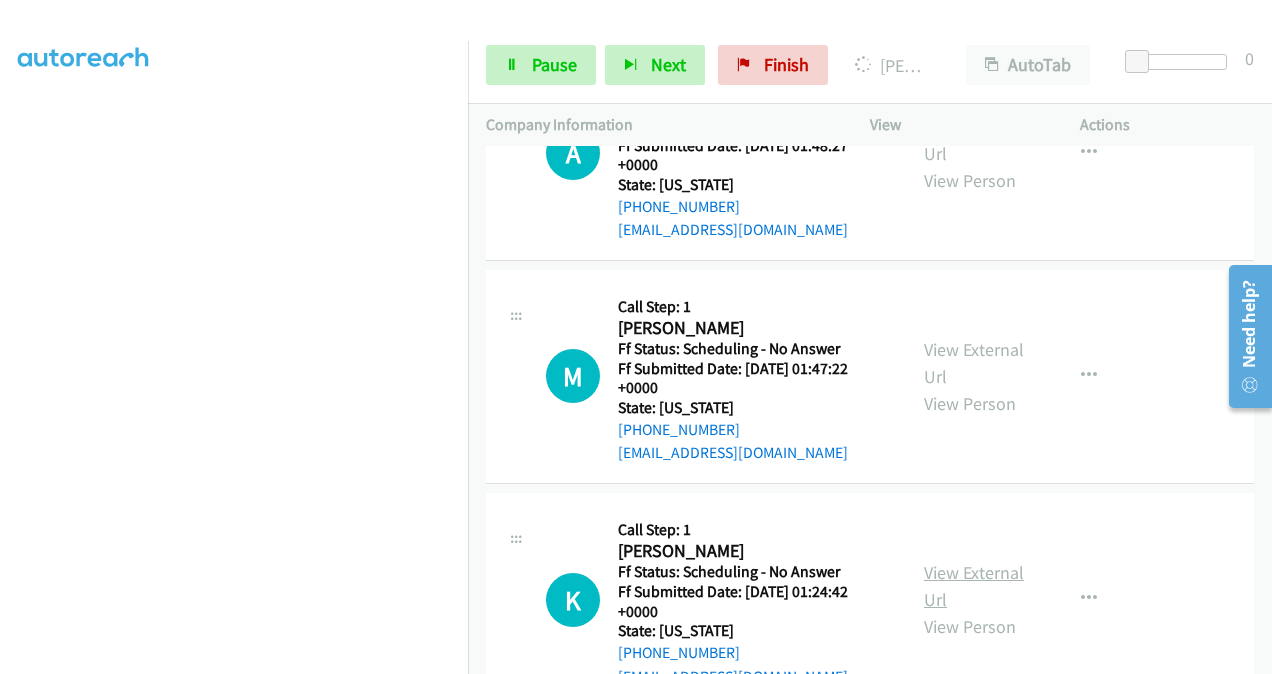 click on "View External Url" at bounding box center [974, 586] 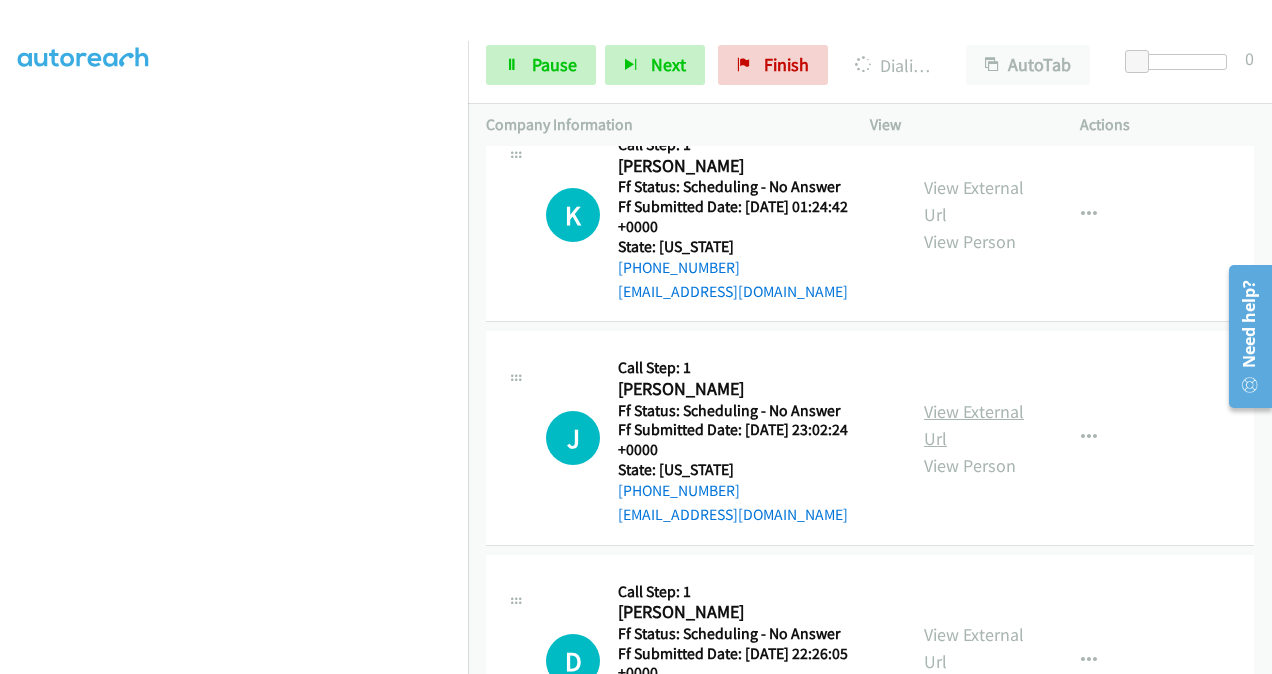 scroll, scrollTop: 5422, scrollLeft: 0, axis: vertical 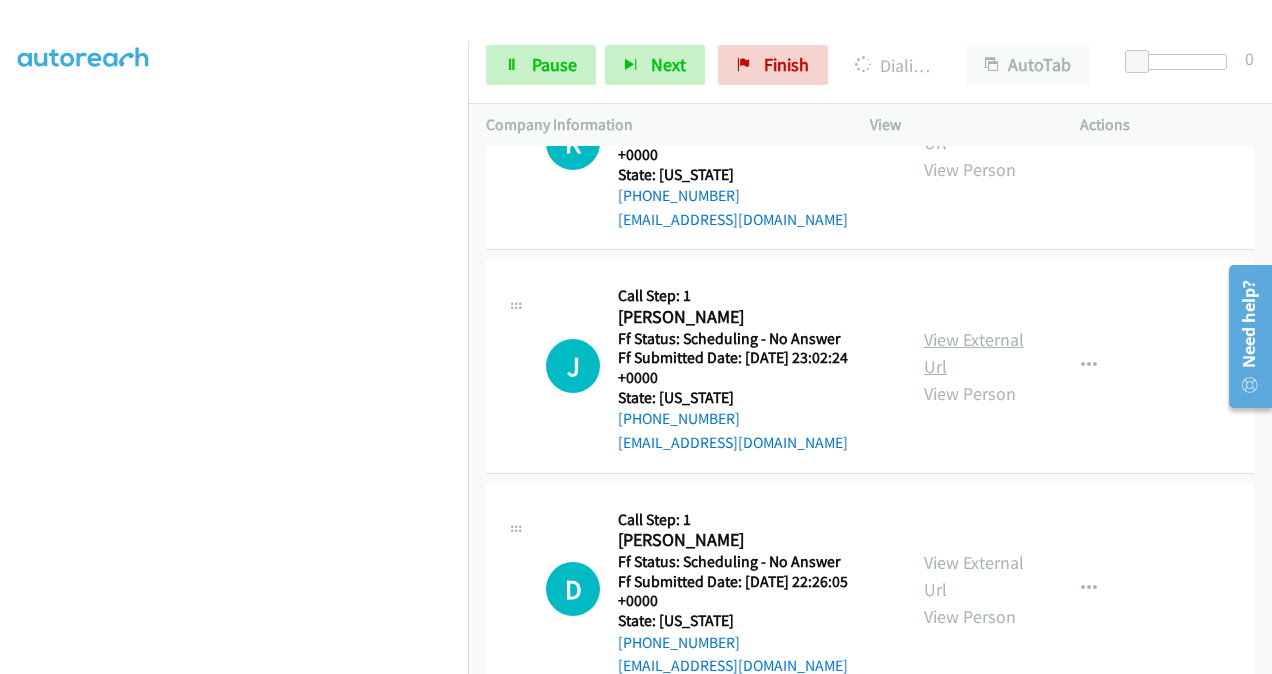 click on "View External Url" at bounding box center (974, 353) 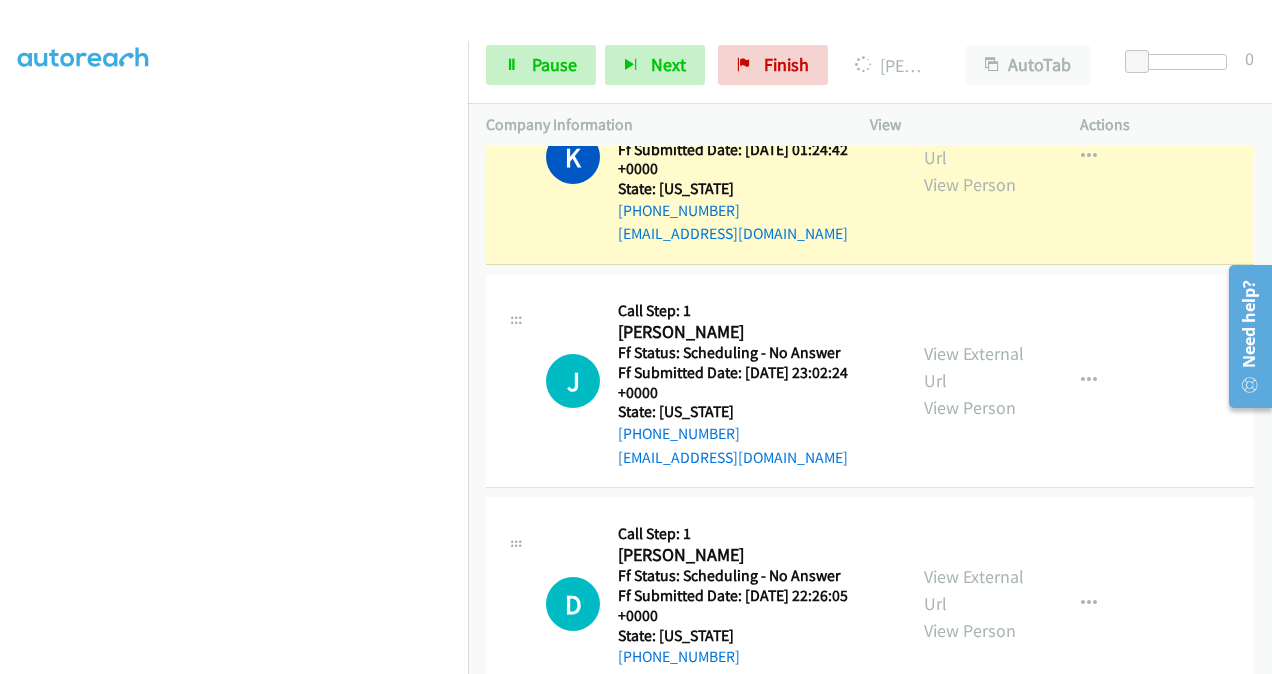 scroll, scrollTop: 5665, scrollLeft: 0, axis: vertical 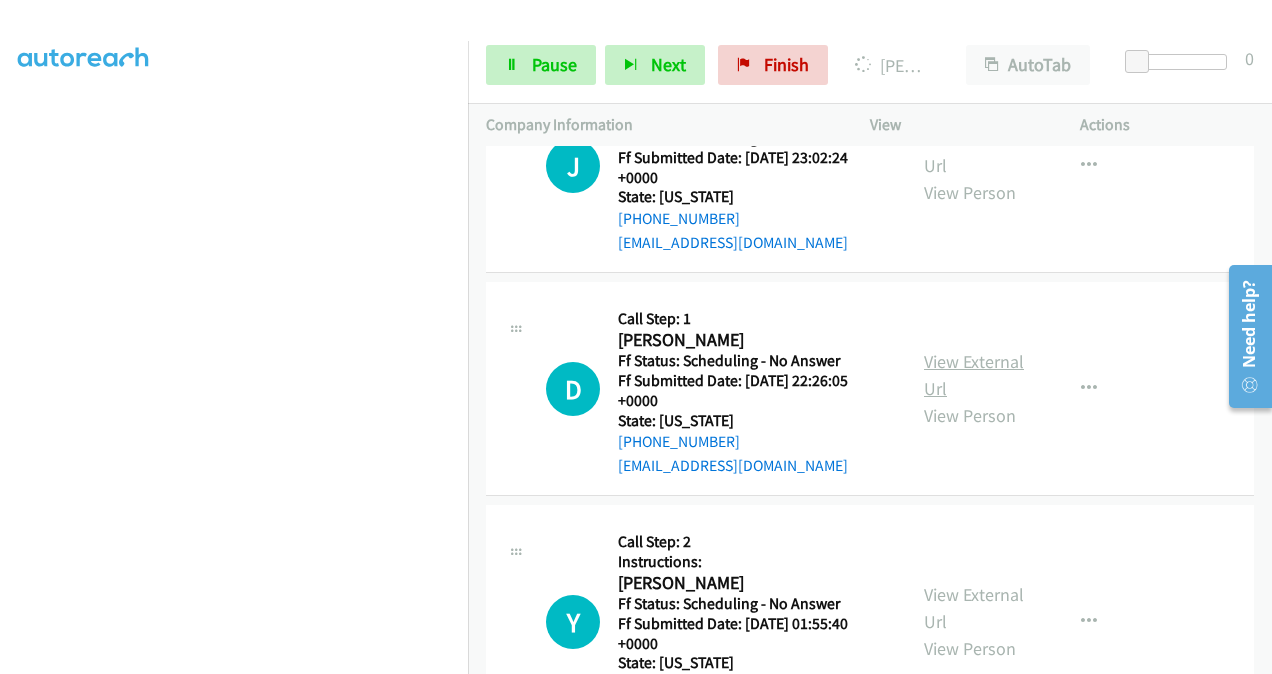 click on "View External Url" at bounding box center [974, 375] 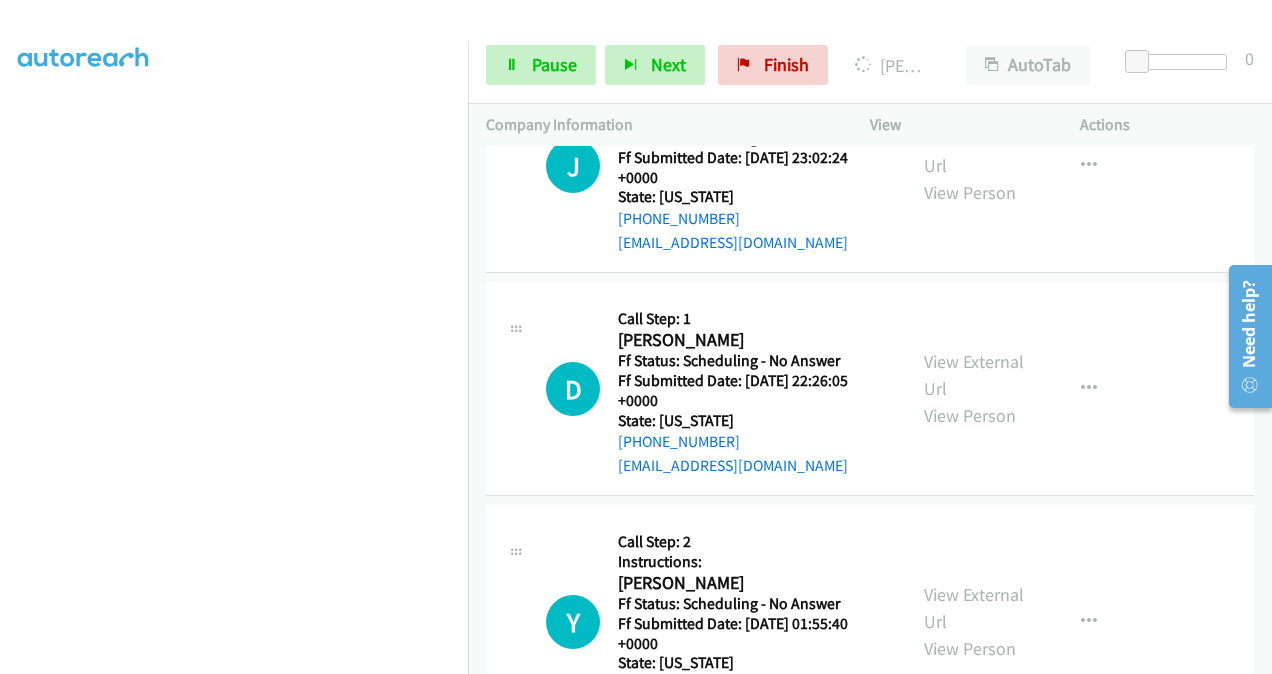 scroll, scrollTop: 5765, scrollLeft: 0, axis: vertical 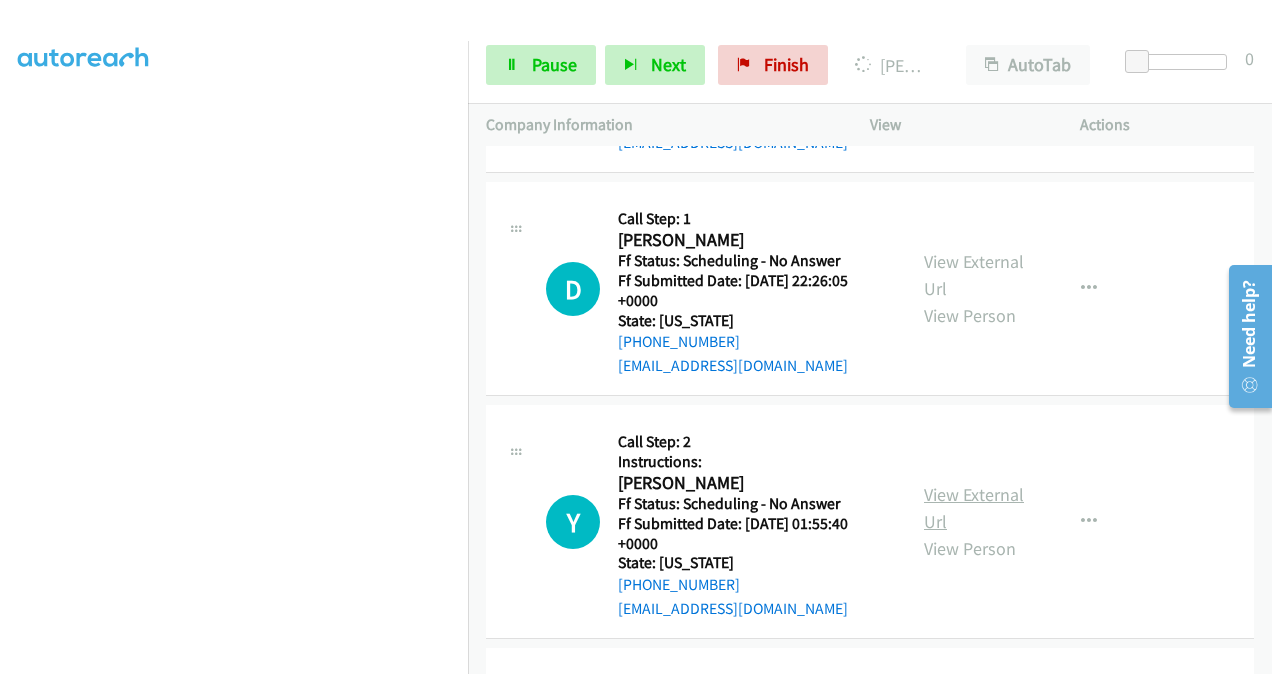 click on "View External Url" at bounding box center (974, 508) 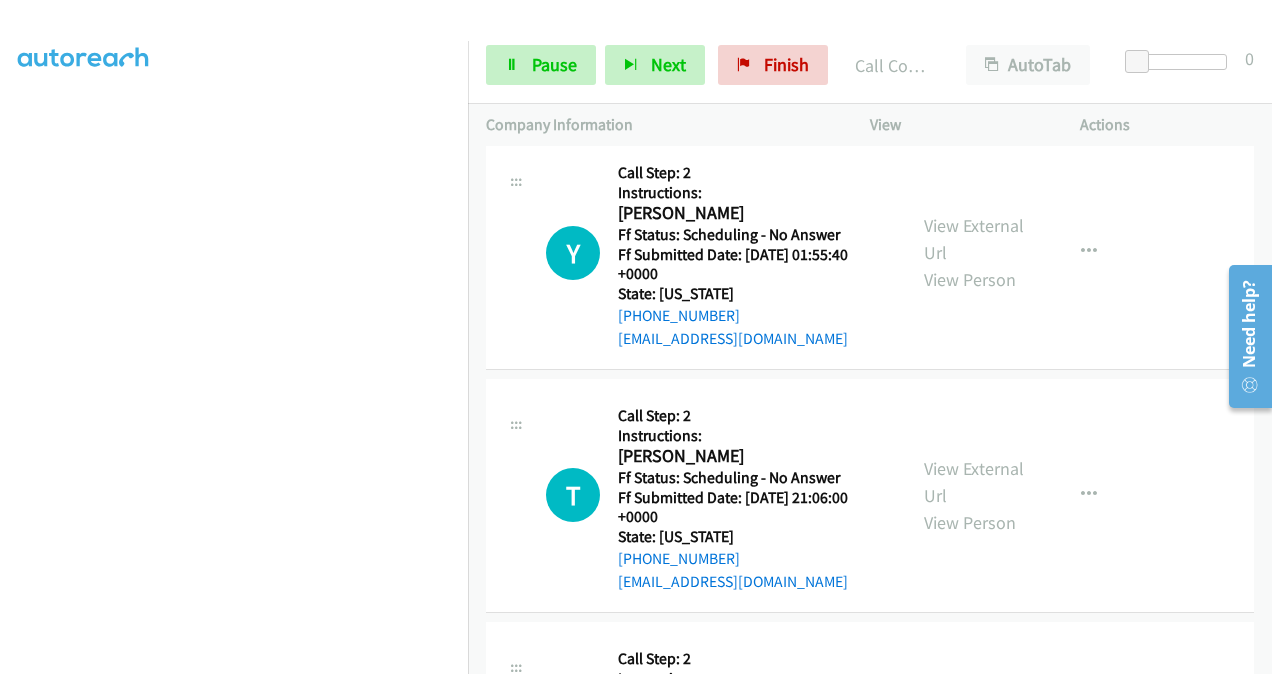 scroll, scrollTop: 6108, scrollLeft: 0, axis: vertical 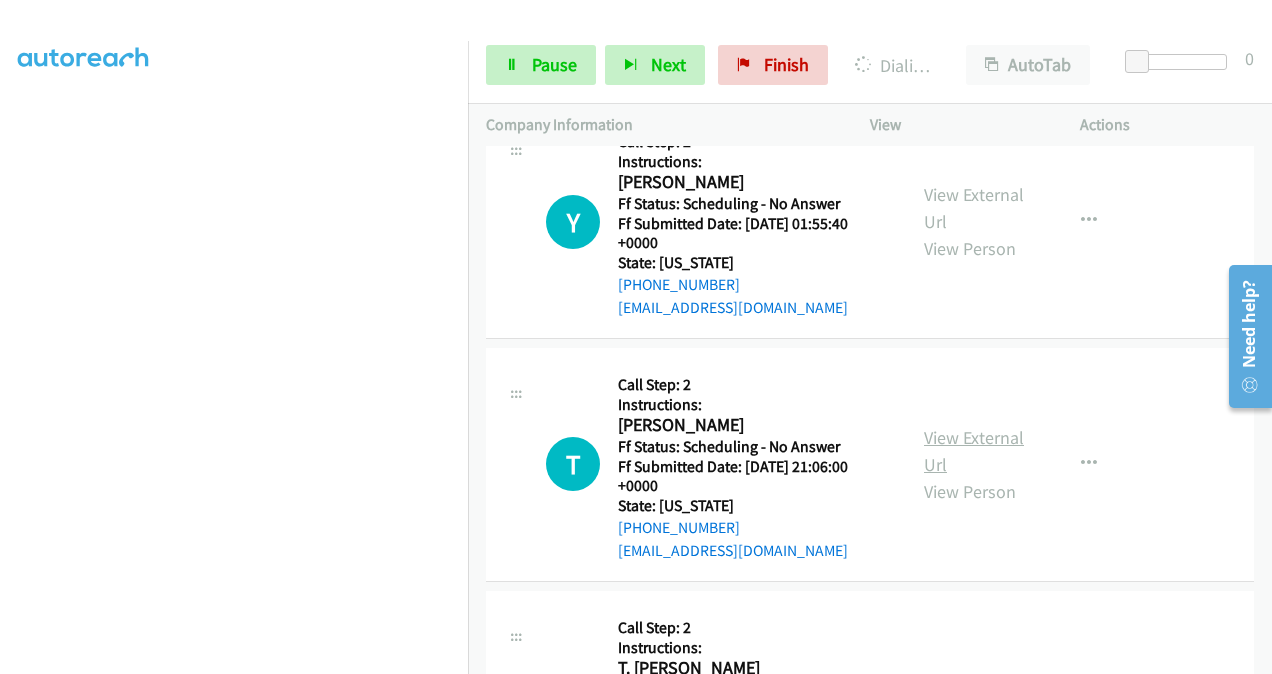 click on "View External Url" at bounding box center (974, 451) 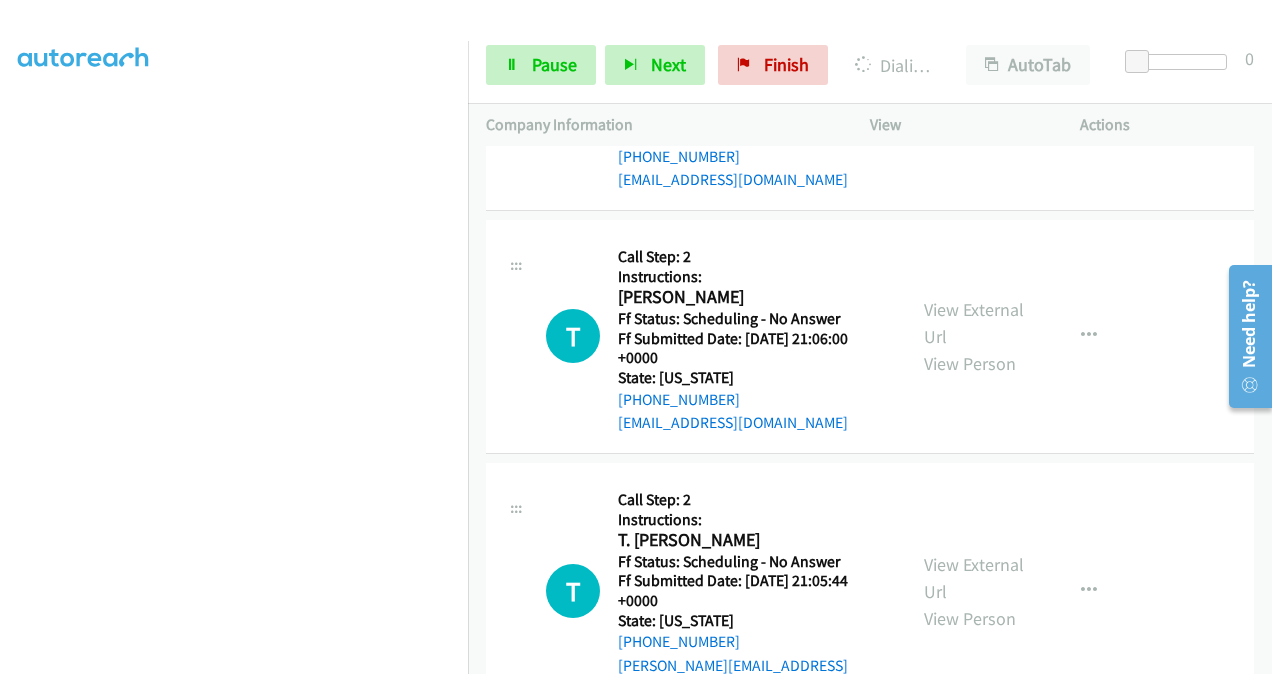 scroll, scrollTop: 6308, scrollLeft: 0, axis: vertical 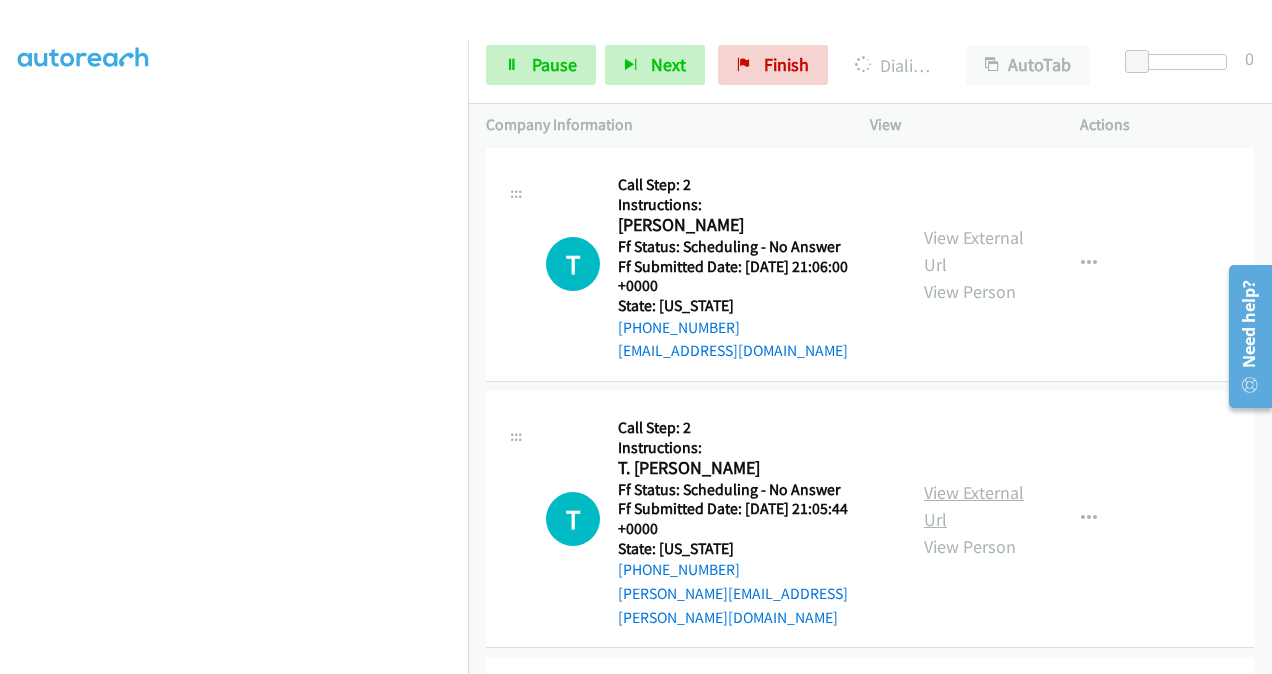 click on "View External Url" at bounding box center [974, 506] 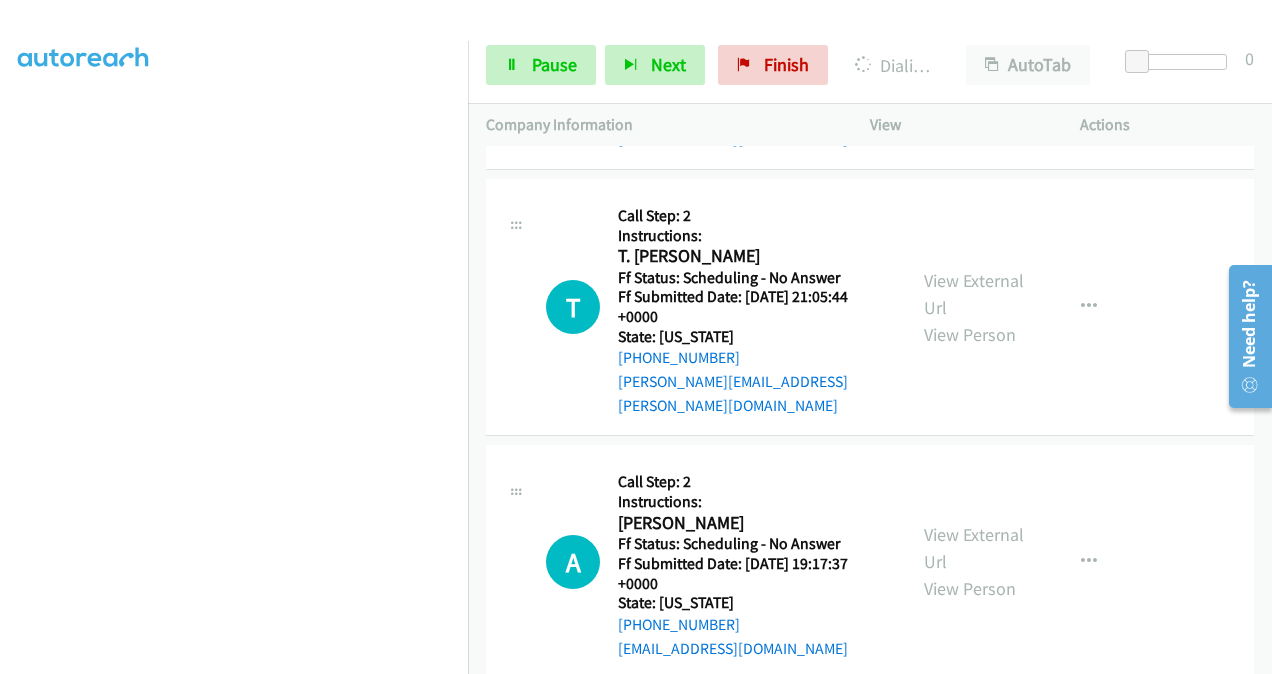 scroll, scrollTop: 6608, scrollLeft: 0, axis: vertical 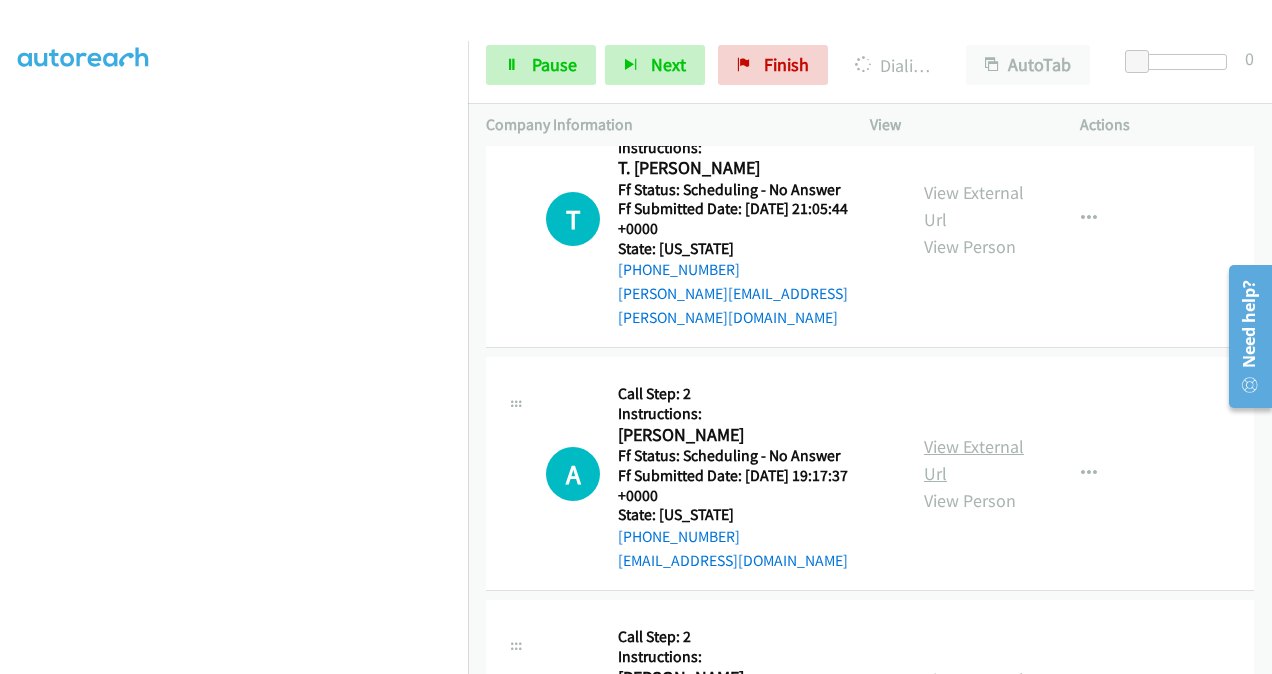 click on "View External Url" at bounding box center [974, 460] 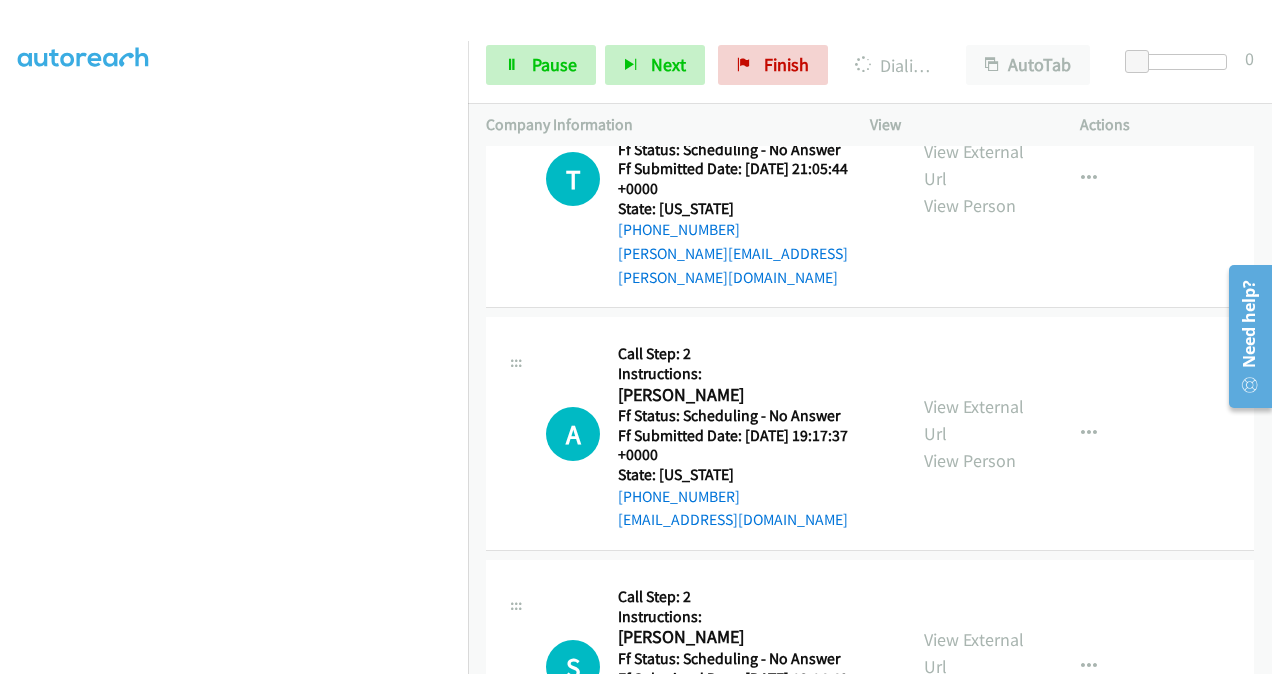 scroll, scrollTop: 6808, scrollLeft: 0, axis: vertical 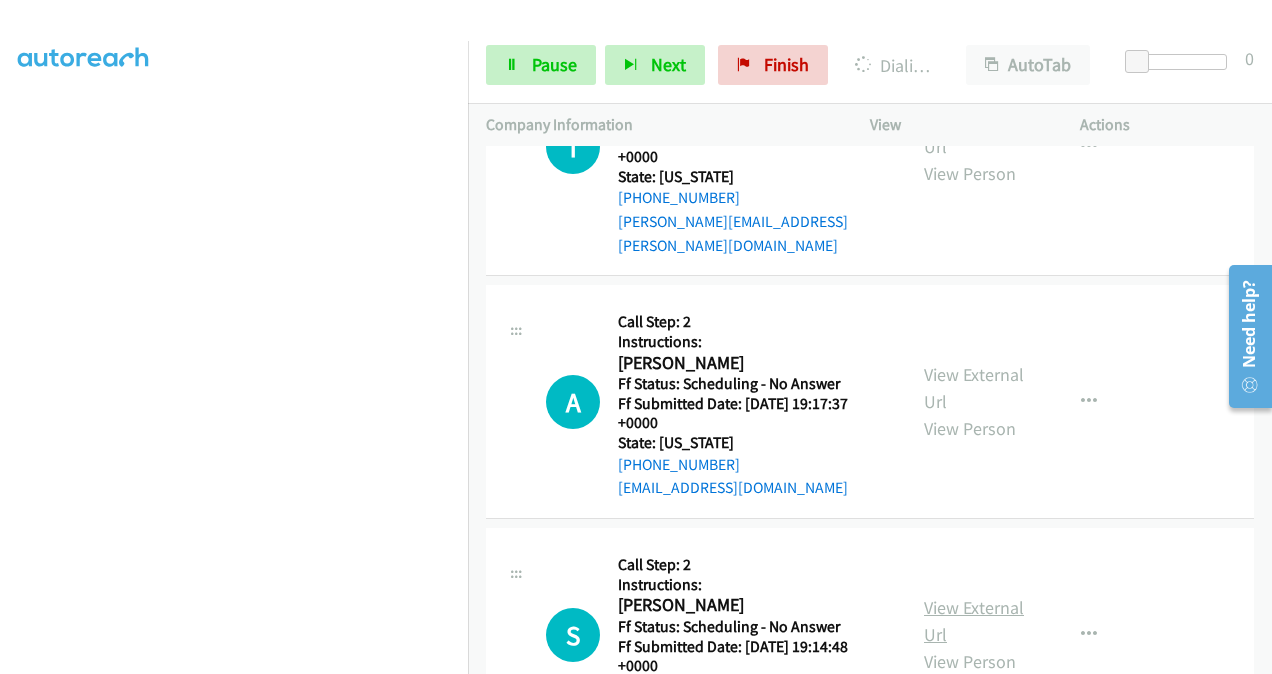 click on "View External Url" at bounding box center (974, 621) 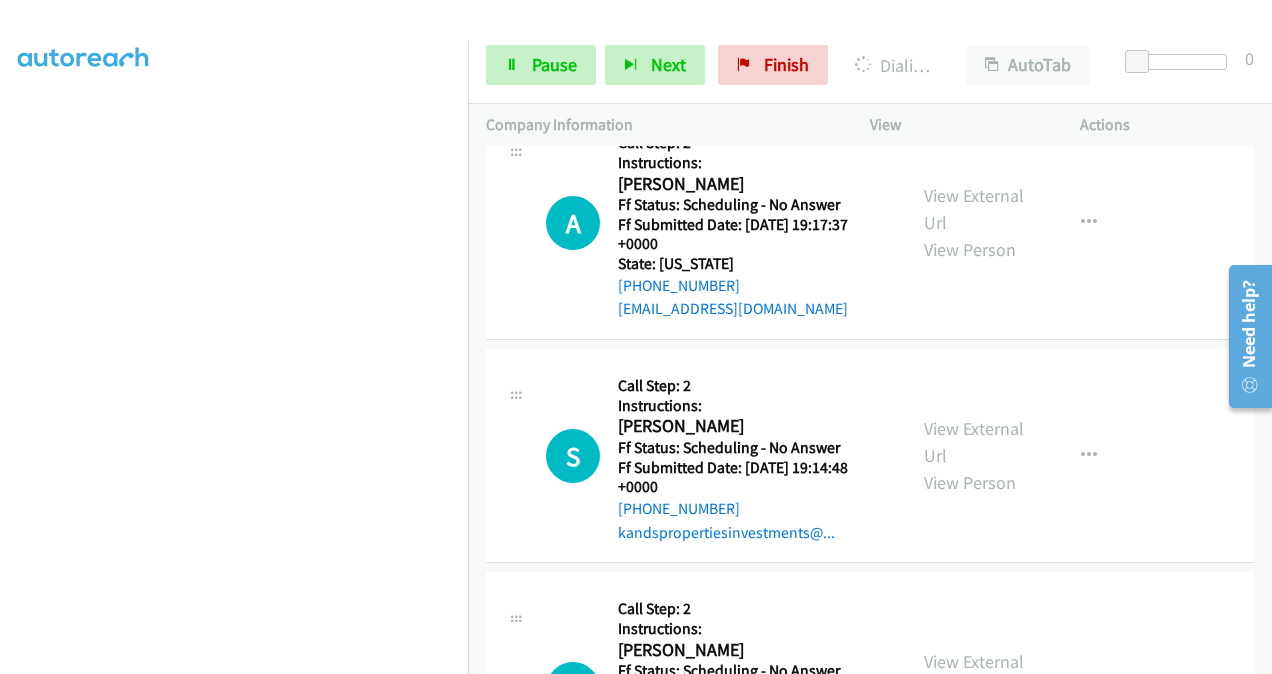 scroll, scrollTop: 7208, scrollLeft: 0, axis: vertical 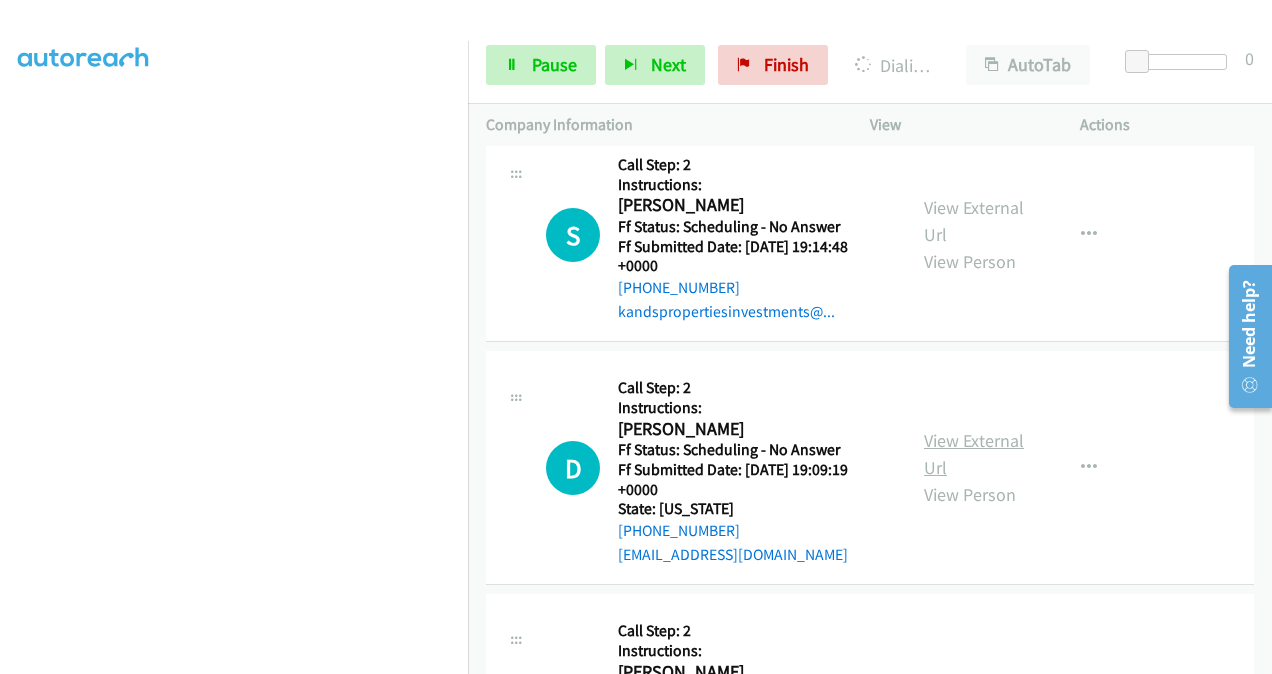 click on "View External Url" at bounding box center (974, 454) 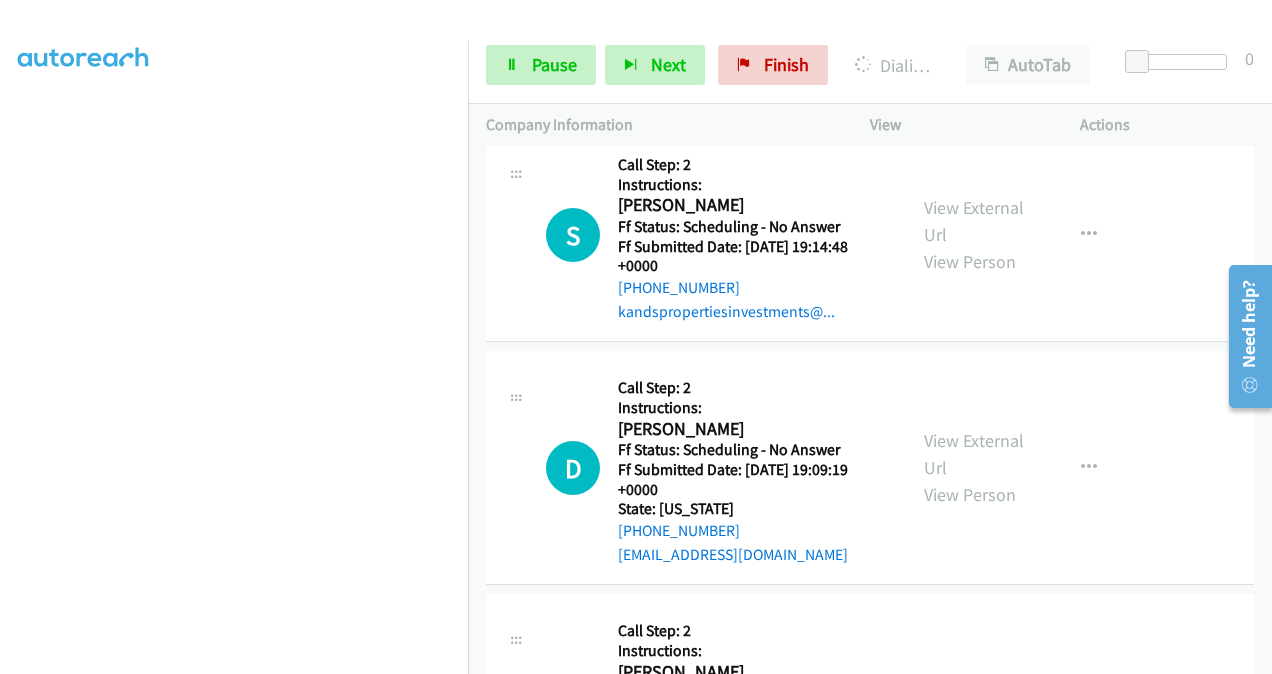 scroll, scrollTop: 7408, scrollLeft: 0, axis: vertical 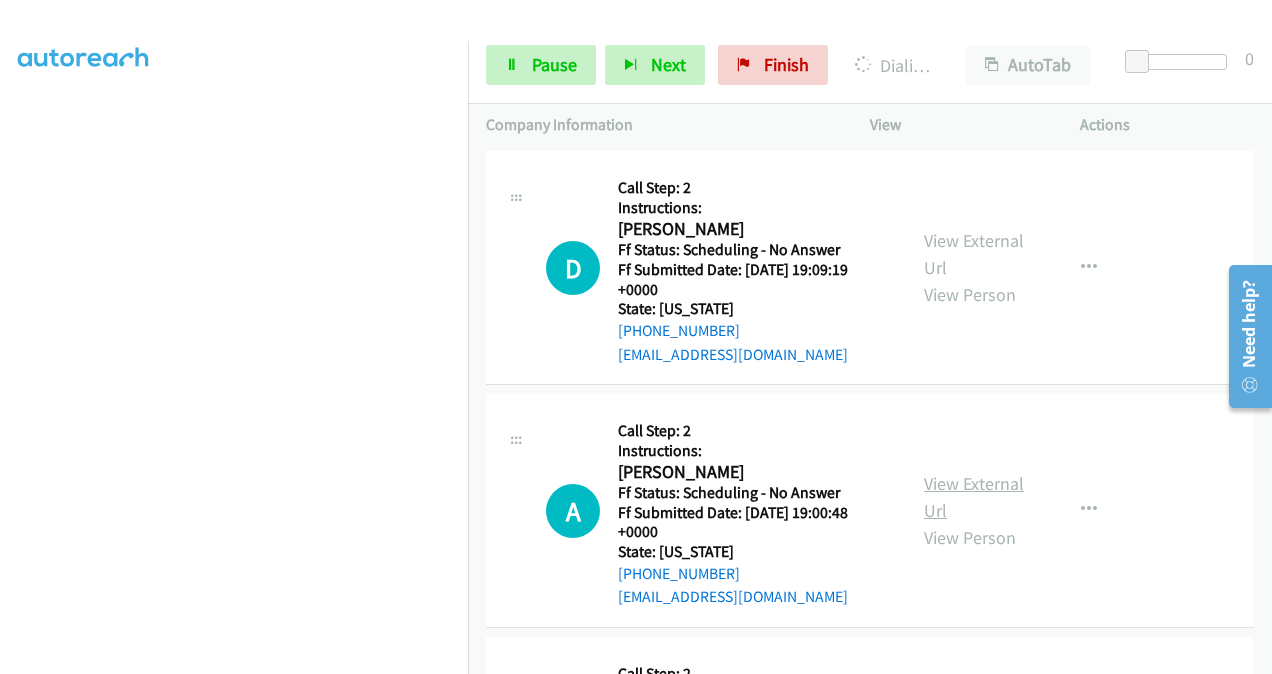 click on "View External Url" at bounding box center (974, 497) 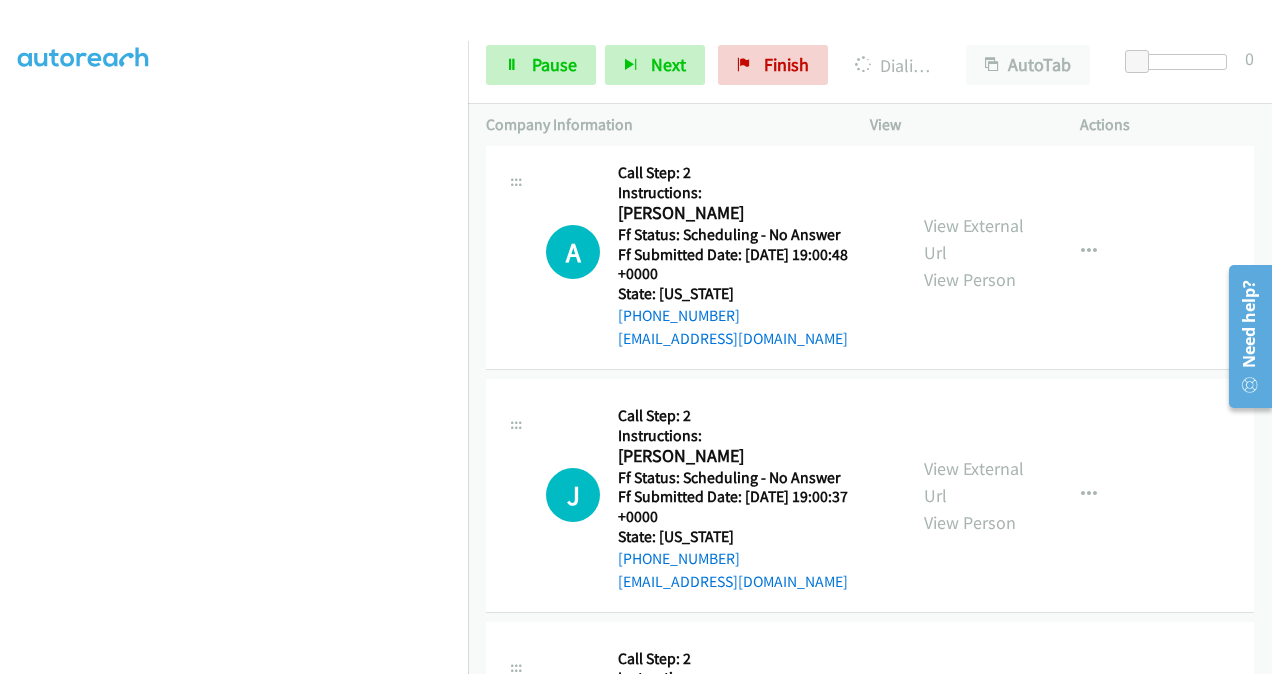 scroll, scrollTop: 7808, scrollLeft: 0, axis: vertical 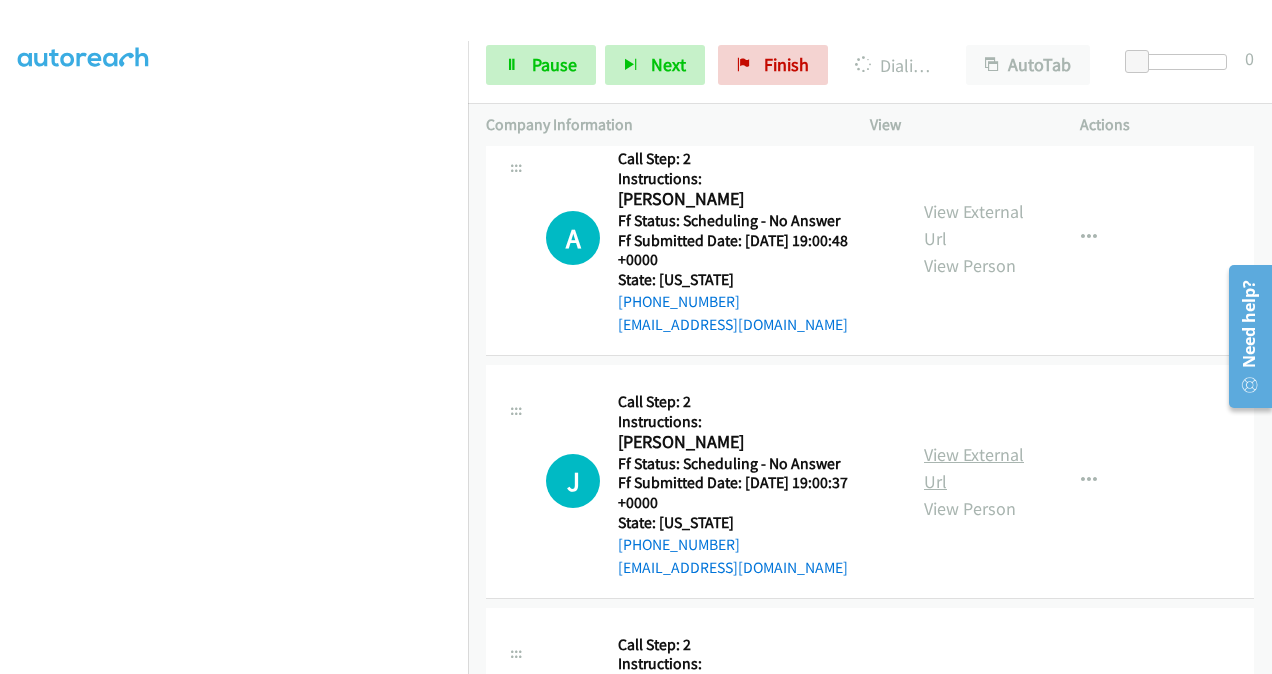 click on "View External Url" at bounding box center [974, 468] 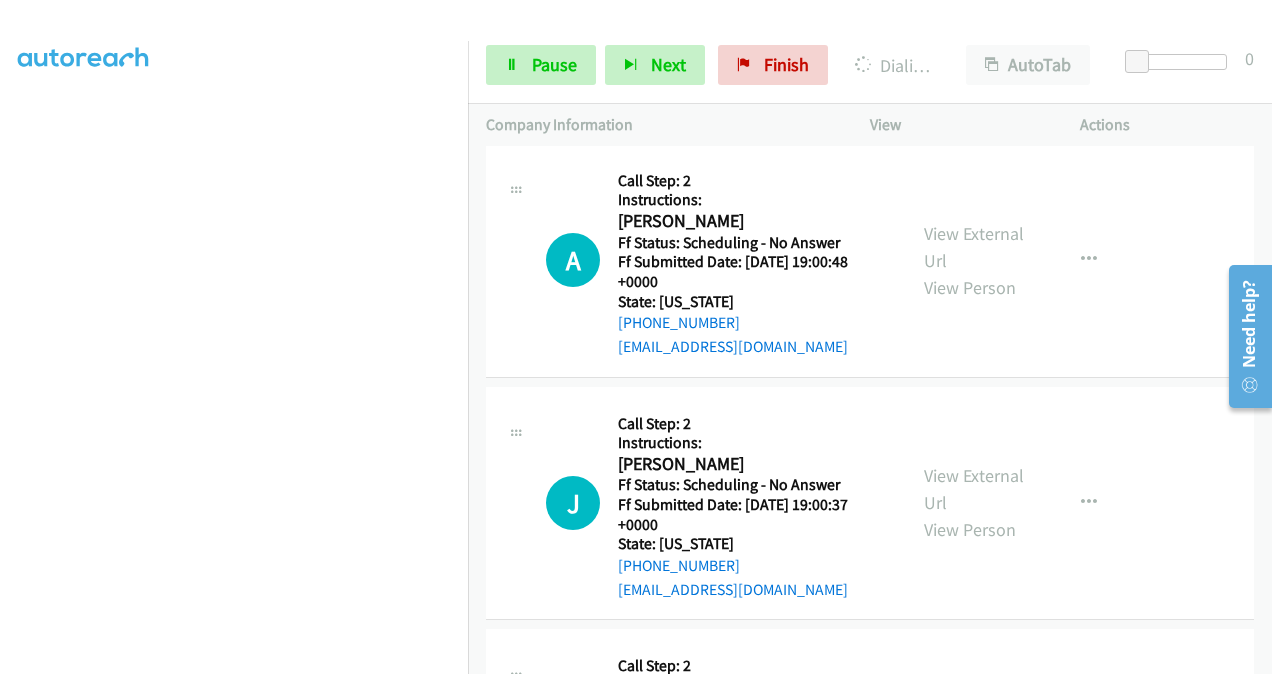 scroll, scrollTop: 7950, scrollLeft: 0, axis: vertical 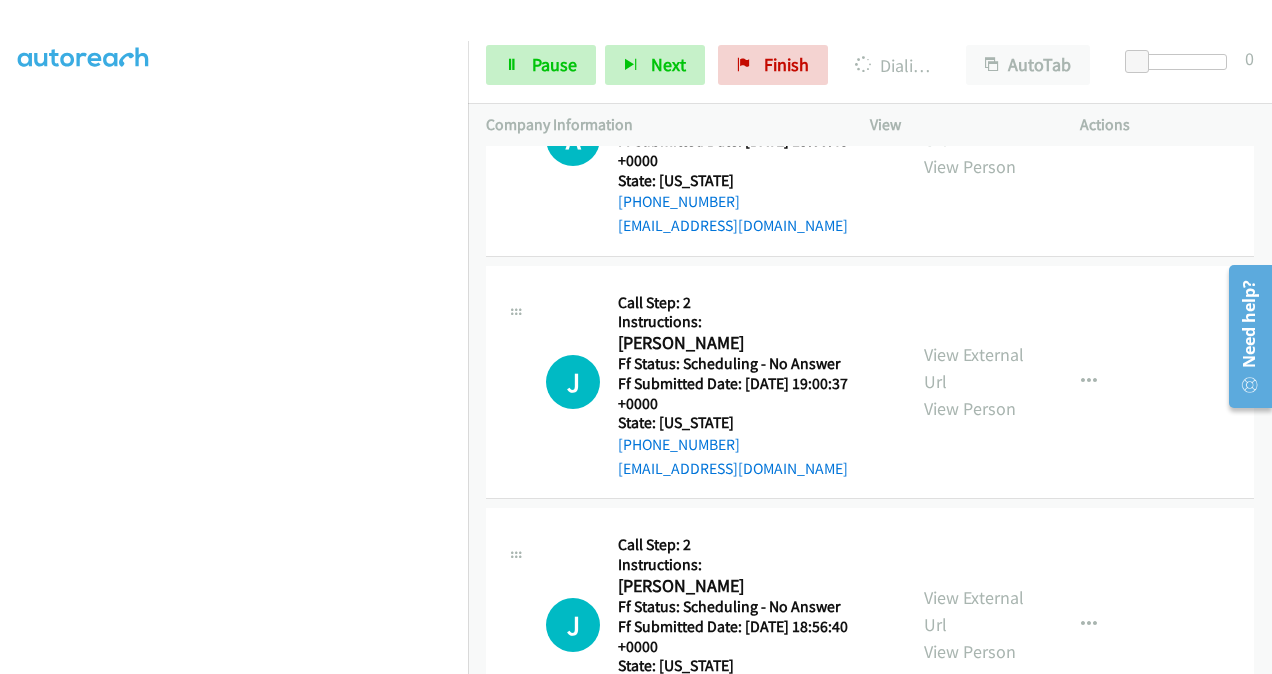 click on "View External Url
View Person" at bounding box center [975, 624] 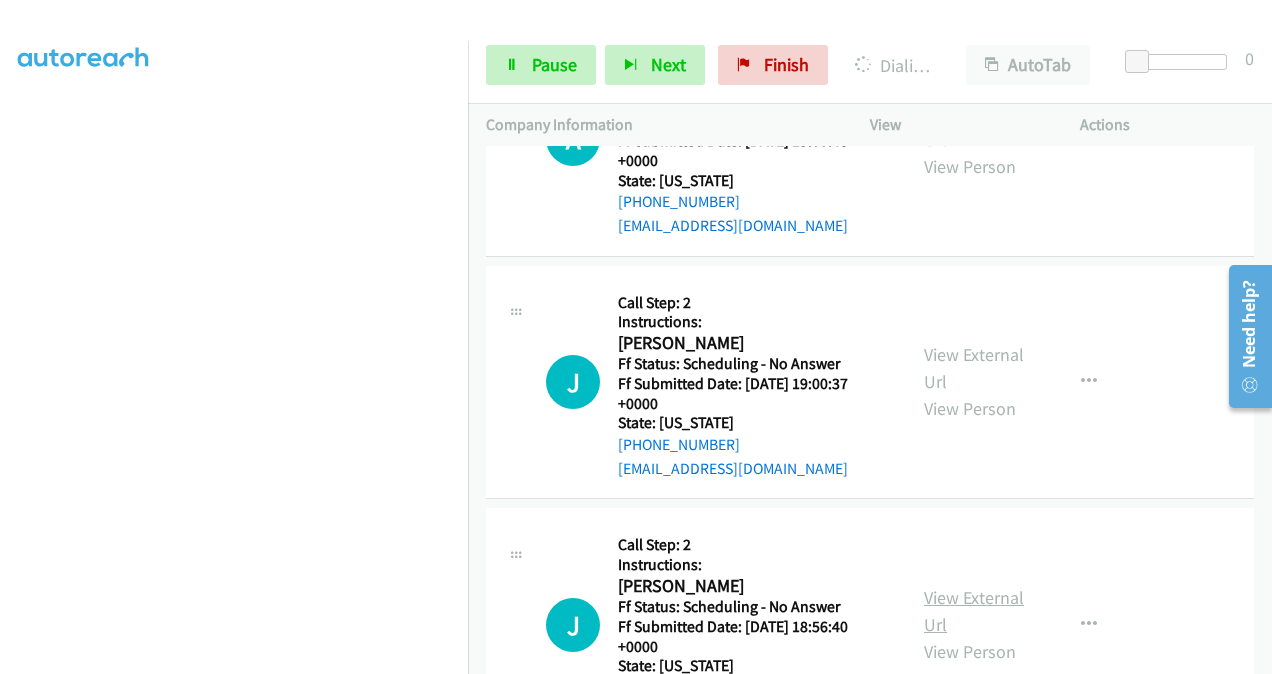click on "View External Url" at bounding box center (974, 611) 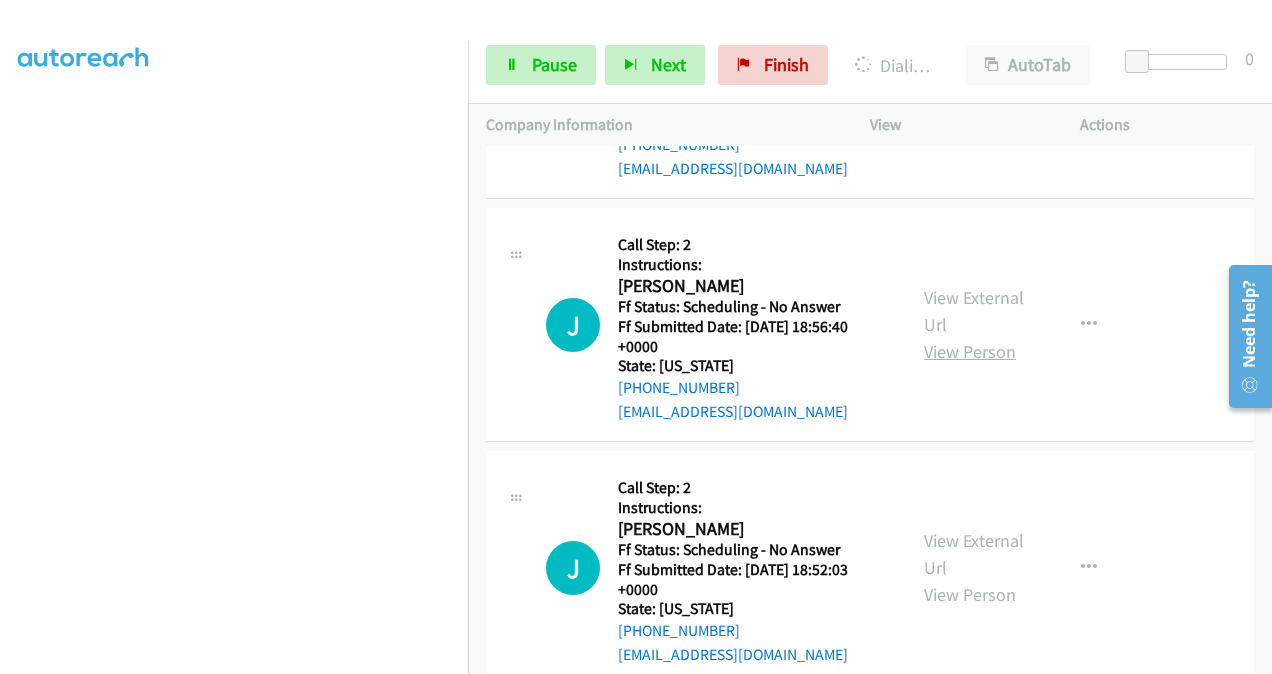 scroll, scrollTop: 8350, scrollLeft: 0, axis: vertical 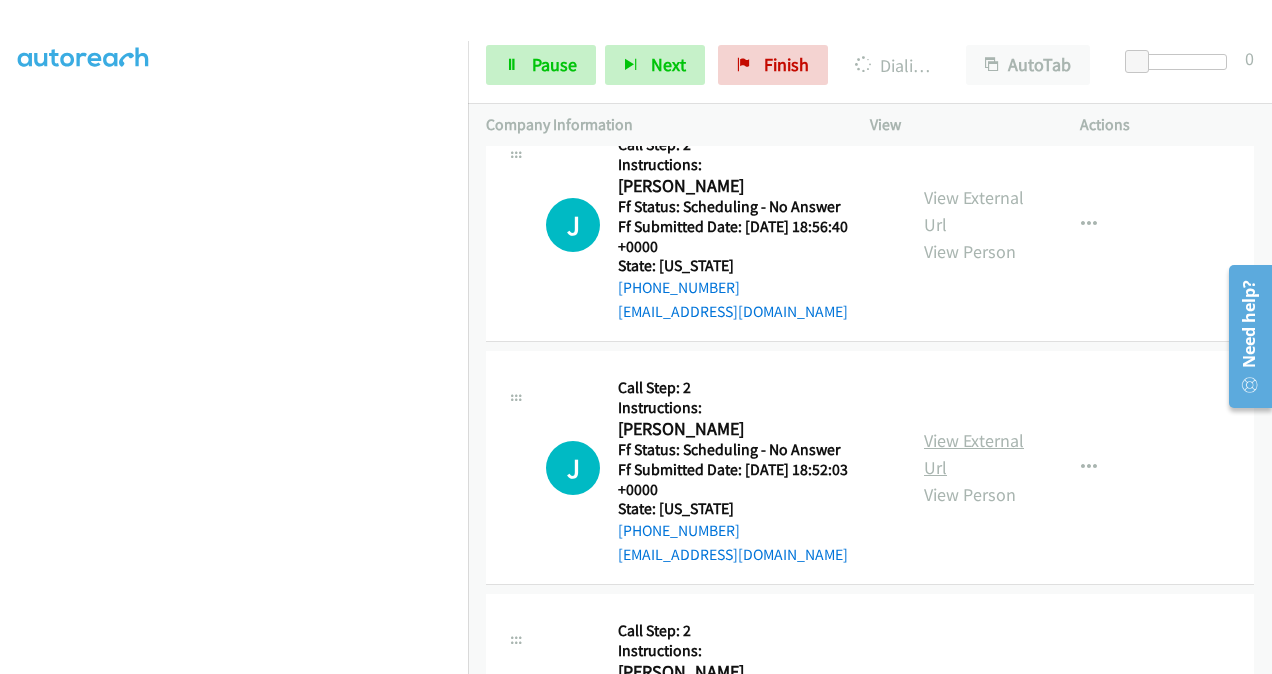 click on "View External Url" at bounding box center [974, 454] 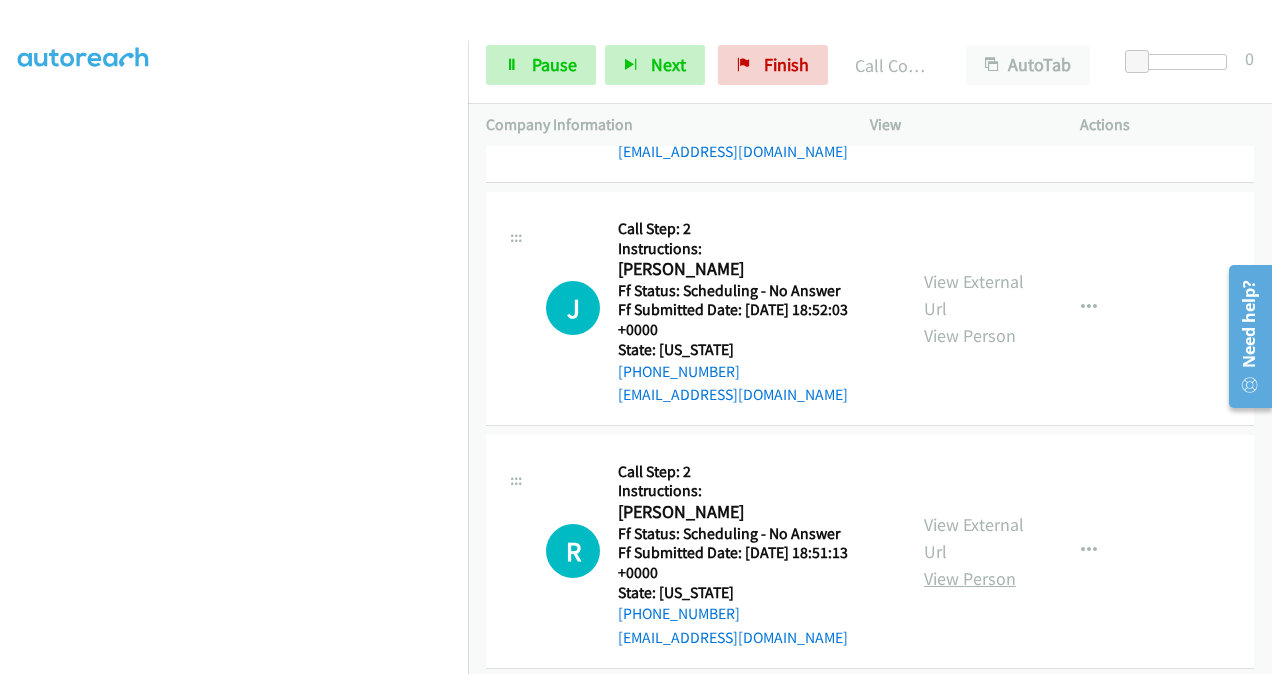 scroll, scrollTop: 8593, scrollLeft: 0, axis: vertical 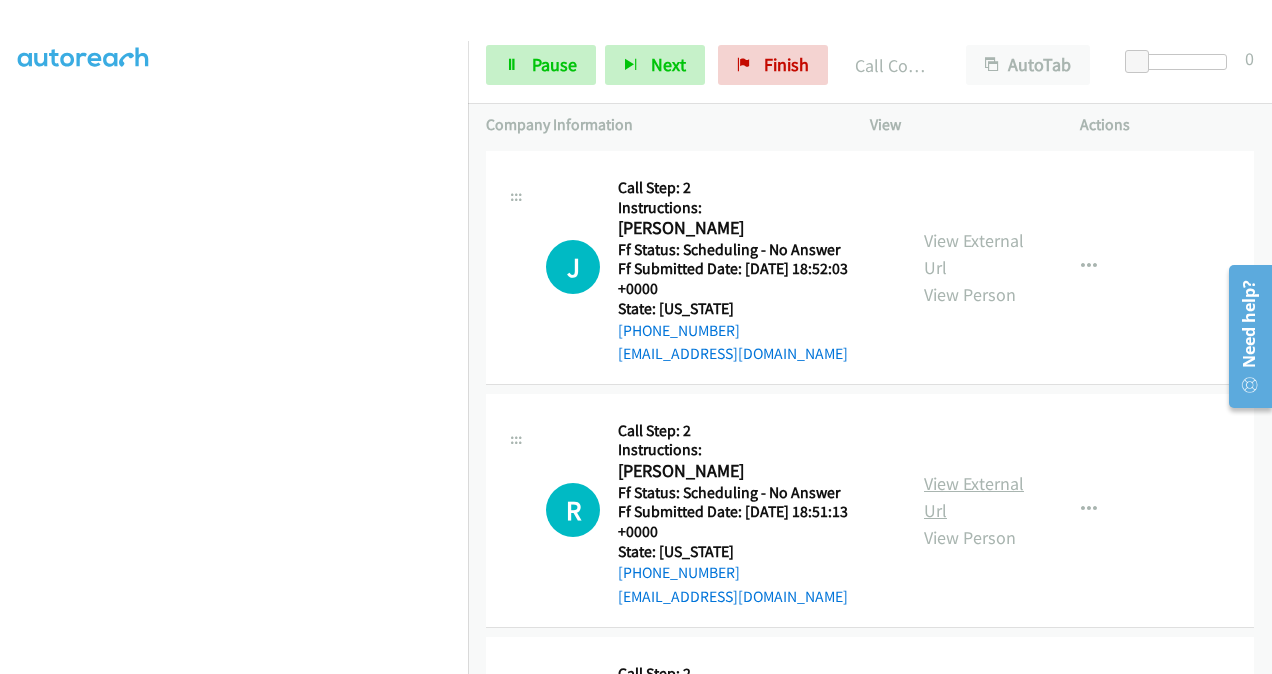 click on "View External Url" at bounding box center [974, 497] 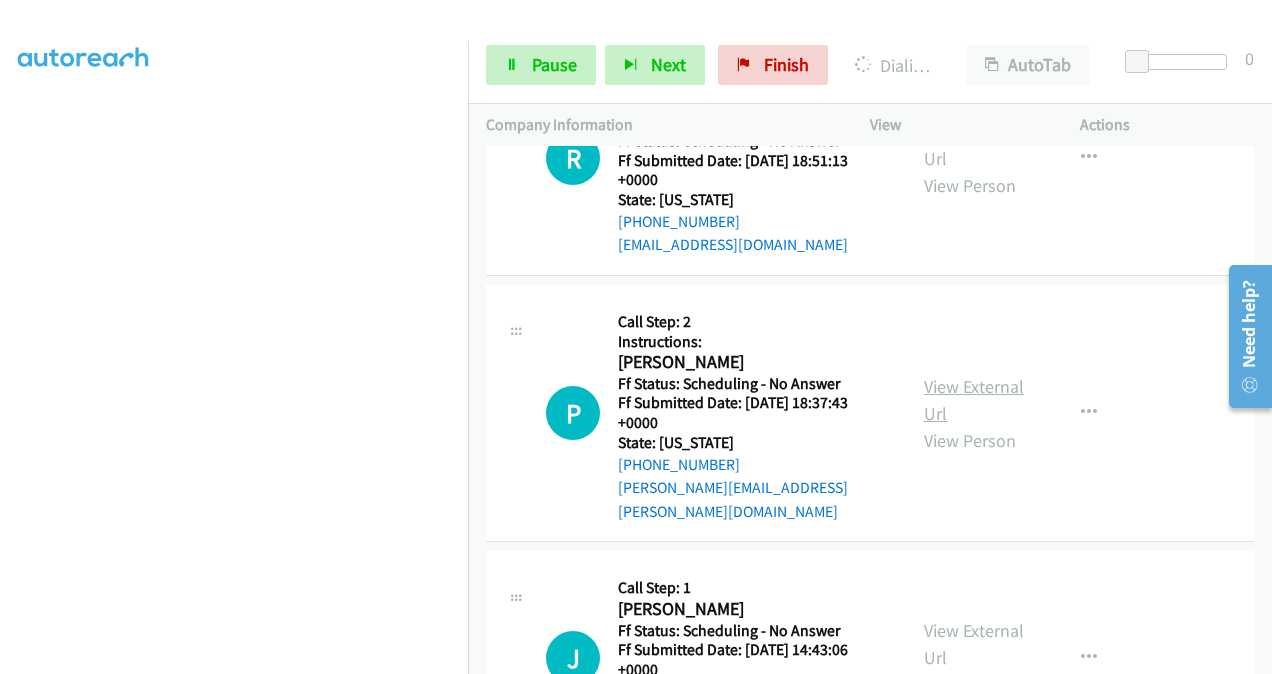 scroll, scrollTop: 9036, scrollLeft: 0, axis: vertical 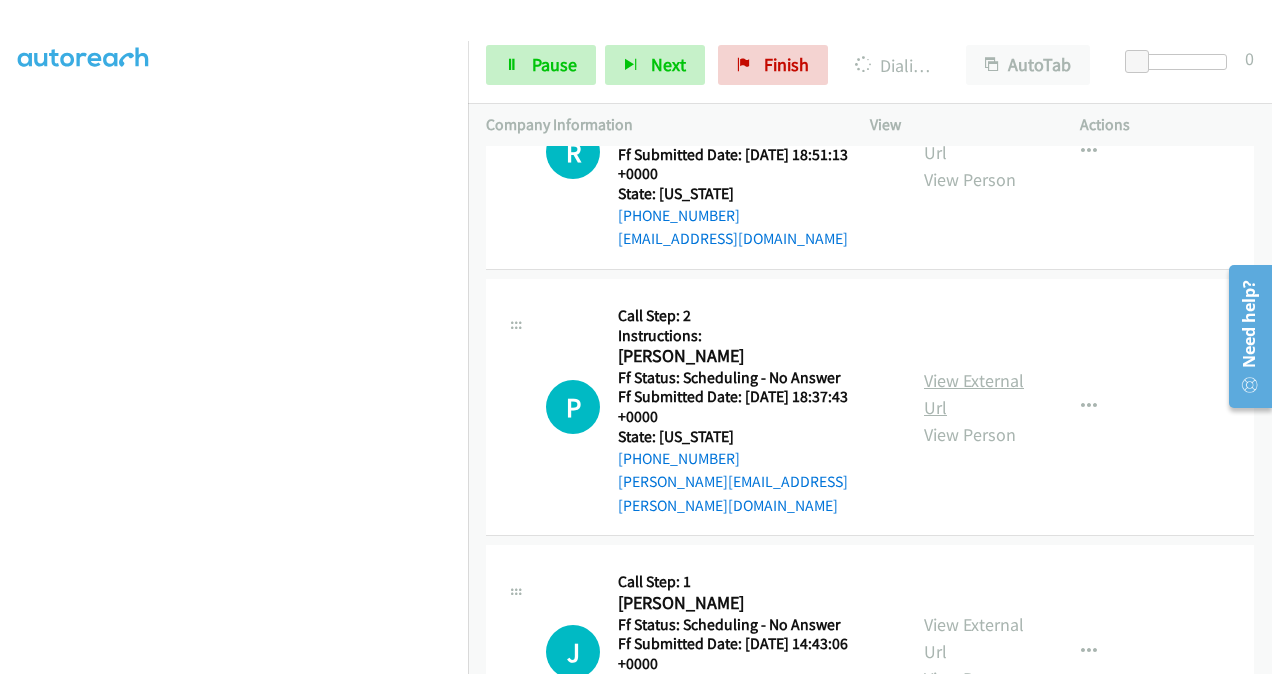 click on "View External Url" at bounding box center [974, 394] 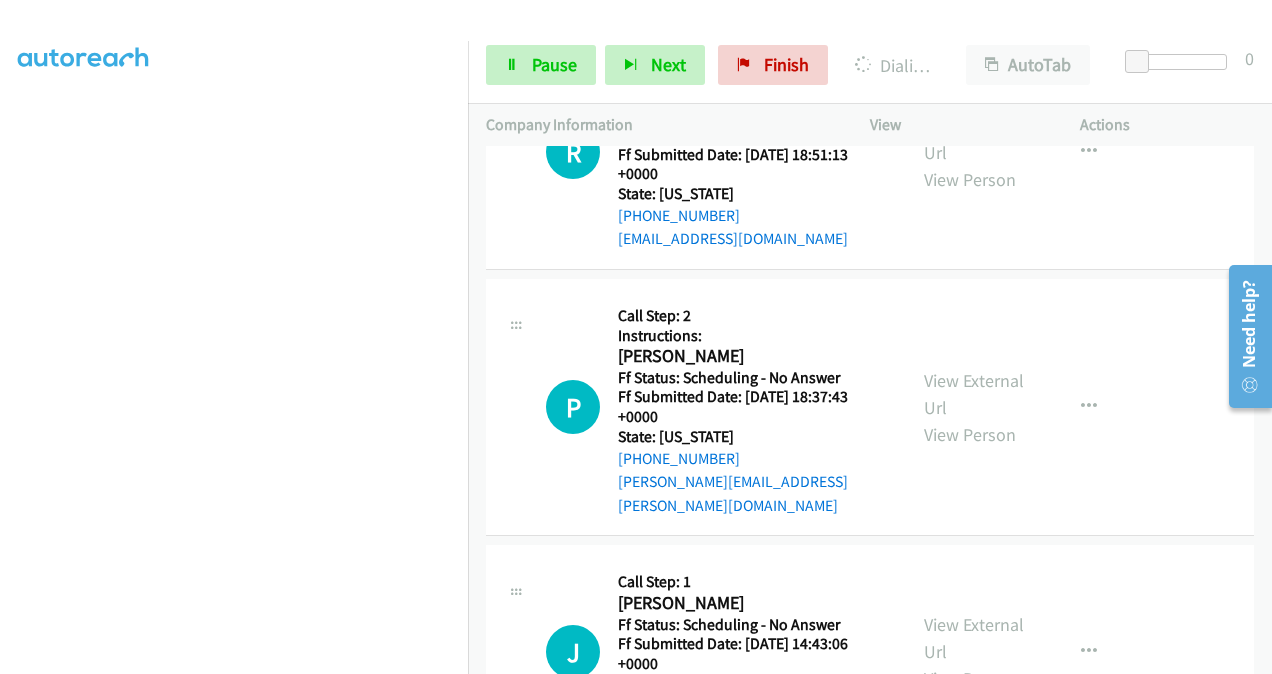scroll, scrollTop: 9236, scrollLeft: 0, axis: vertical 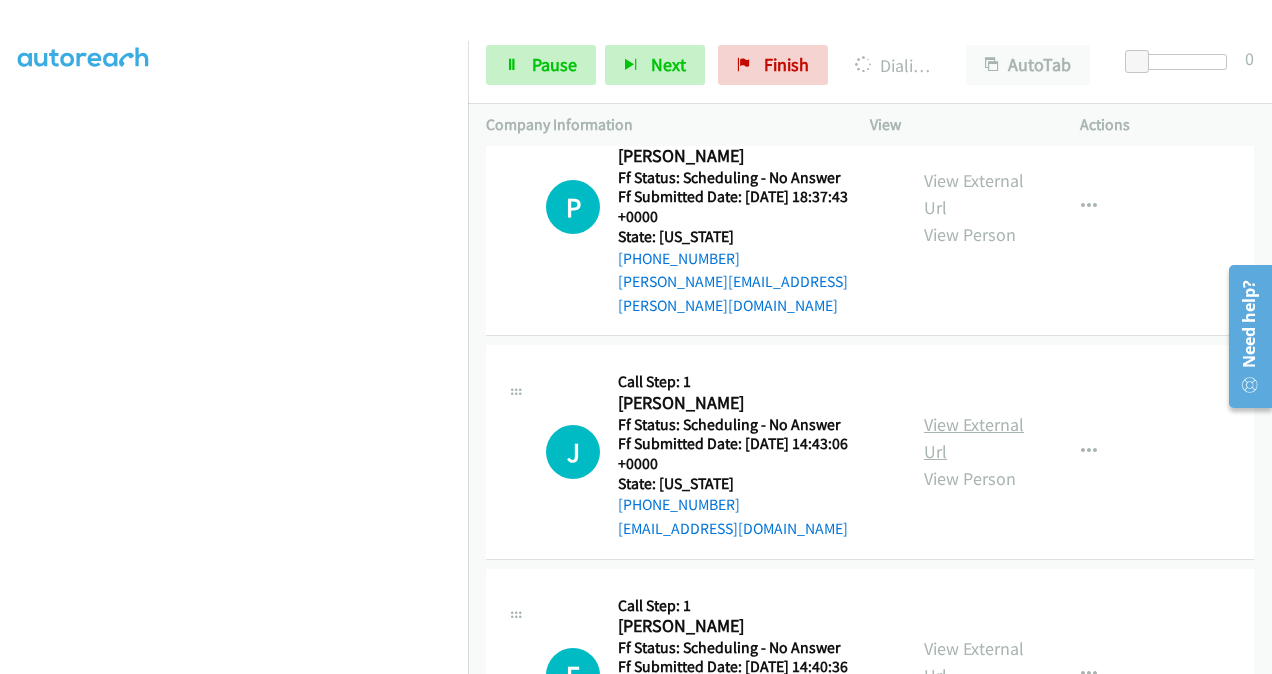 click on "View External Url" at bounding box center (974, 438) 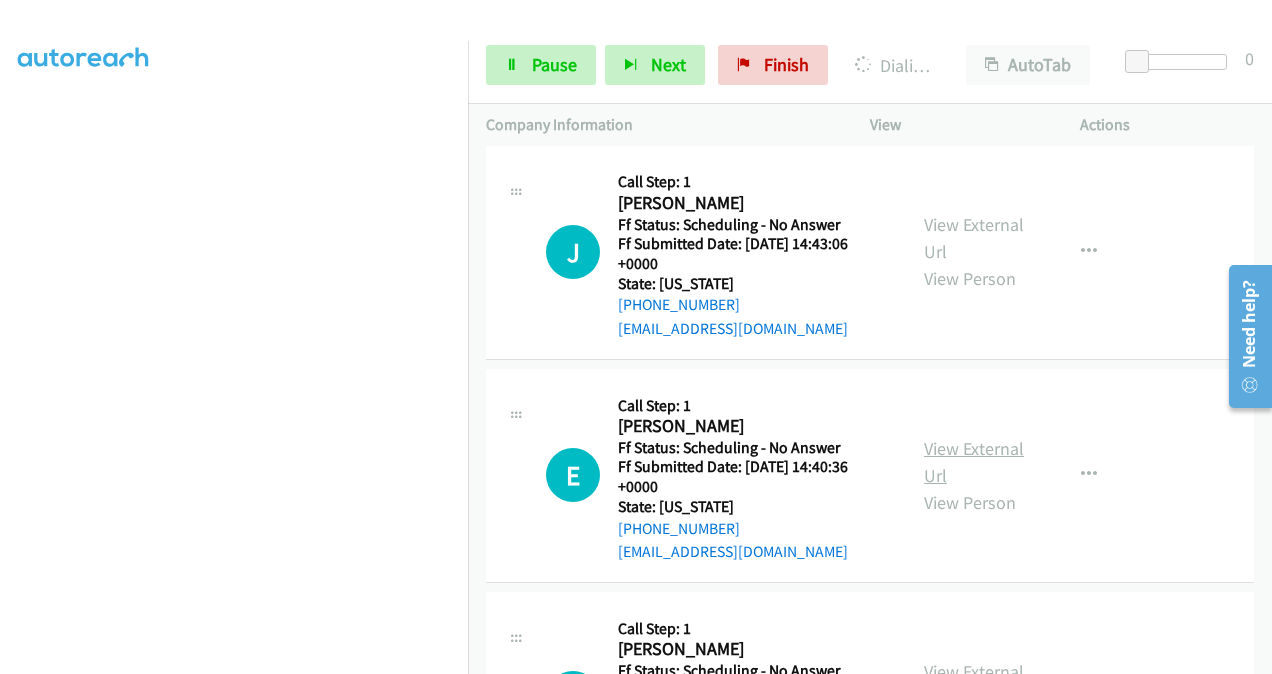 click on "View External Url" at bounding box center [974, 462] 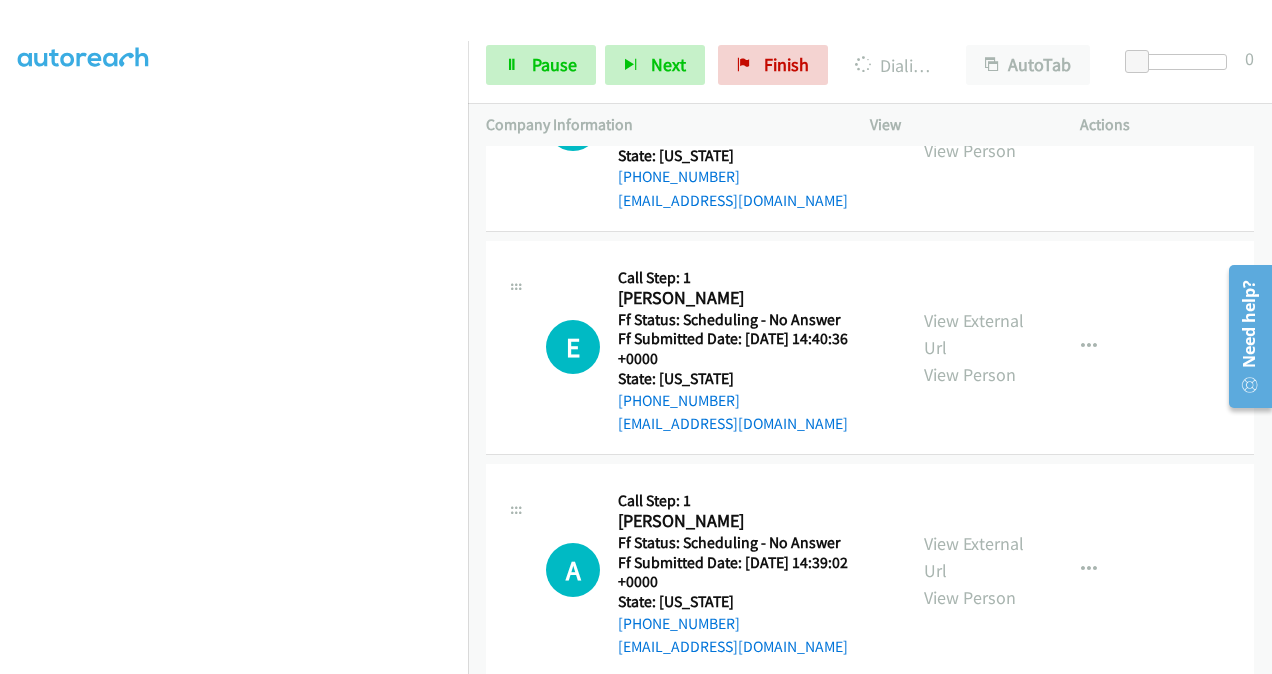 scroll, scrollTop: 9636, scrollLeft: 0, axis: vertical 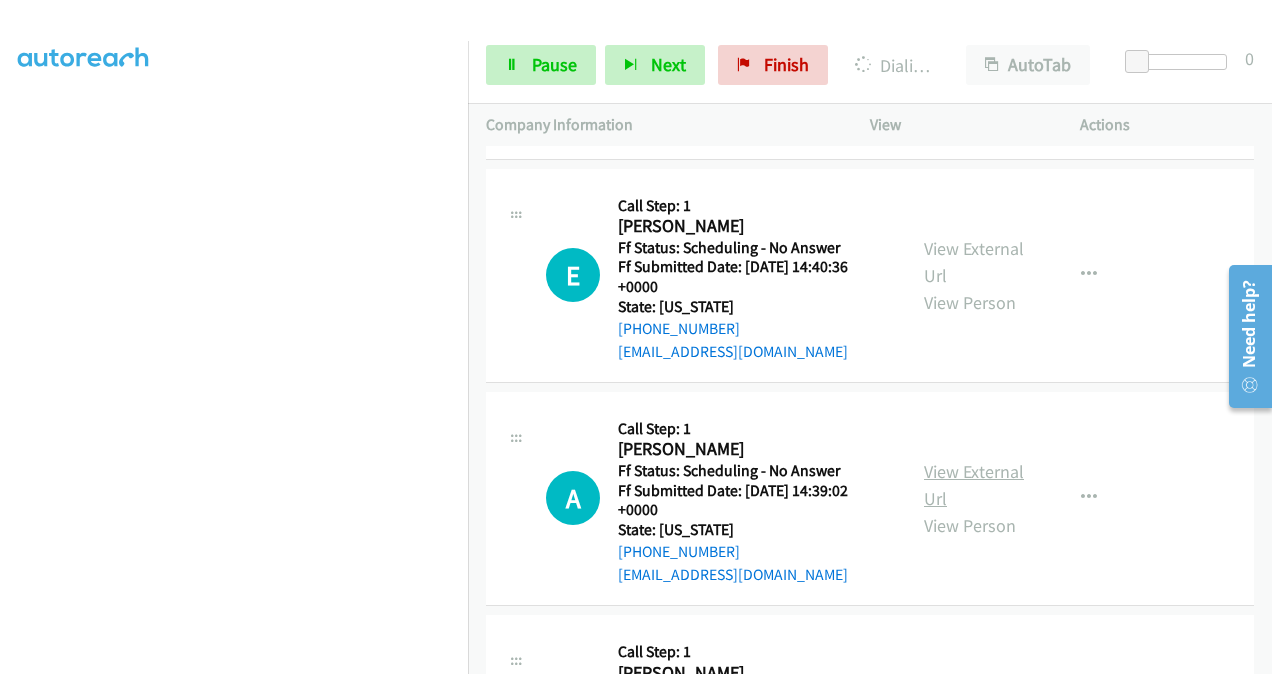 click on "View External Url" at bounding box center (974, 485) 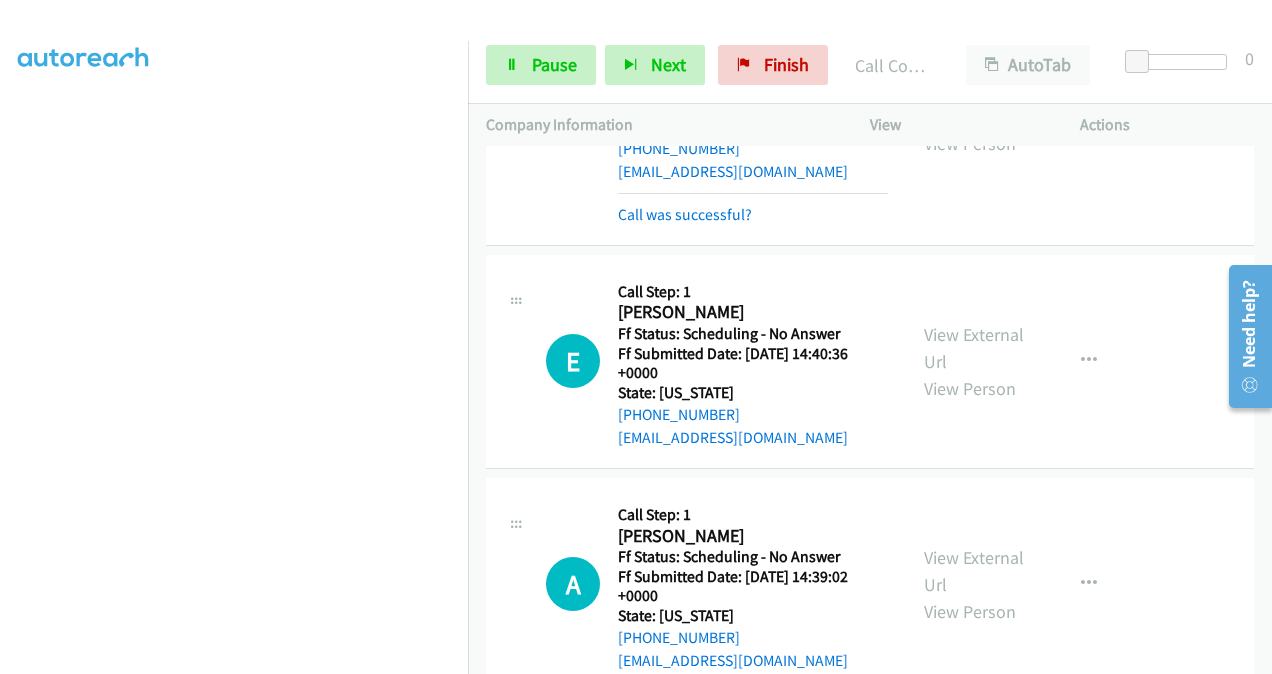 scroll, scrollTop: 9806, scrollLeft: 0, axis: vertical 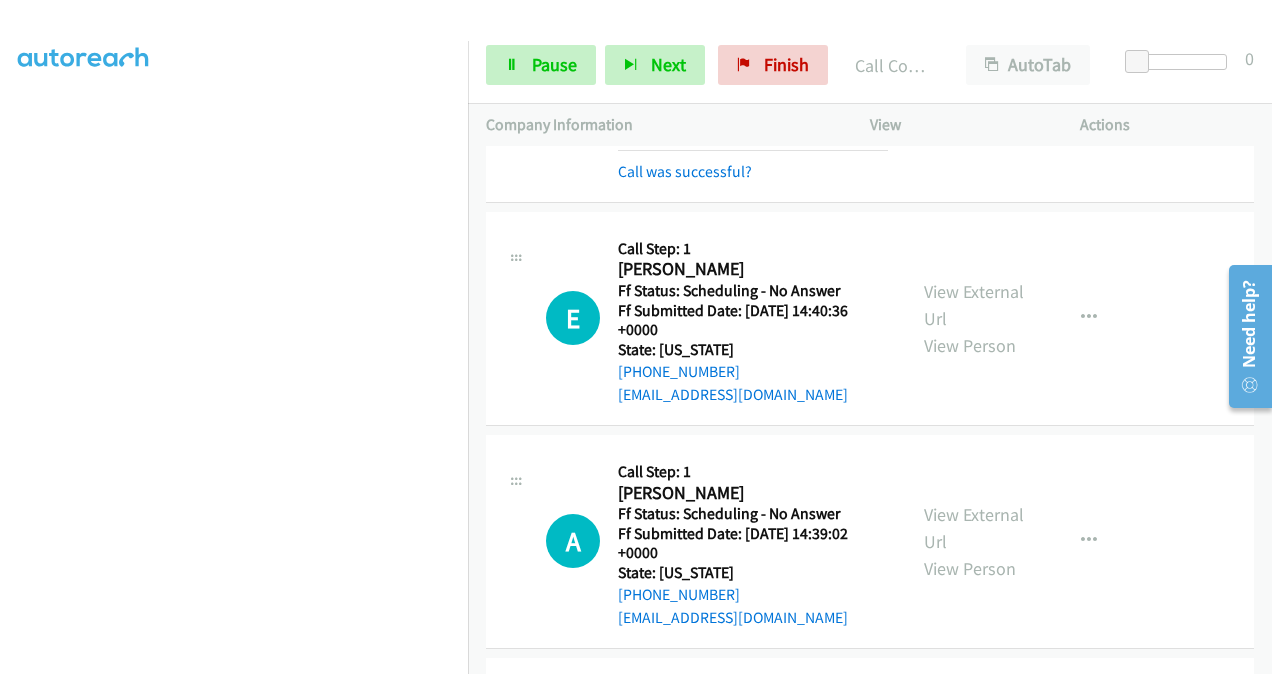 click on "View External Url" at bounding box center [974, 751] 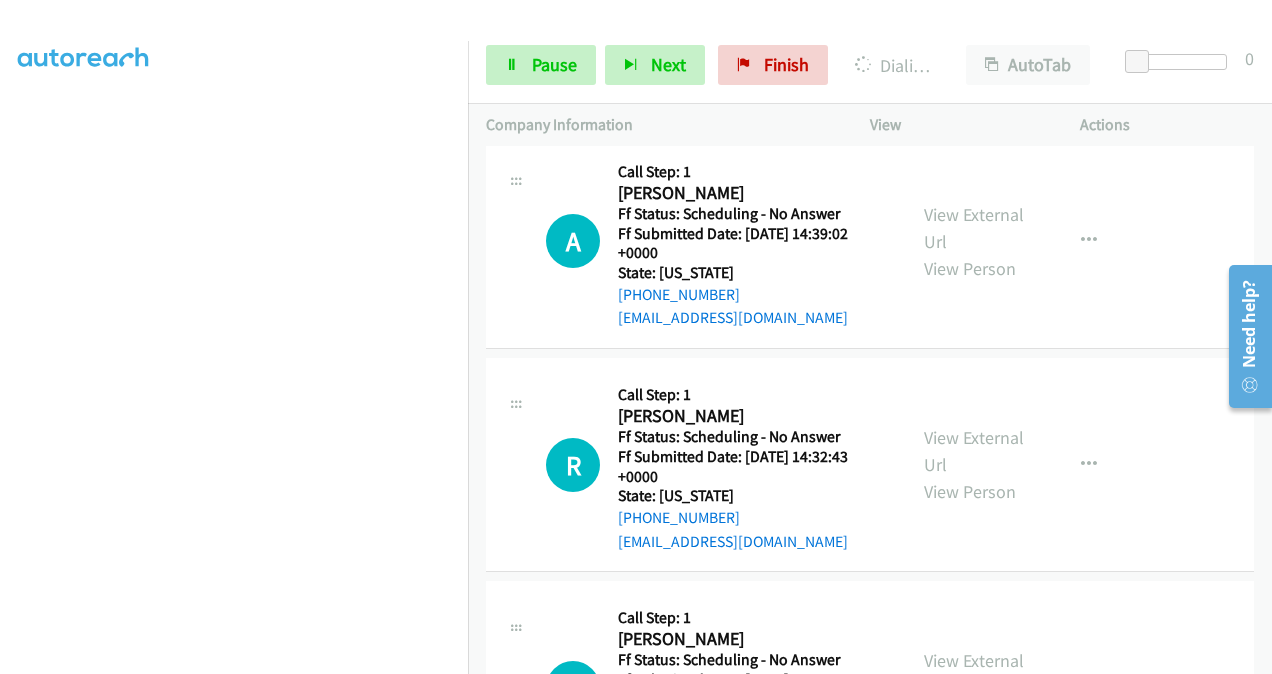 scroll, scrollTop: 10206, scrollLeft: 0, axis: vertical 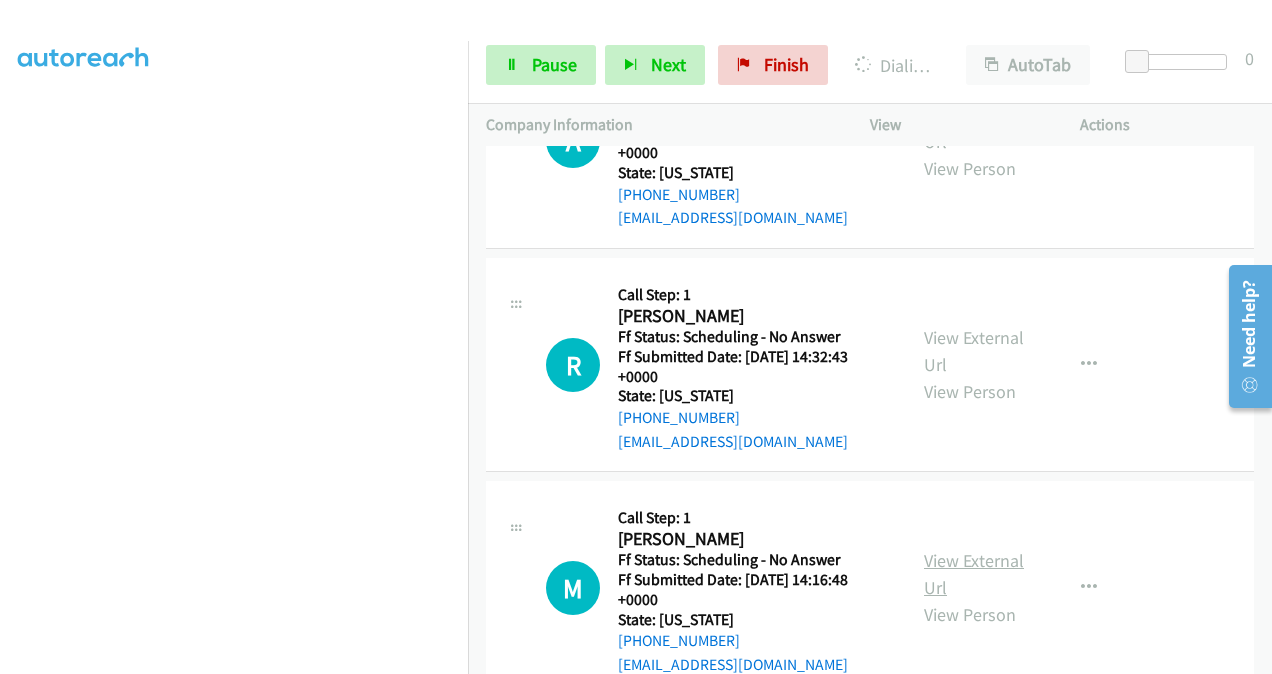 click on "View External Url" at bounding box center [974, 574] 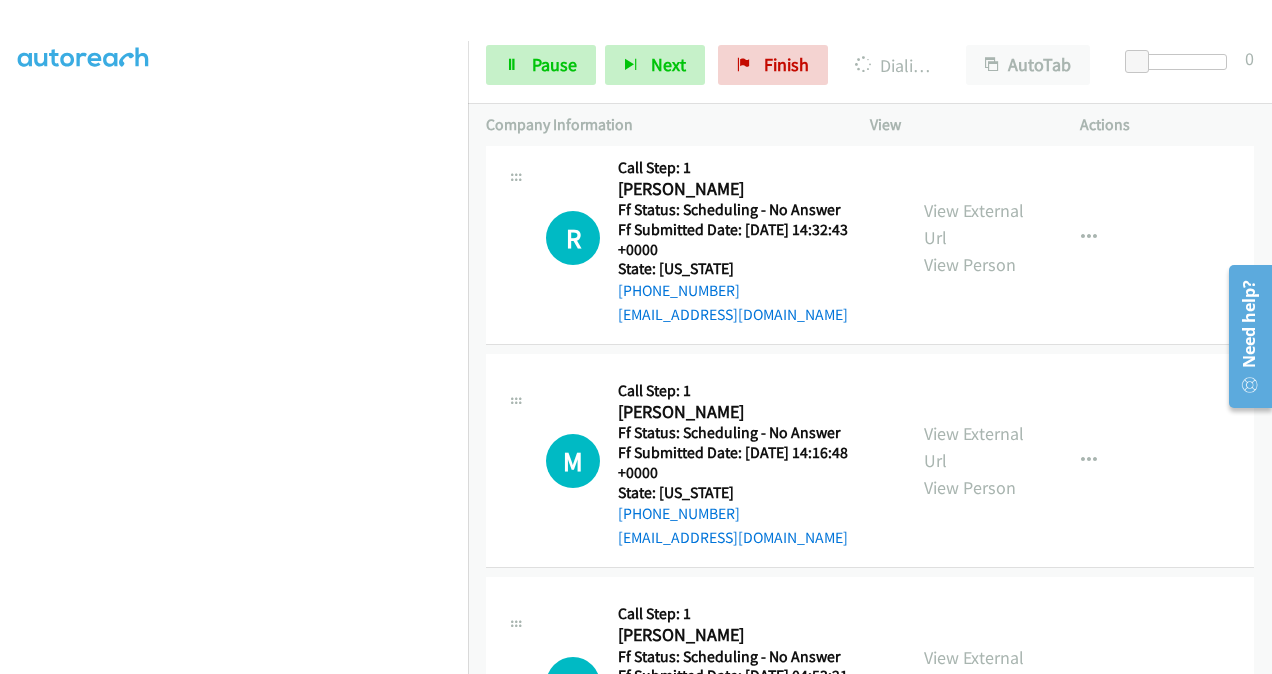 scroll, scrollTop: 10506, scrollLeft: 0, axis: vertical 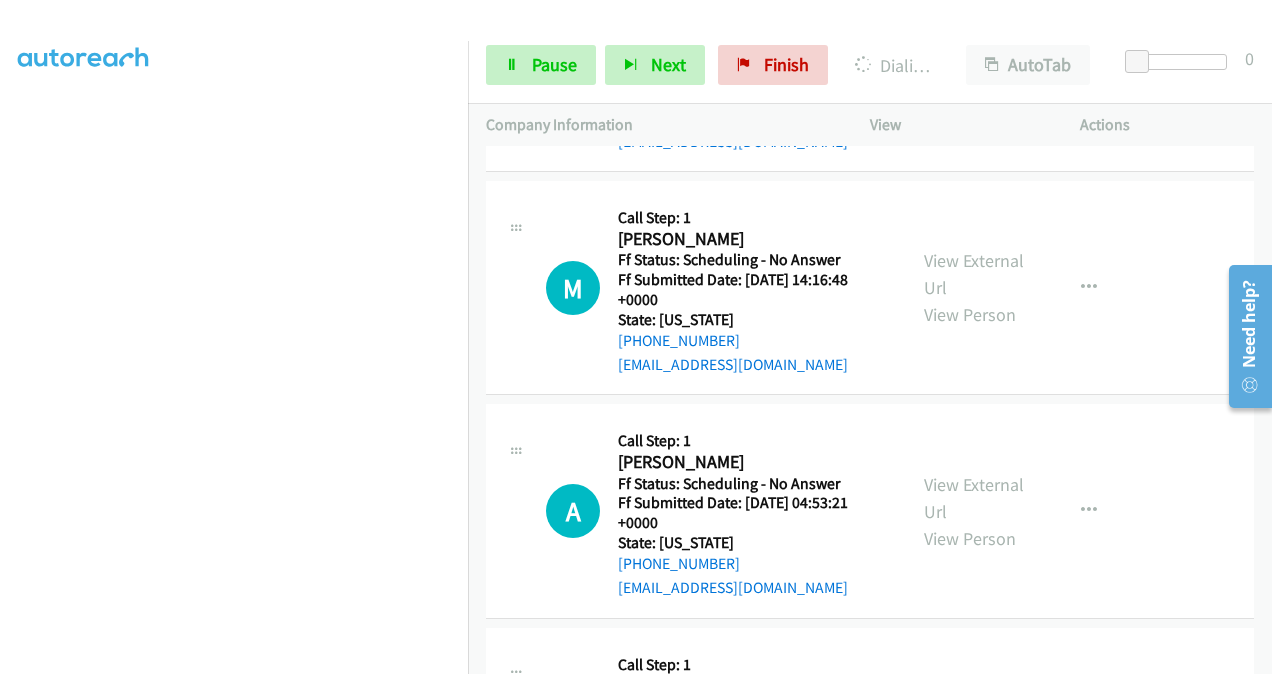 click on "View External Url
View Person" at bounding box center [975, 511] 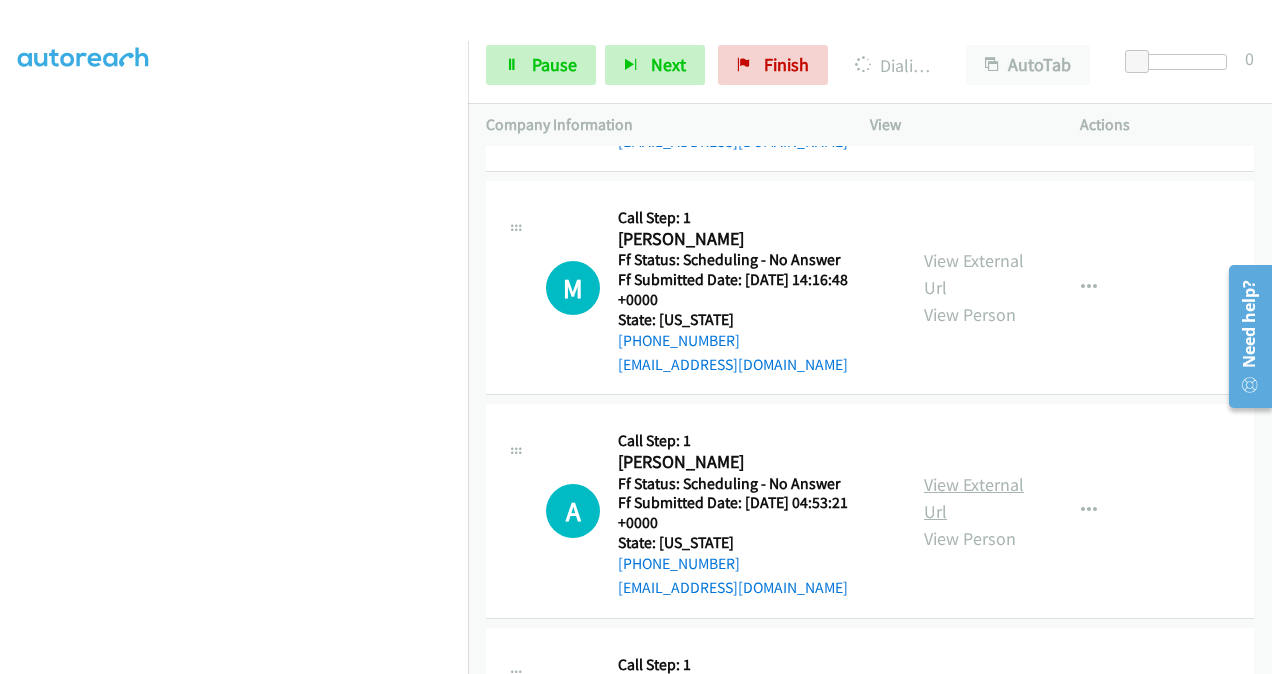 click on "View External Url" at bounding box center (974, 498) 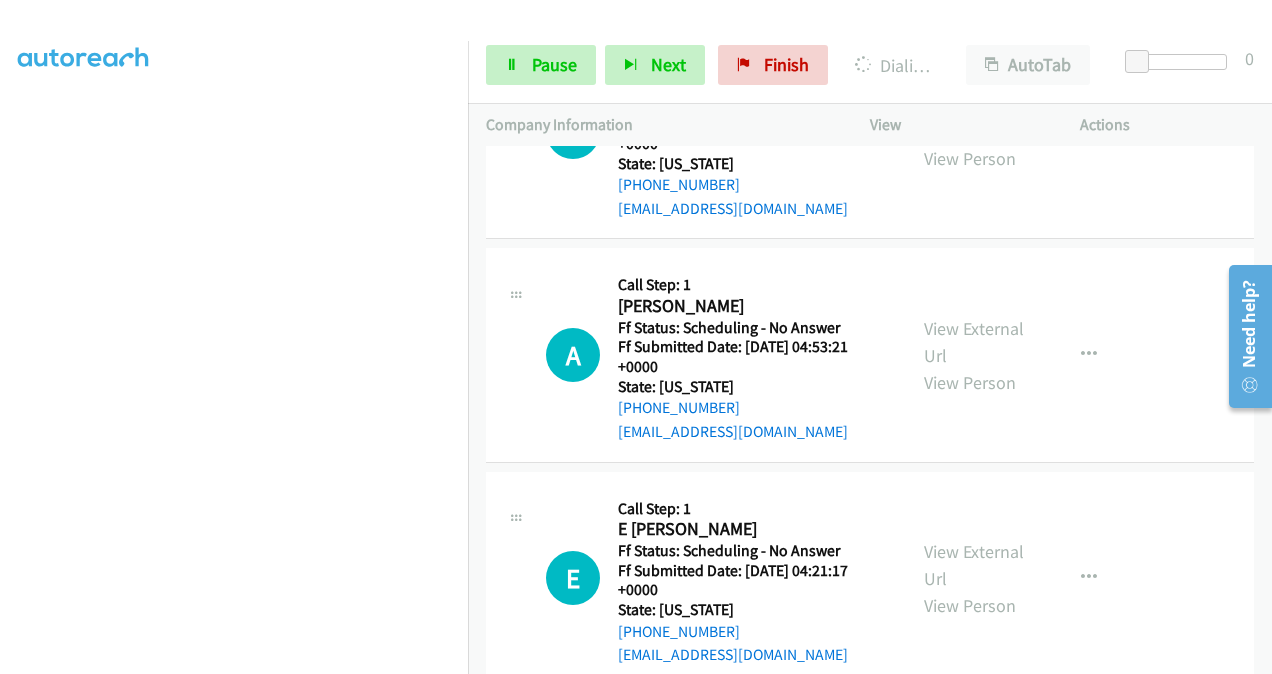 scroll, scrollTop: 10706, scrollLeft: 0, axis: vertical 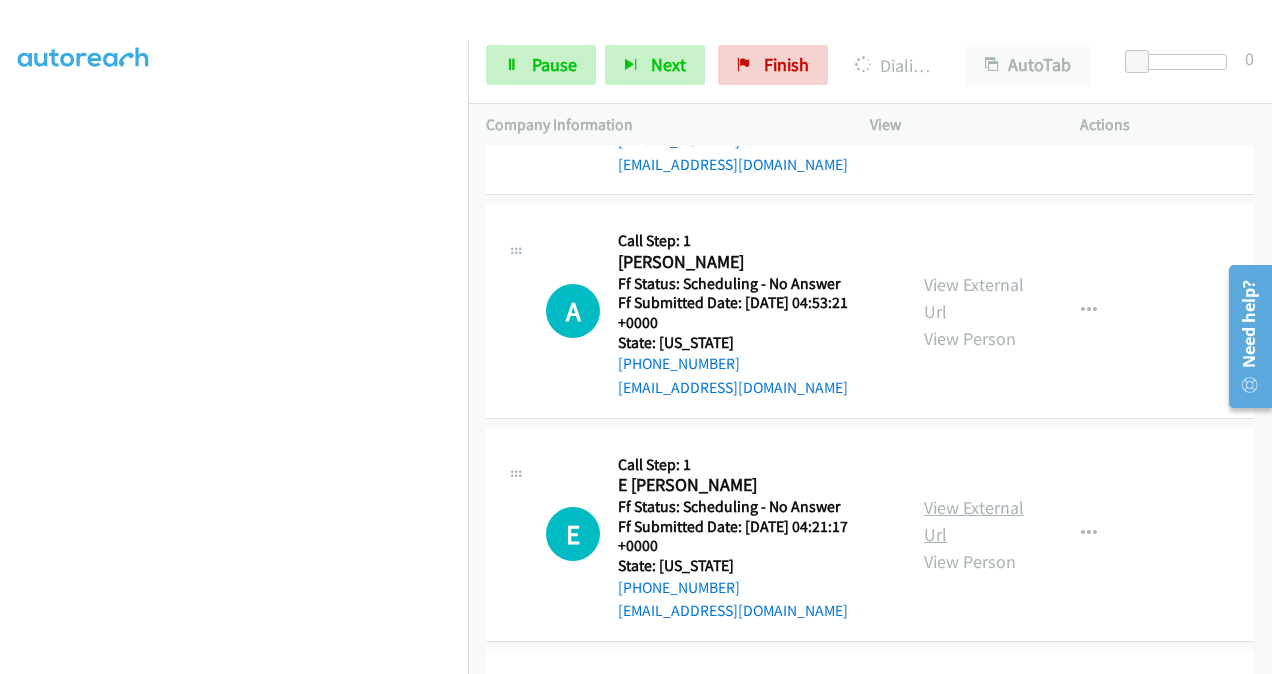 click on "View External Url" at bounding box center [974, 521] 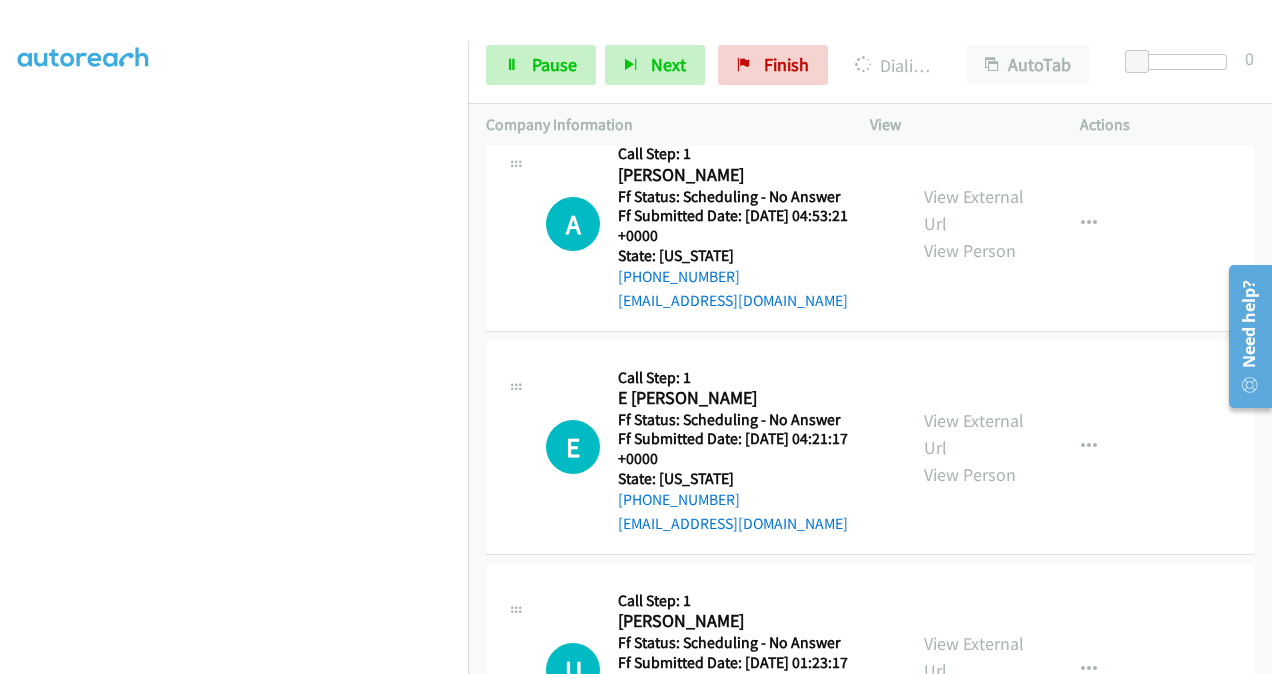 scroll, scrollTop: 11027, scrollLeft: 0, axis: vertical 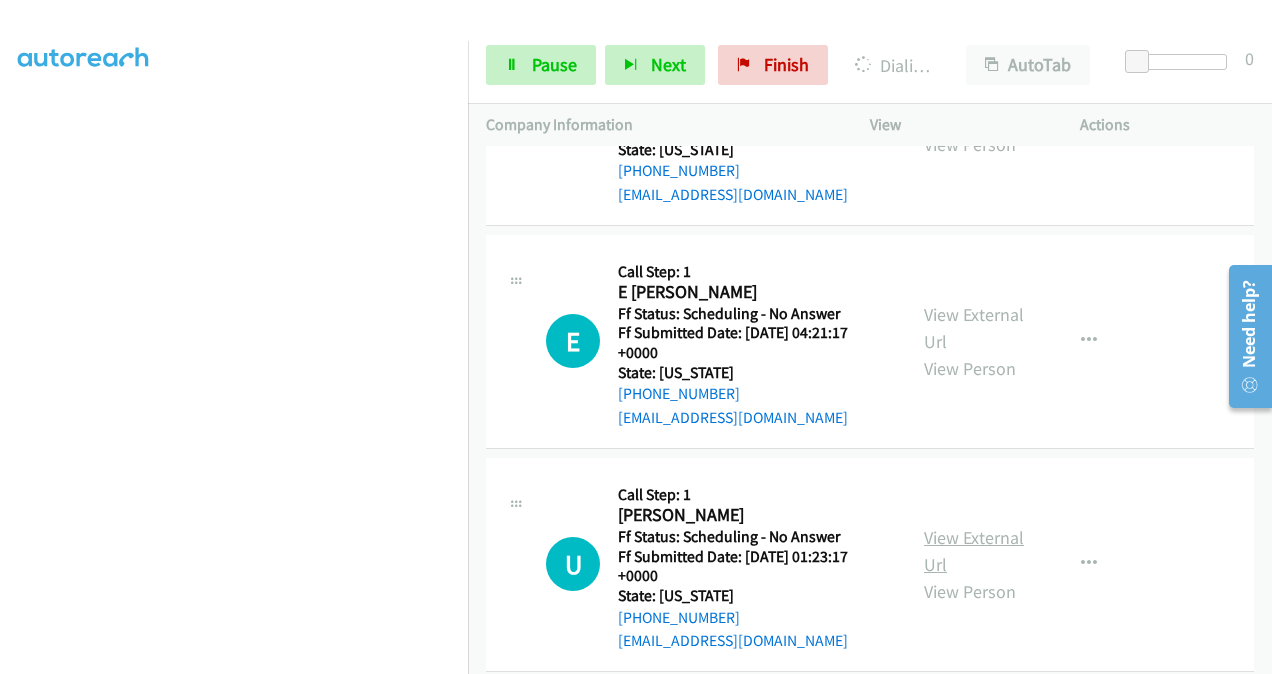 click on "View External Url" at bounding box center (974, 551) 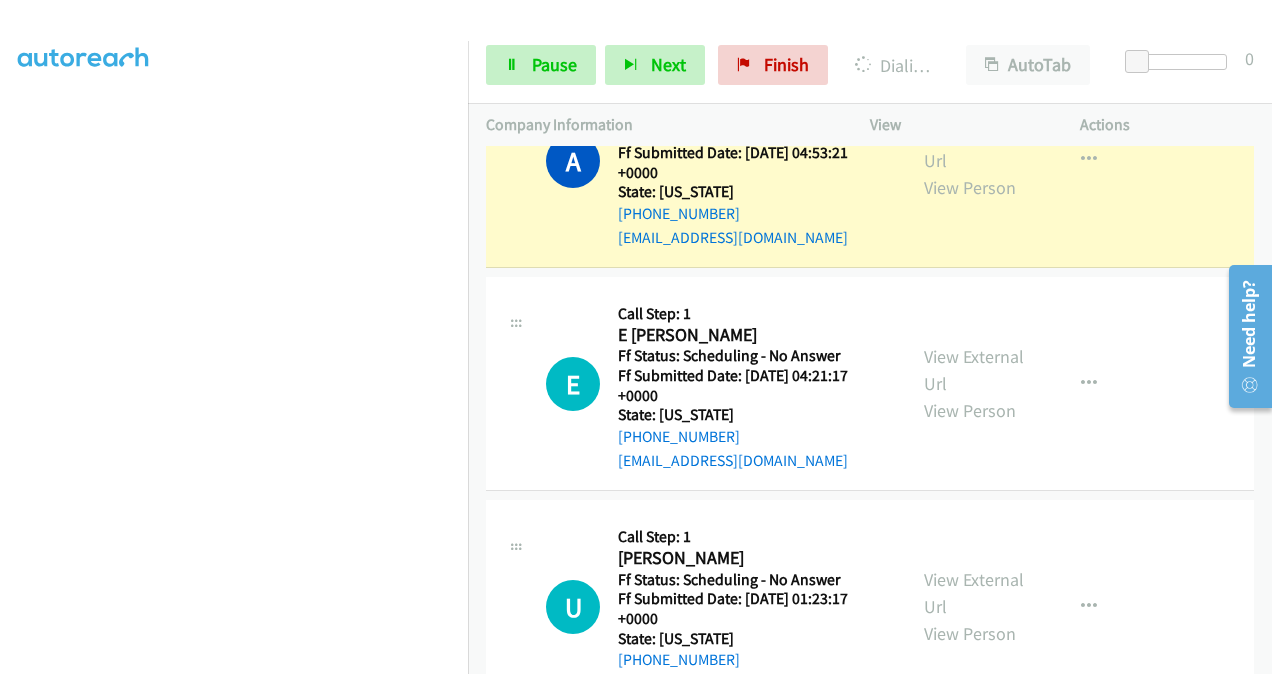 scroll, scrollTop: 11227, scrollLeft: 0, axis: vertical 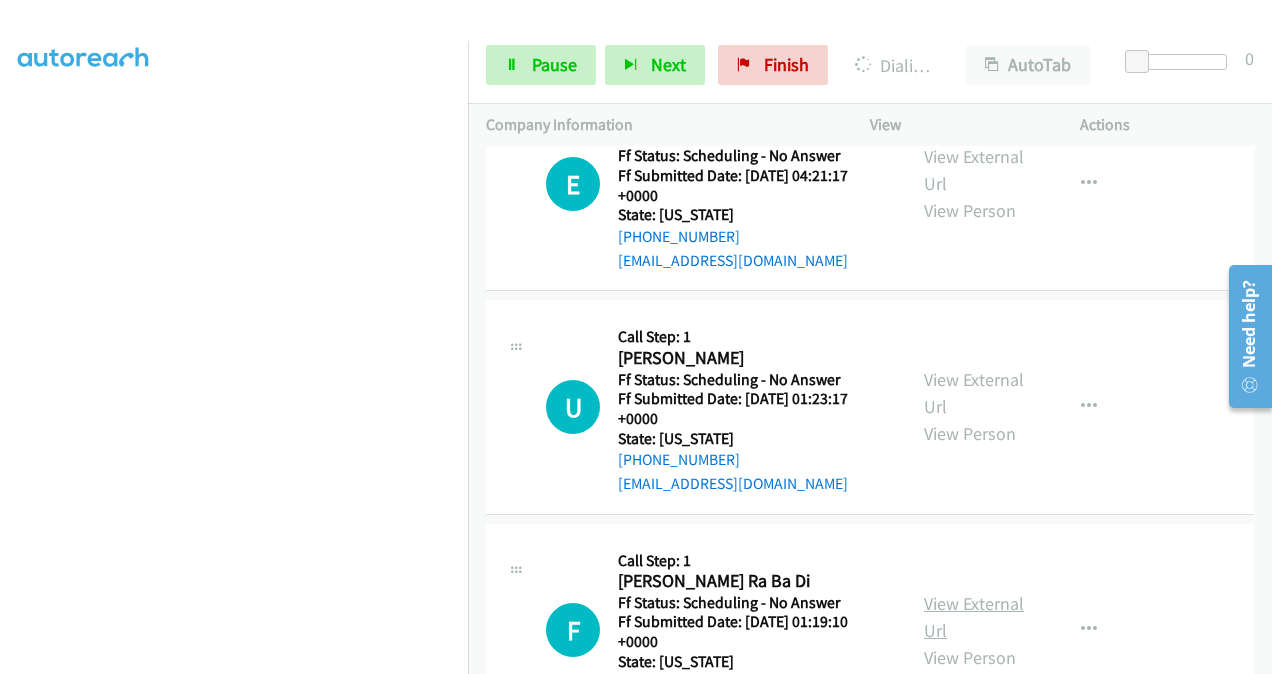click on "View External Url" at bounding box center (974, 617) 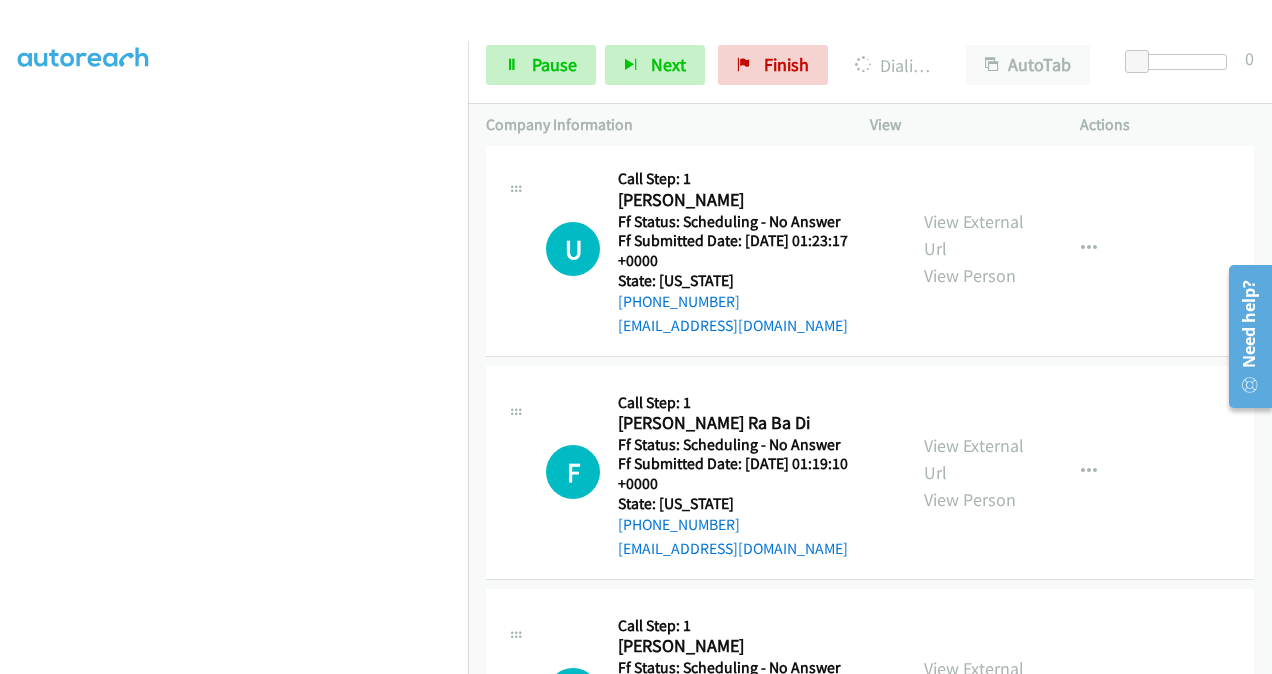 scroll, scrollTop: 11527, scrollLeft: 0, axis: vertical 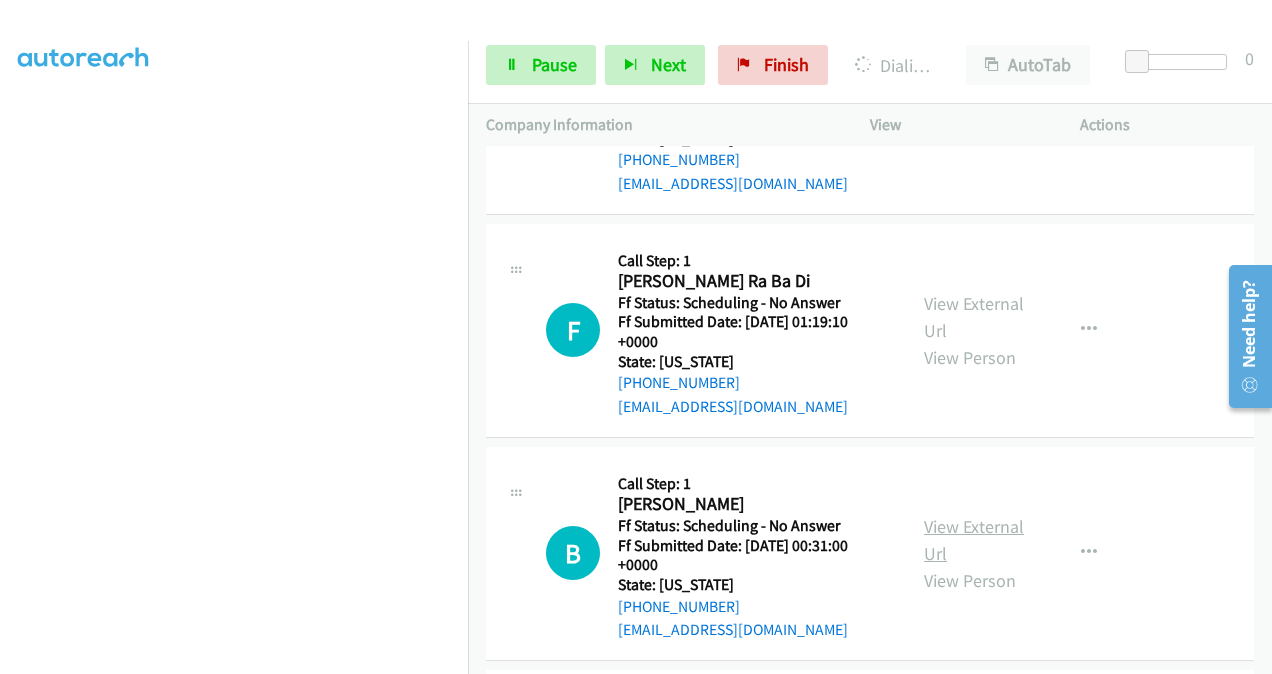 click on "View External Url" at bounding box center (974, 540) 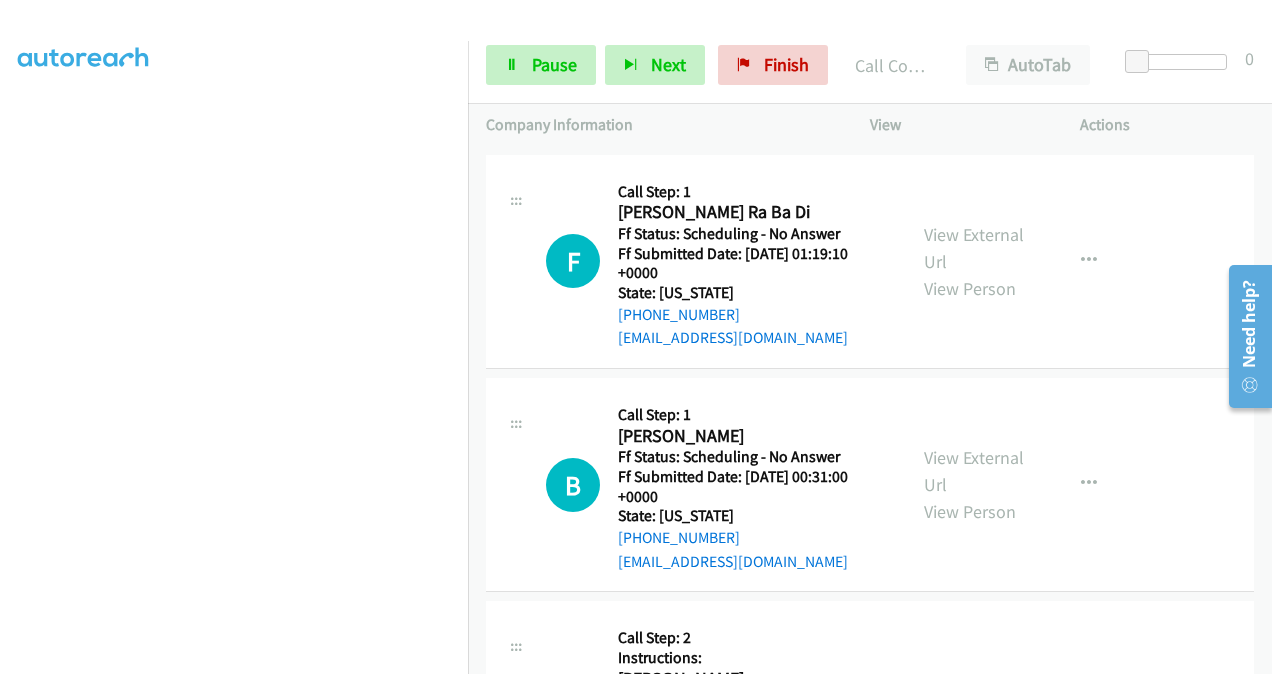 scroll, scrollTop: 11727, scrollLeft: 0, axis: vertical 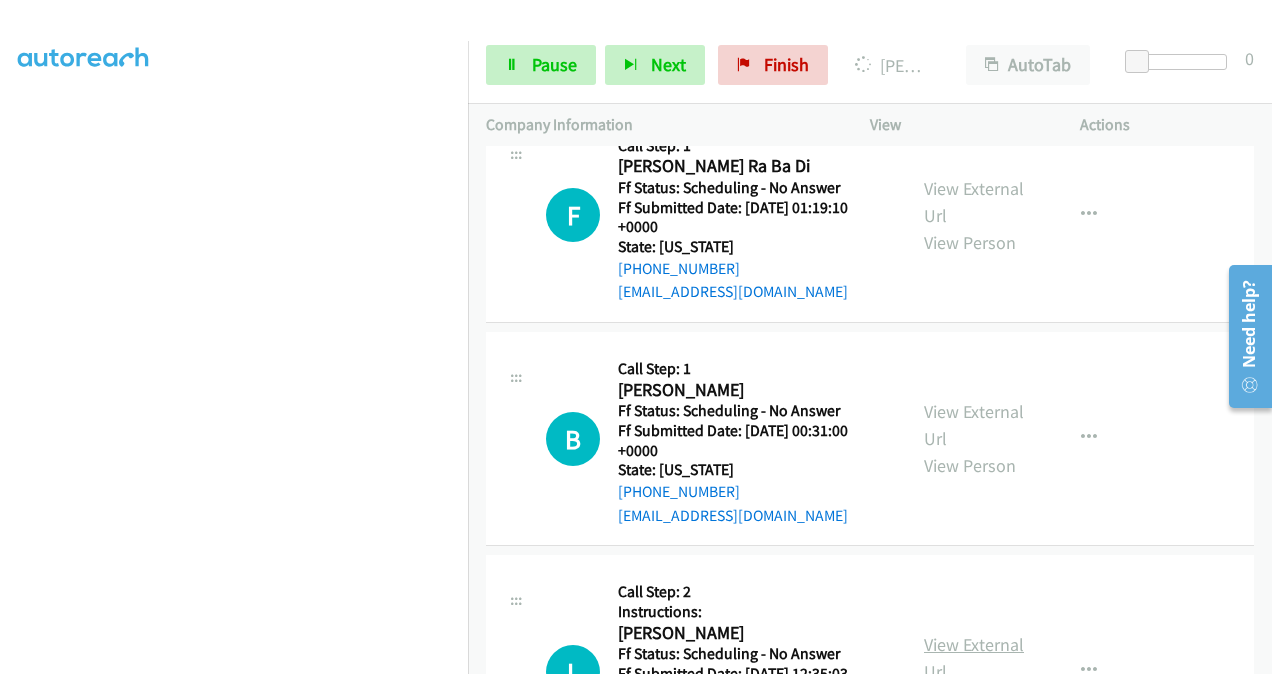 click on "View External Url" at bounding box center [974, 658] 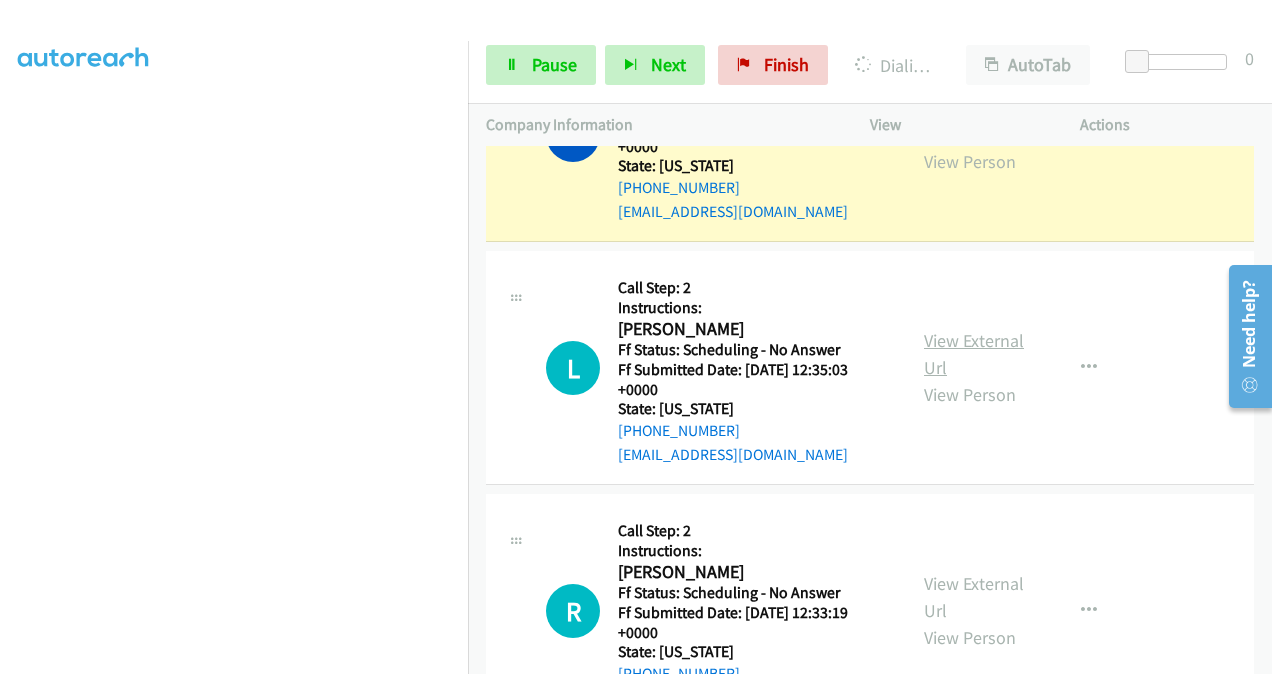 scroll, scrollTop: 12148, scrollLeft: 0, axis: vertical 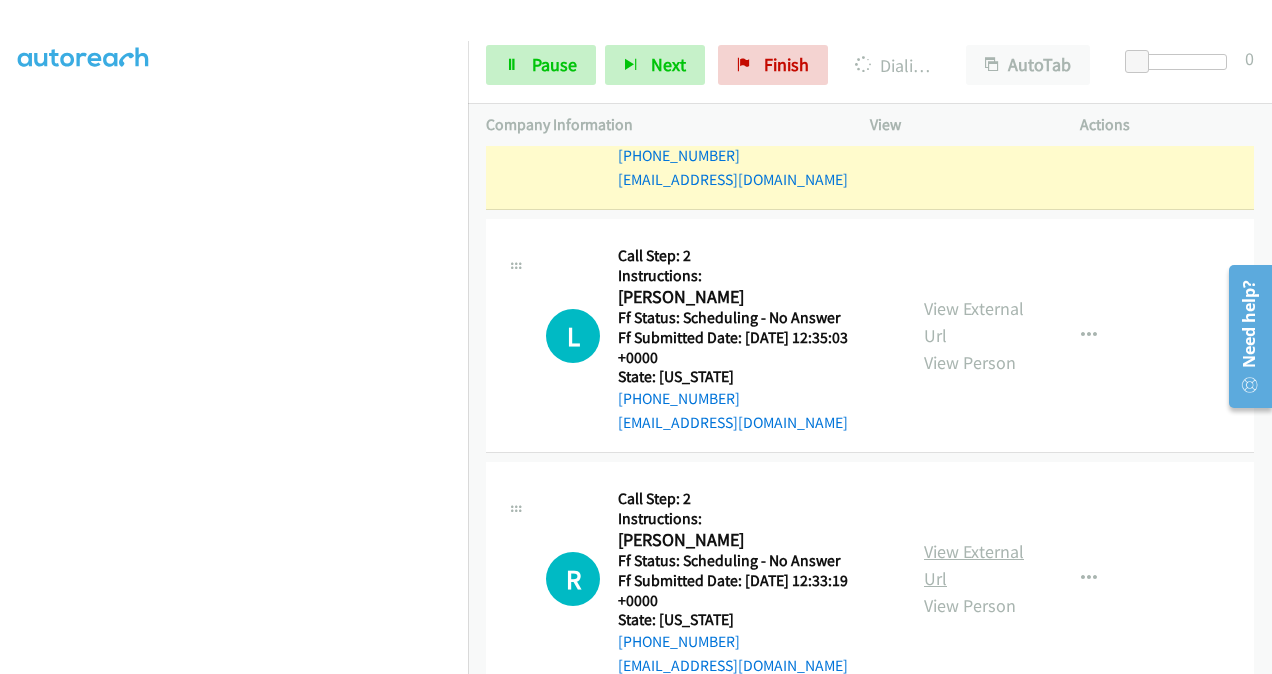 click on "View External Url" at bounding box center [974, 565] 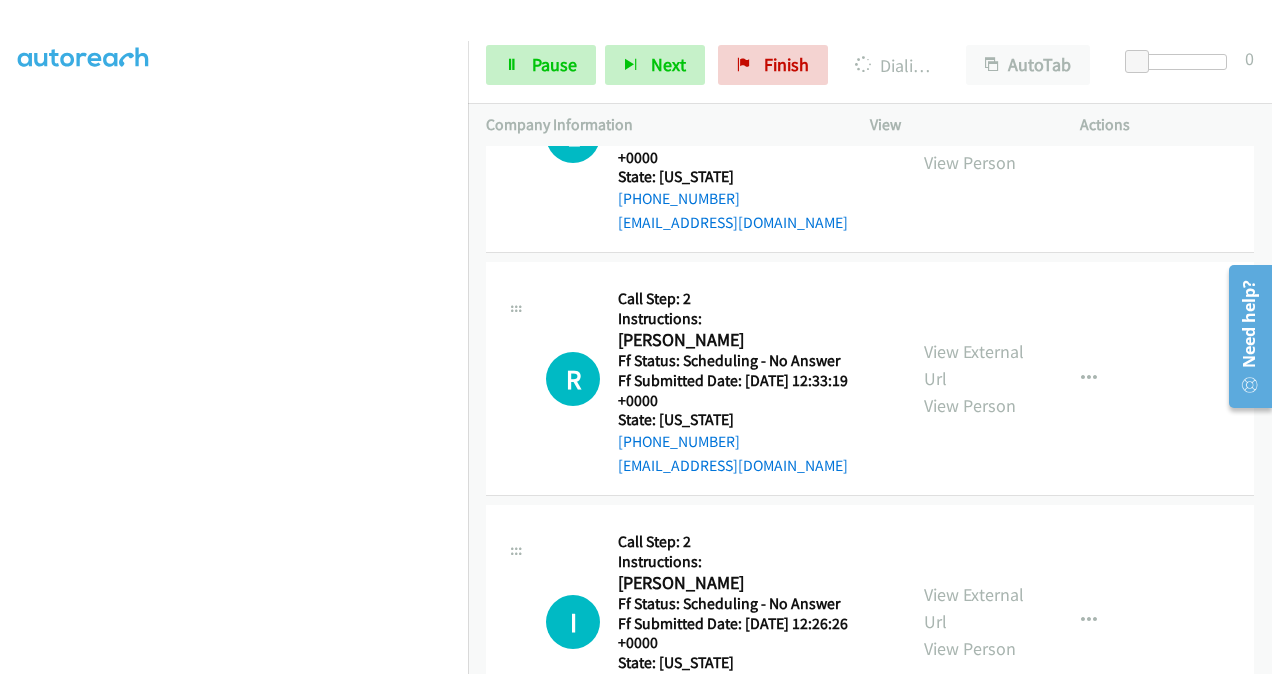 scroll, scrollTop: 12448, scrollLeft: 0, axis: vertical 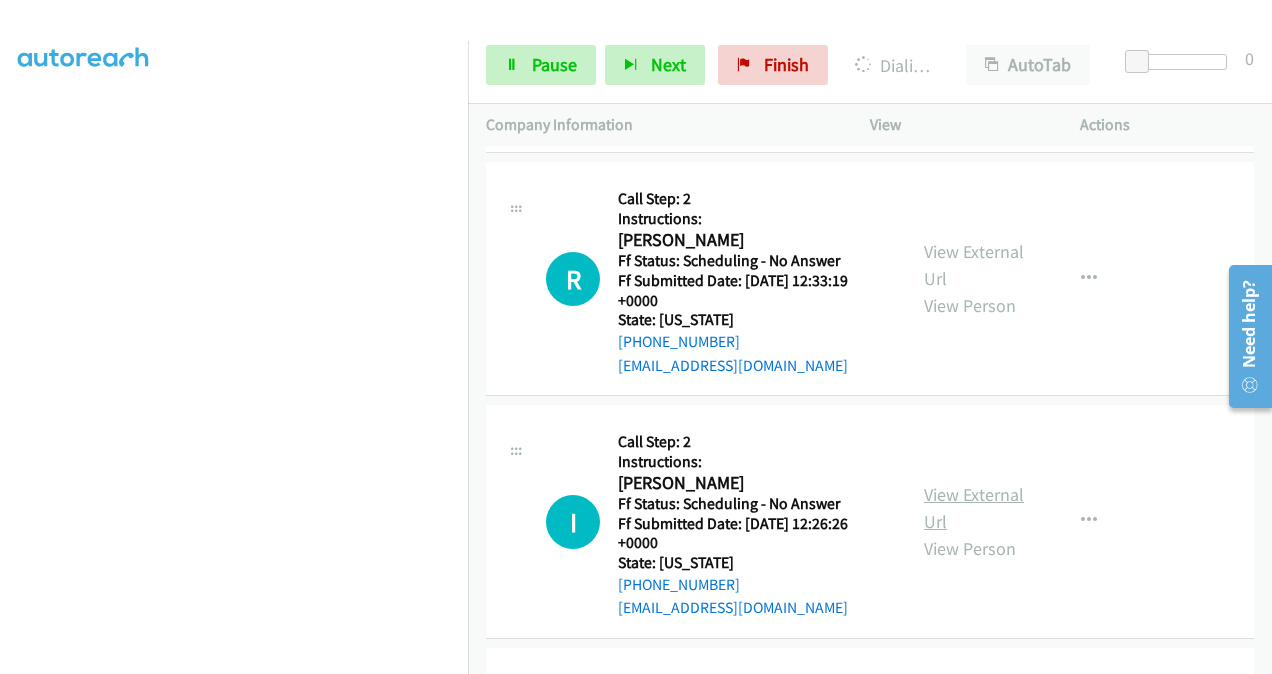 click on "View External Url" at bounding box center [974, 508] 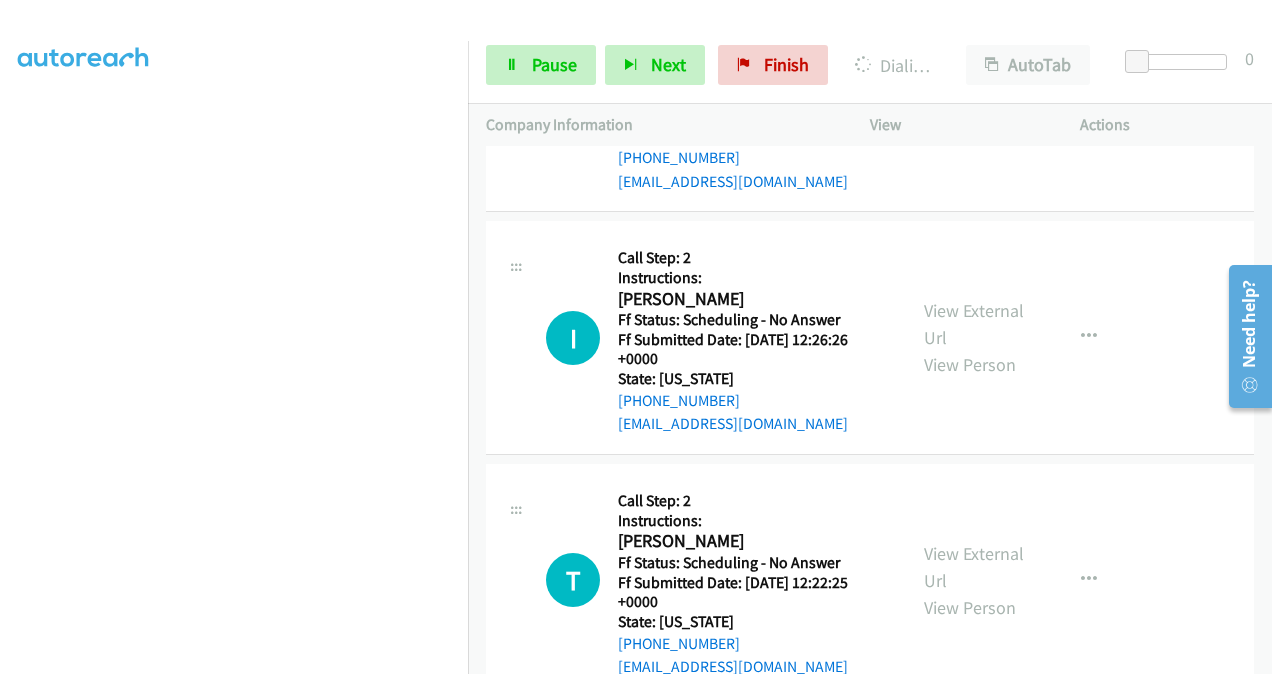 scroll, scrollTop: 12648, scrollLeft: 0, axis: vertical 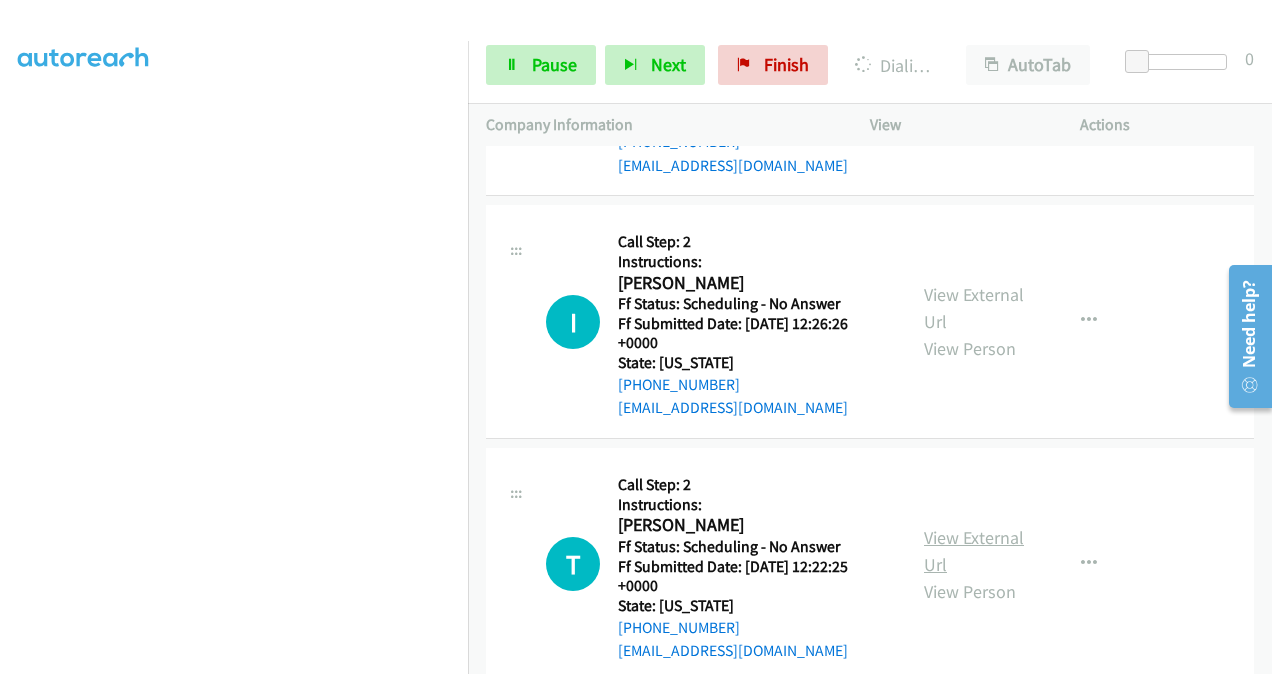 click on "View External Url" at bounding box center [974, 551] 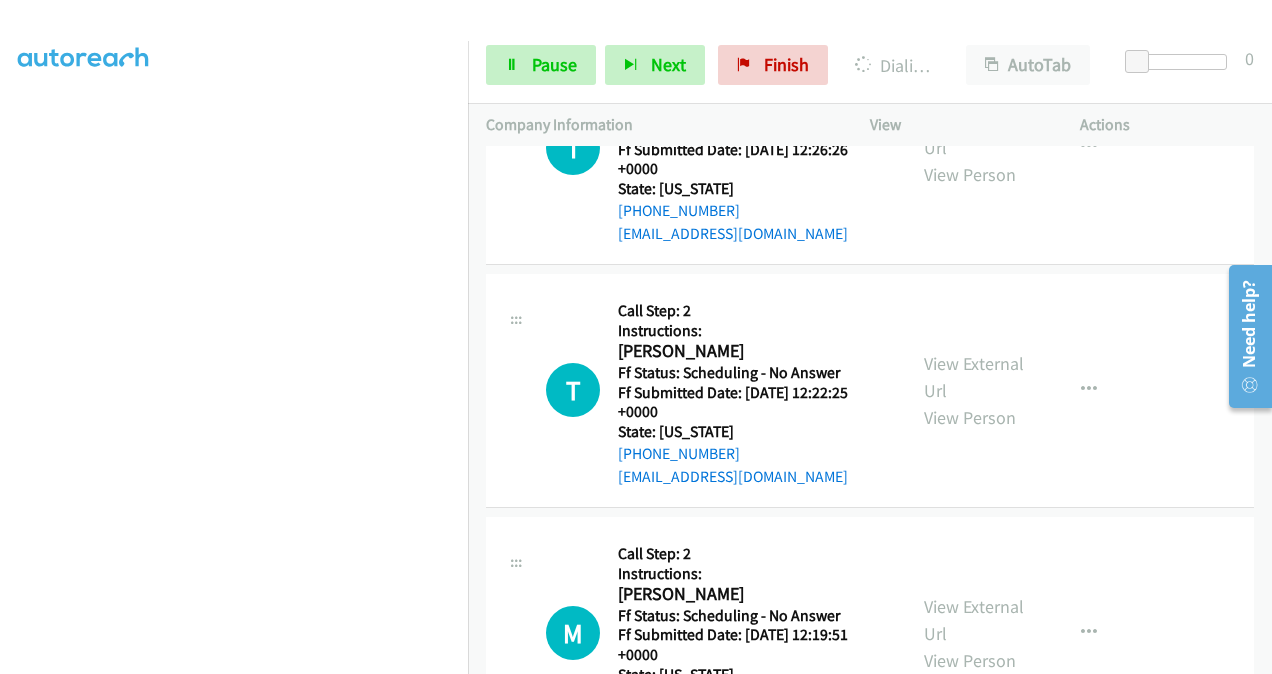 scroll, scrollTop: 12948, scrollLeft: 0, axis: vertical 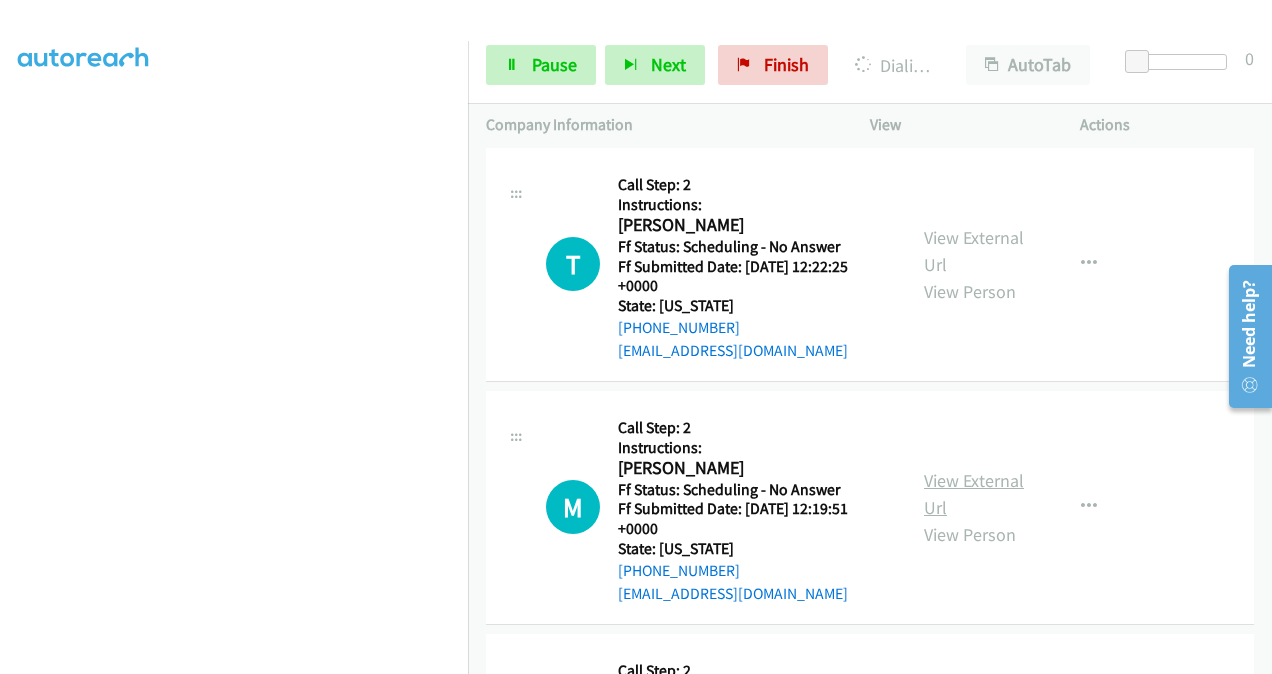 click on "View External Url" at bounding box center (974, 494) 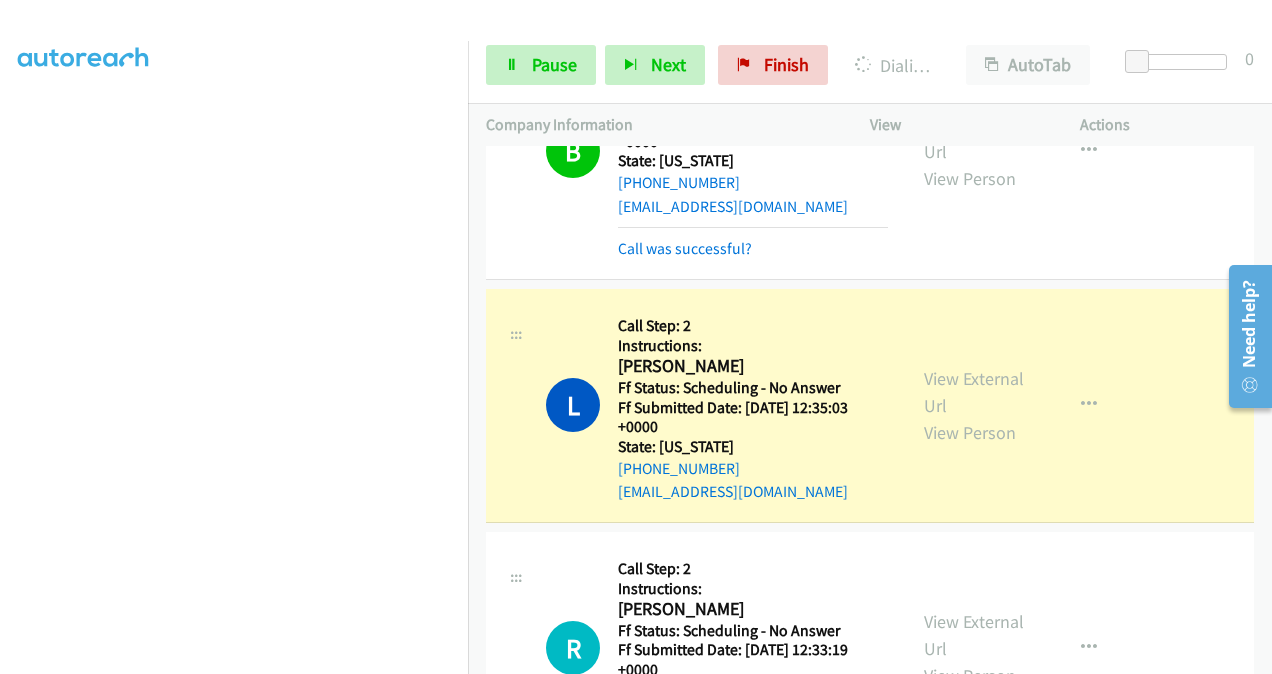 scroll, scrollTop: 12090, scrollLeft: 0, axis: vertical 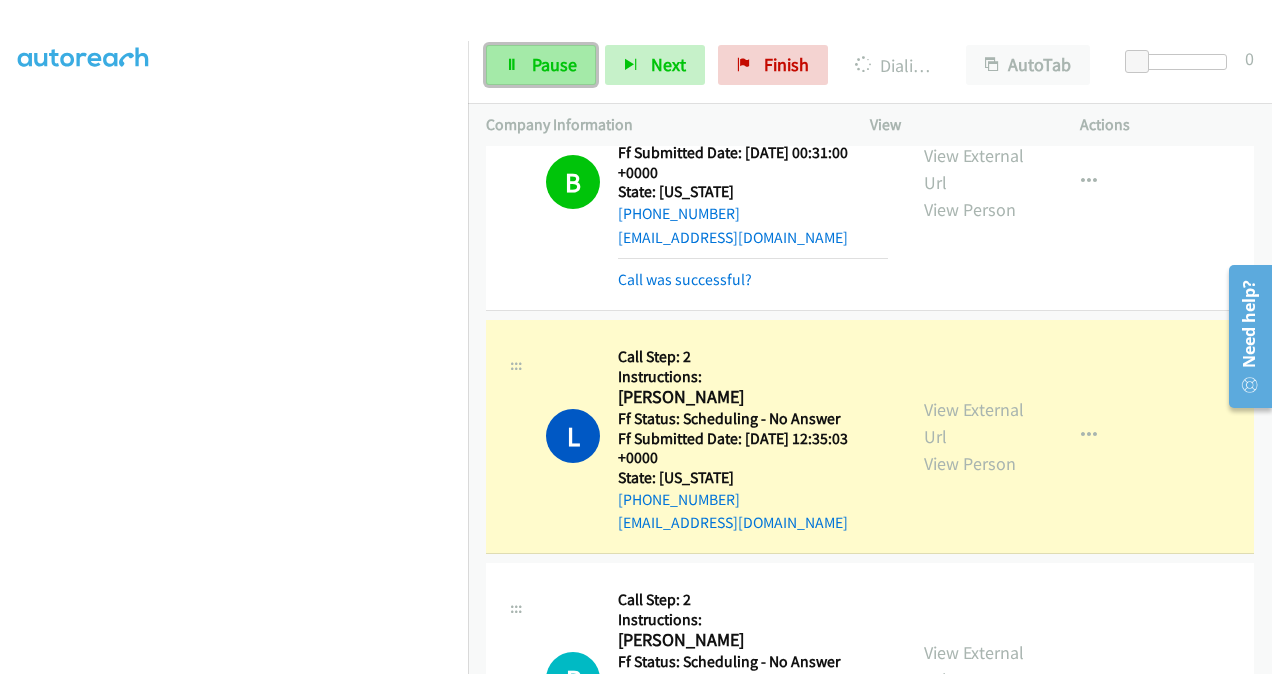 click on "Pause" at bounding box center [554, 64] 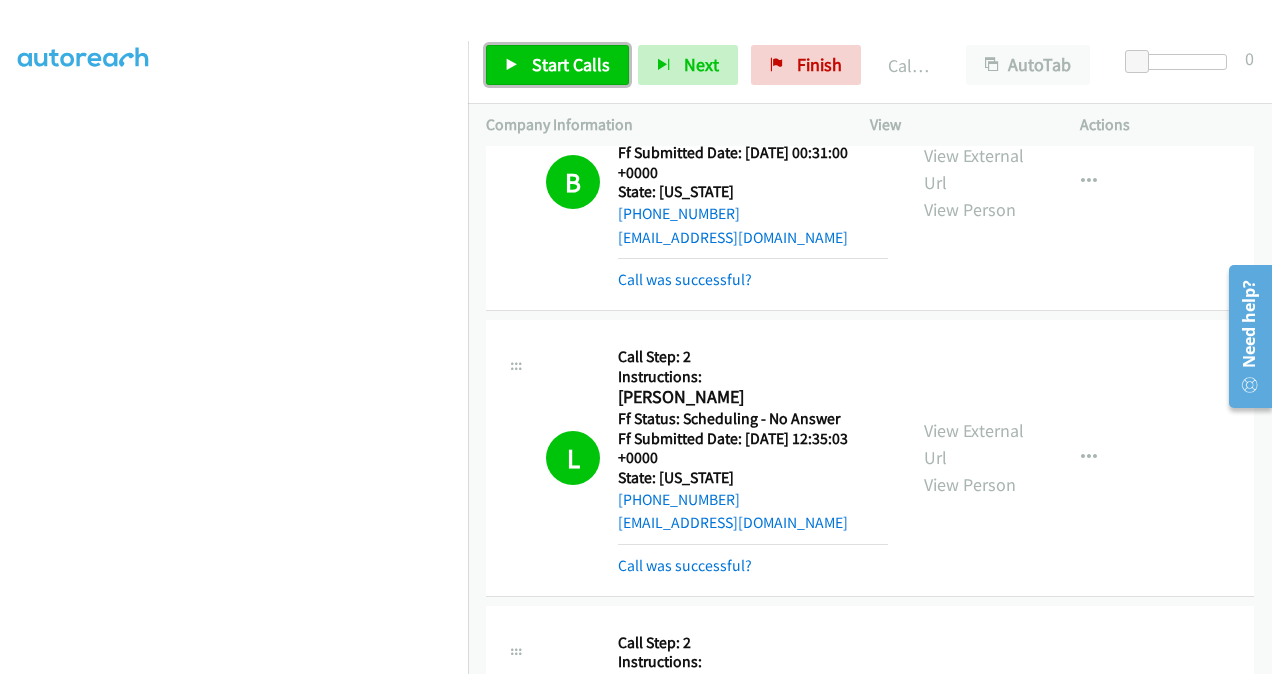click on "Start Calls" at bounding box center [571, 64] 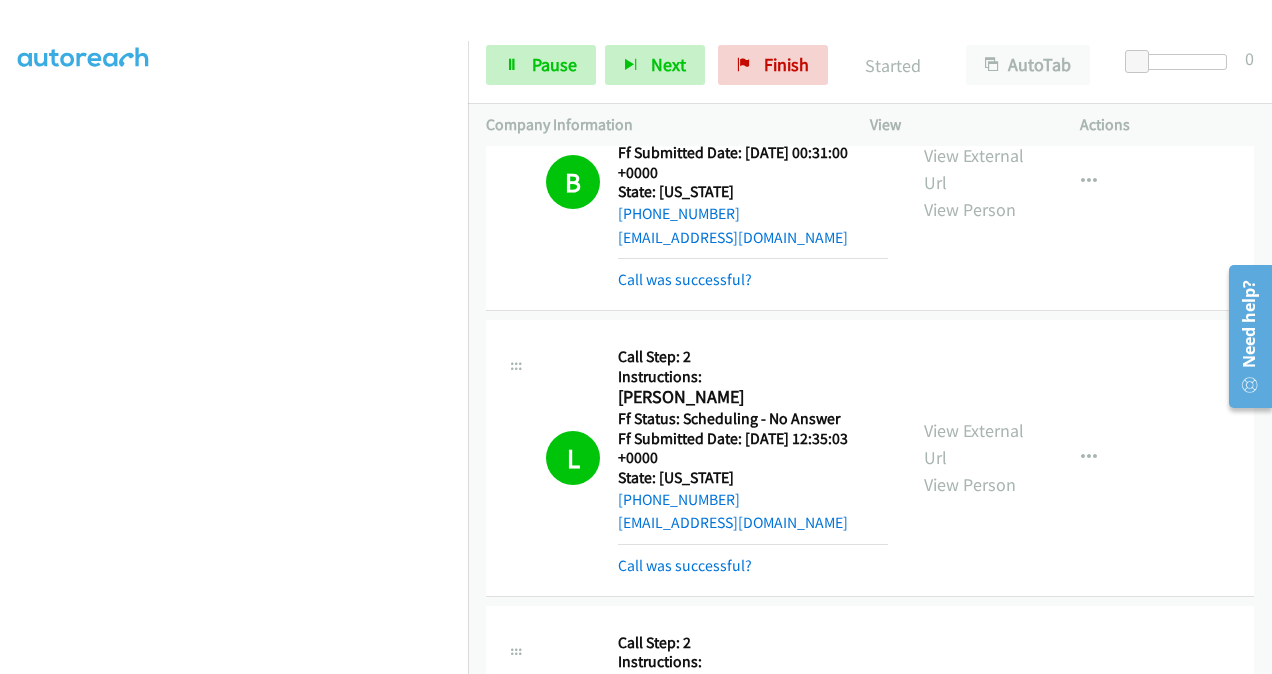 scroll, scrollTop: 12290, scrollLeft: 0, axis: vertical 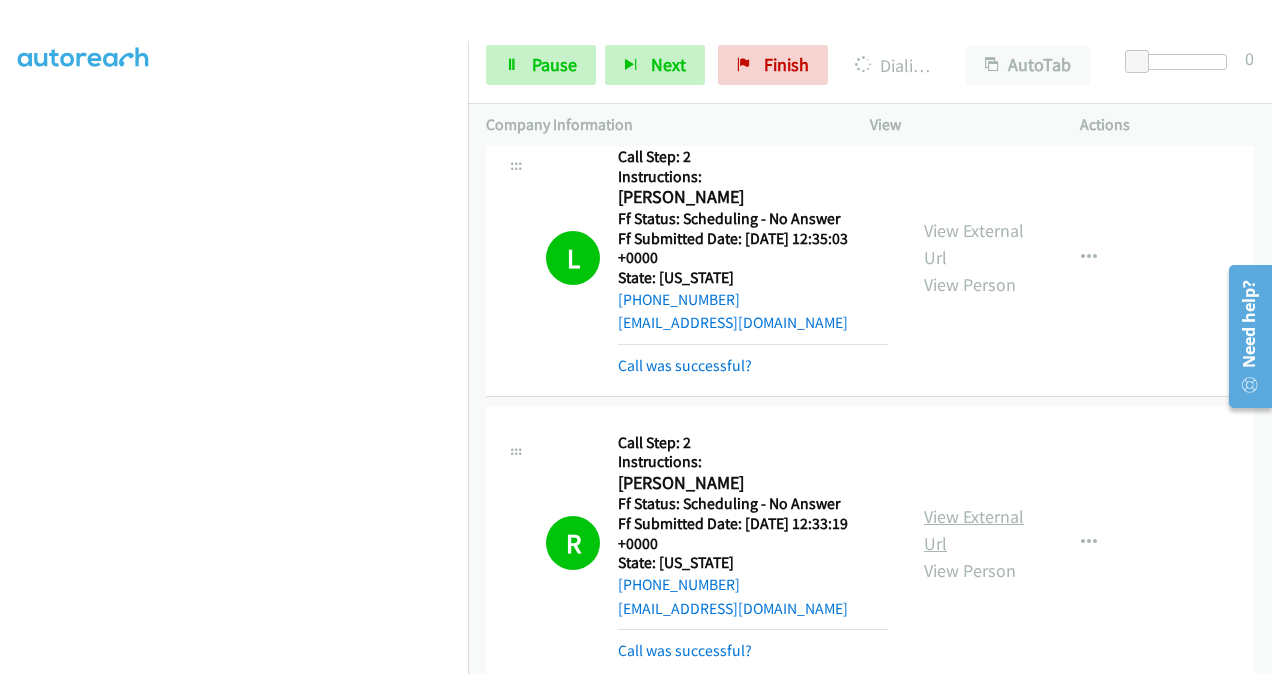 click on "View External Url" at bounding box center (974, 530) 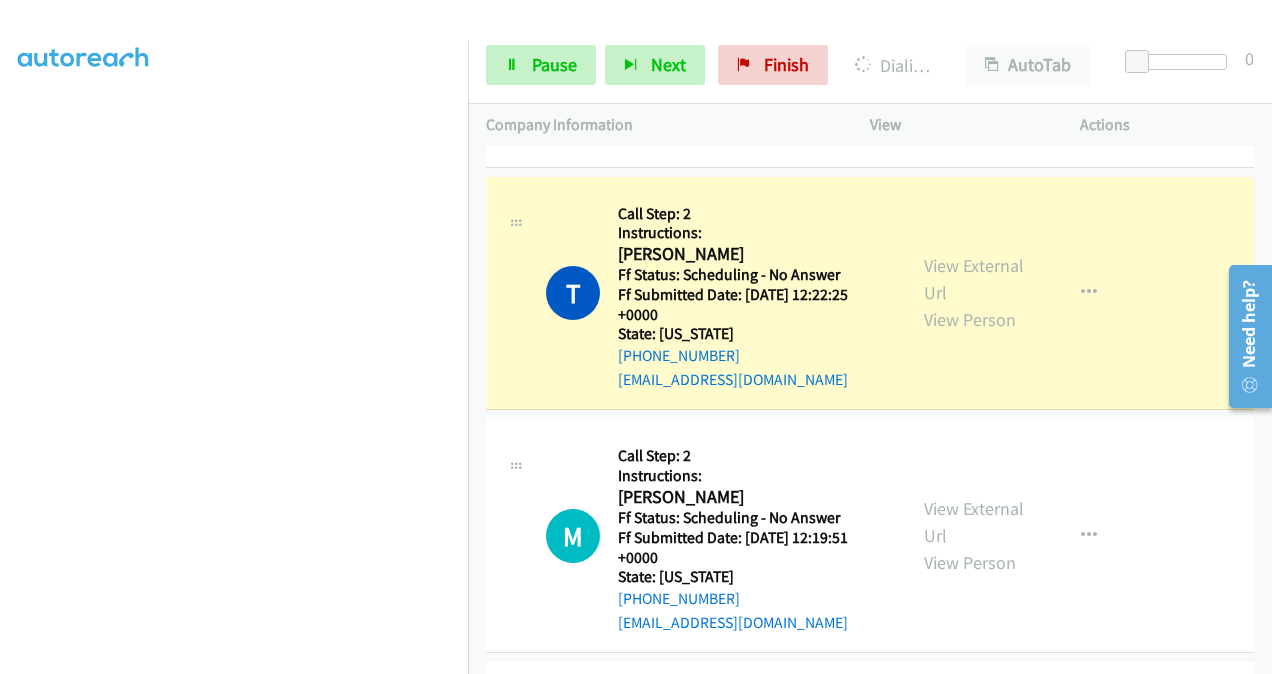scroll, scrollTop: 13290, scrollLeft: 0, axis: vertical 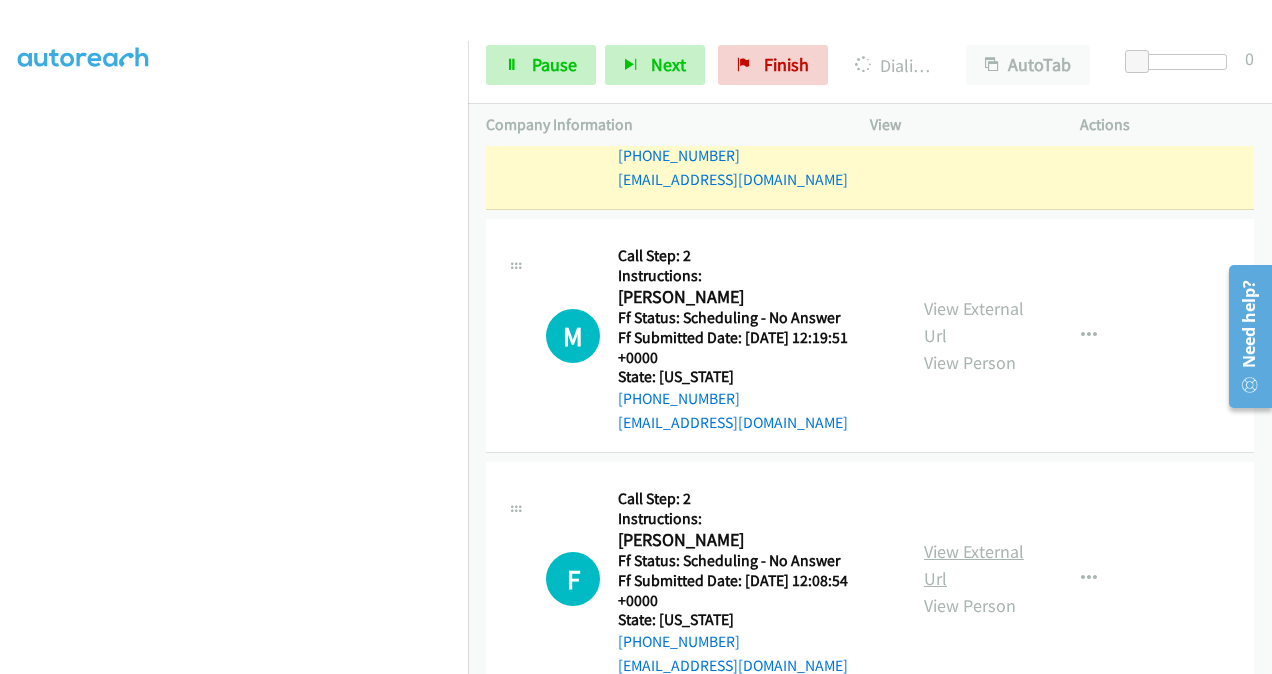 click on "View External Url" at bounding box center [974, 565] 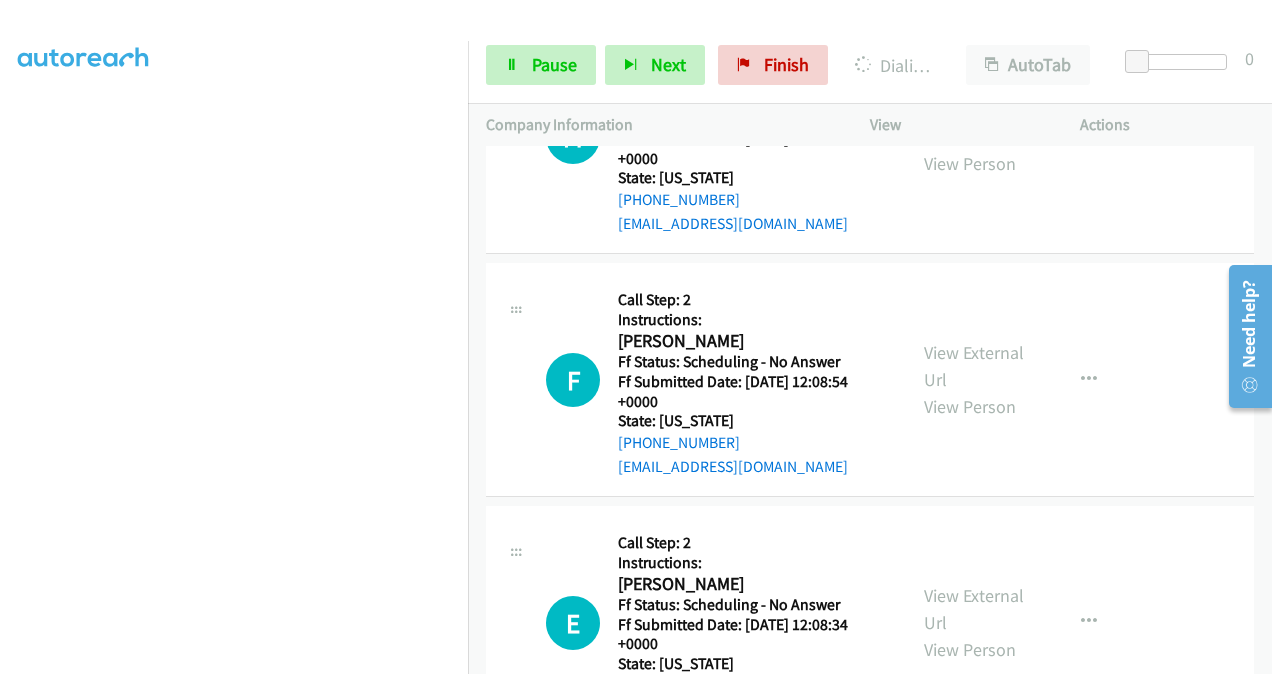 scroll, scrollTop: 13490, scrollLeft: 0, axis: vertical 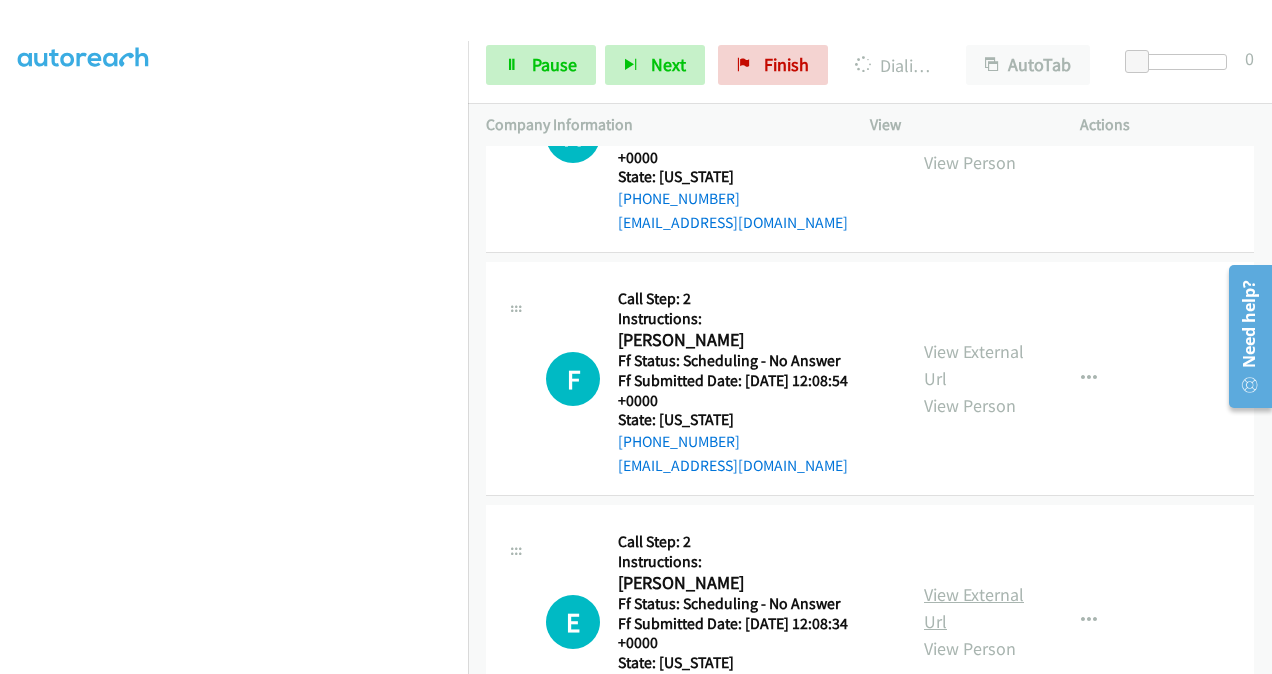 click on "View External Url" at bounding box center (974, 608) 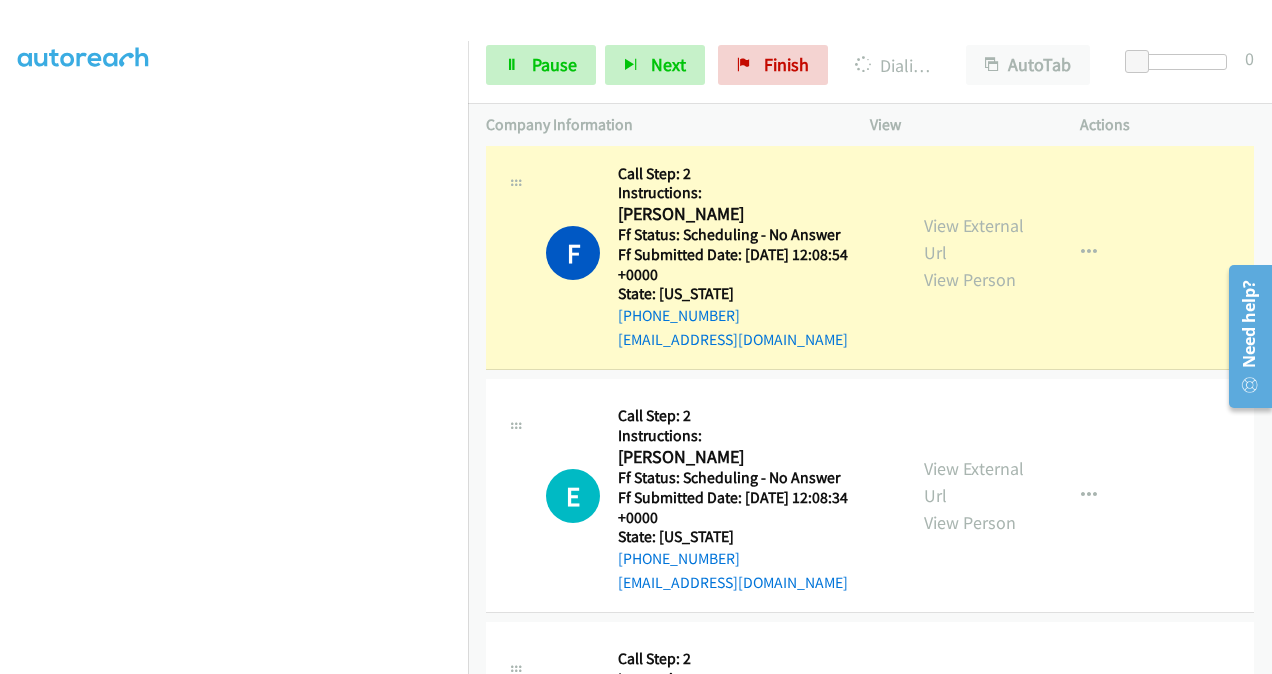 scroll, scrollTop: 13732, scrollLeft: 0, axis: vertical 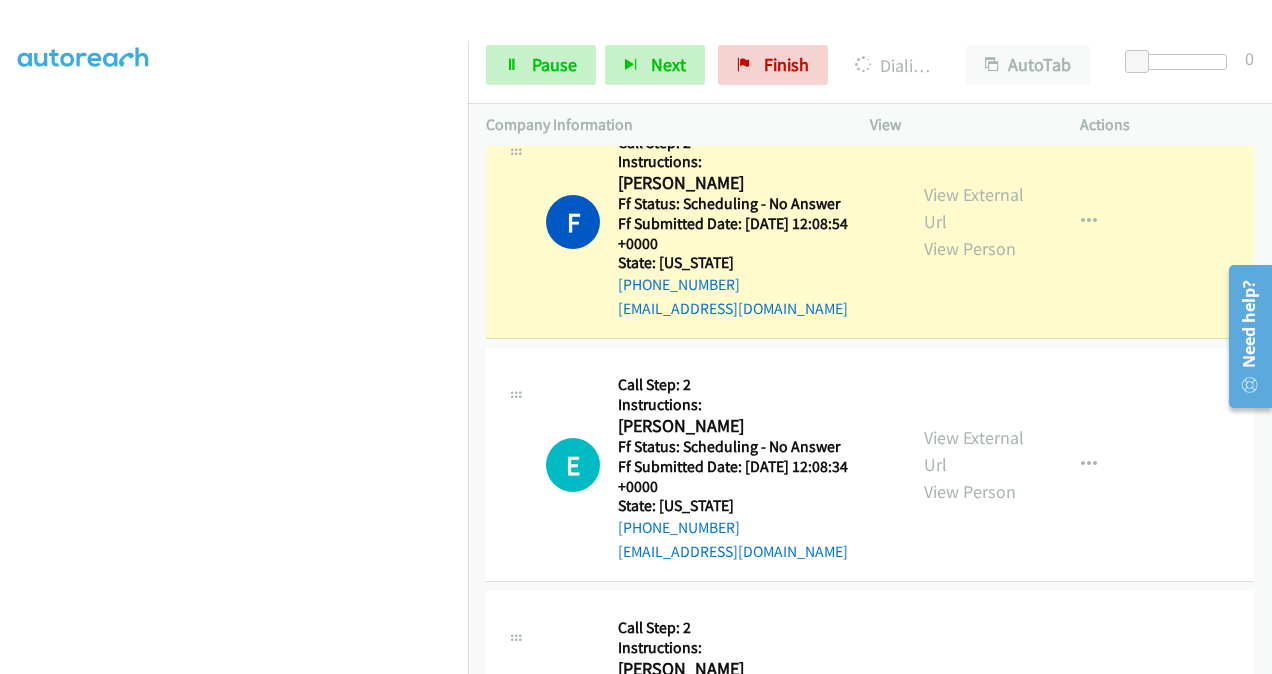 click on "View External Url" at bounding box center (974, 694) 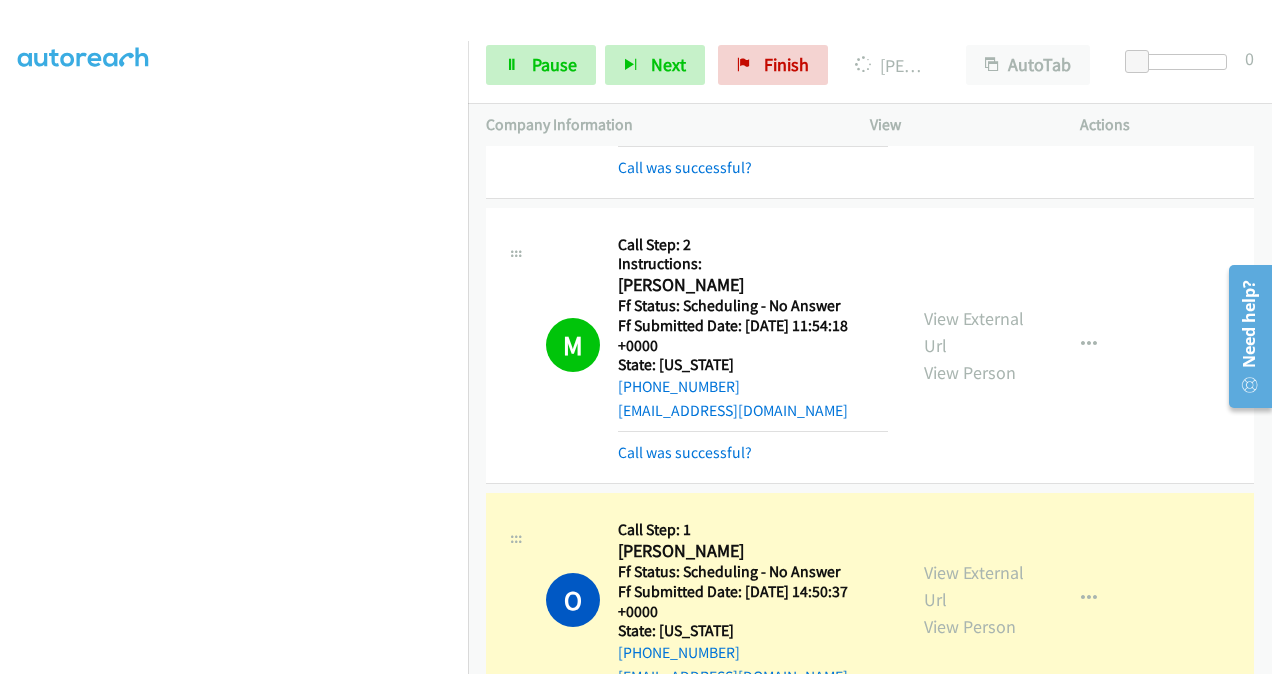 scroll, scrollTop: 14232, scrollLeft: 0, axis: vertical 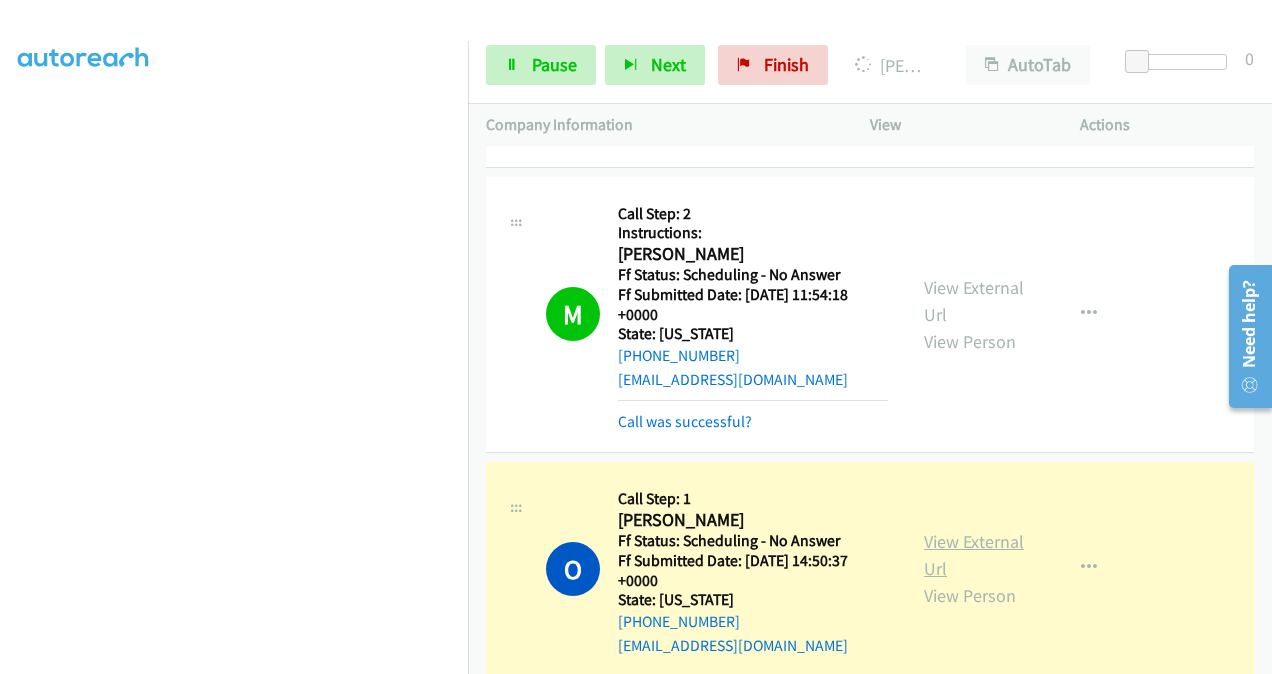 click on "View External Url" at bounding box center (974, 555) 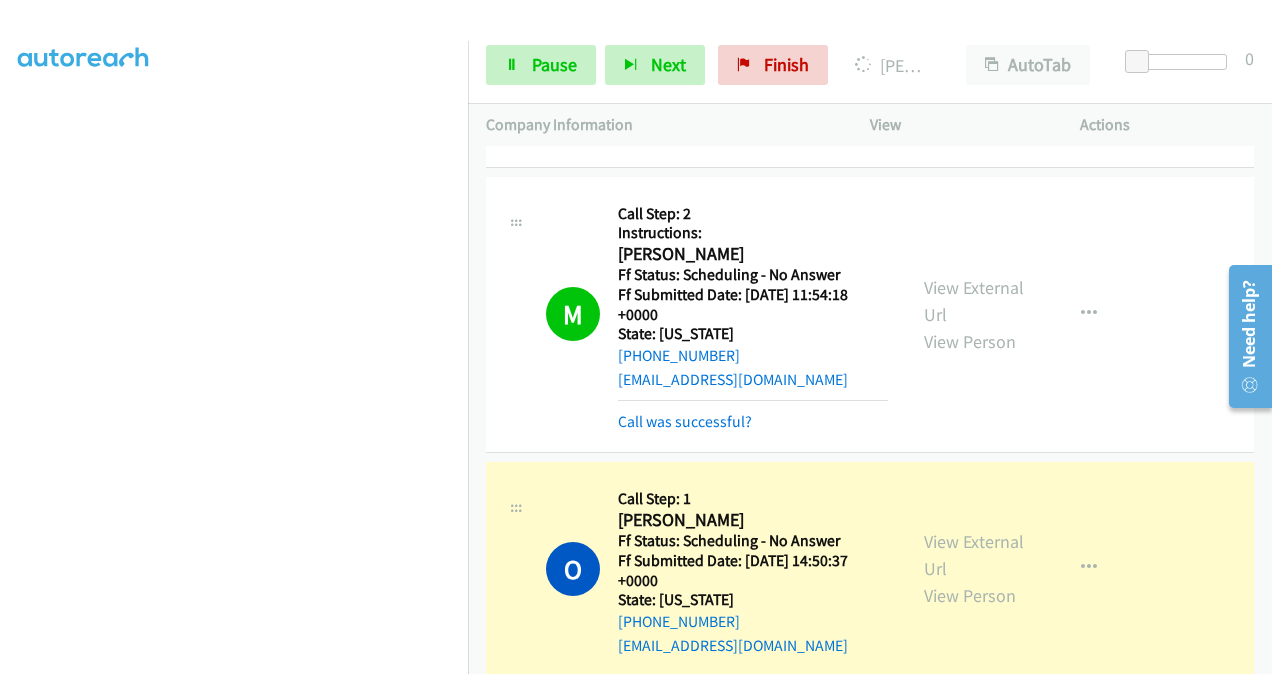 scroll, scrollTop: 14532, scrollLeft: 0, axis: vertical 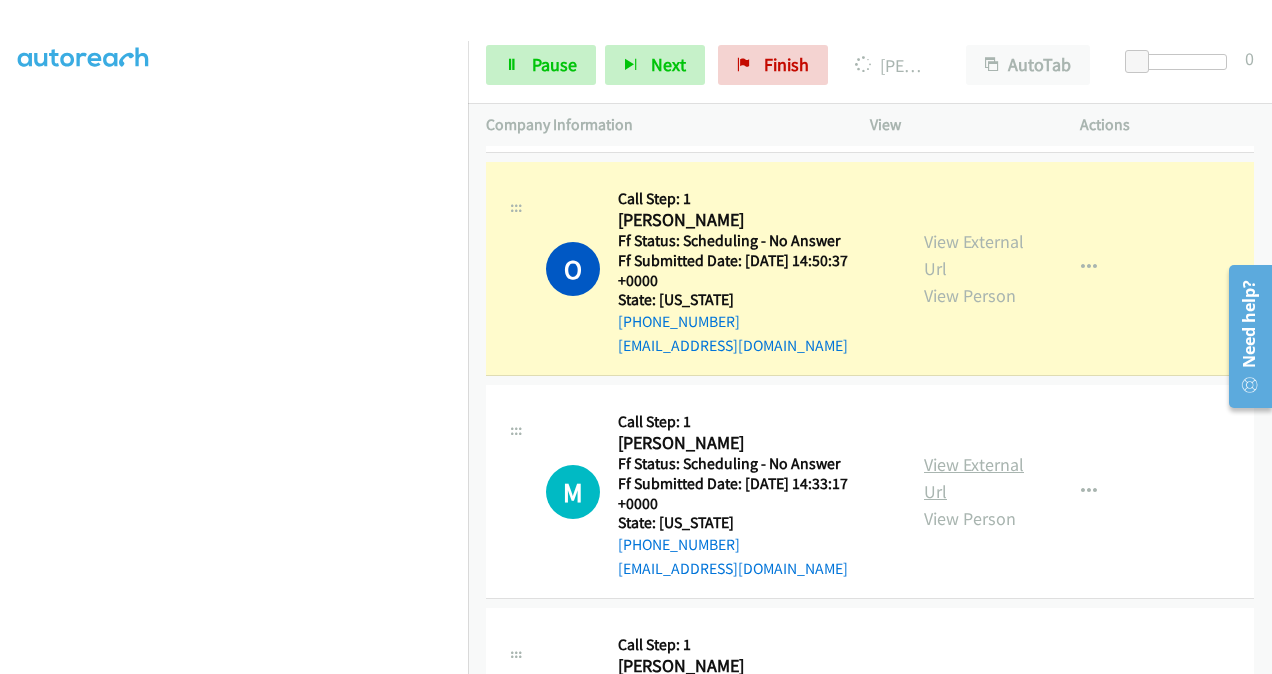 click on "View External Url" at bounding box center (974, 478) 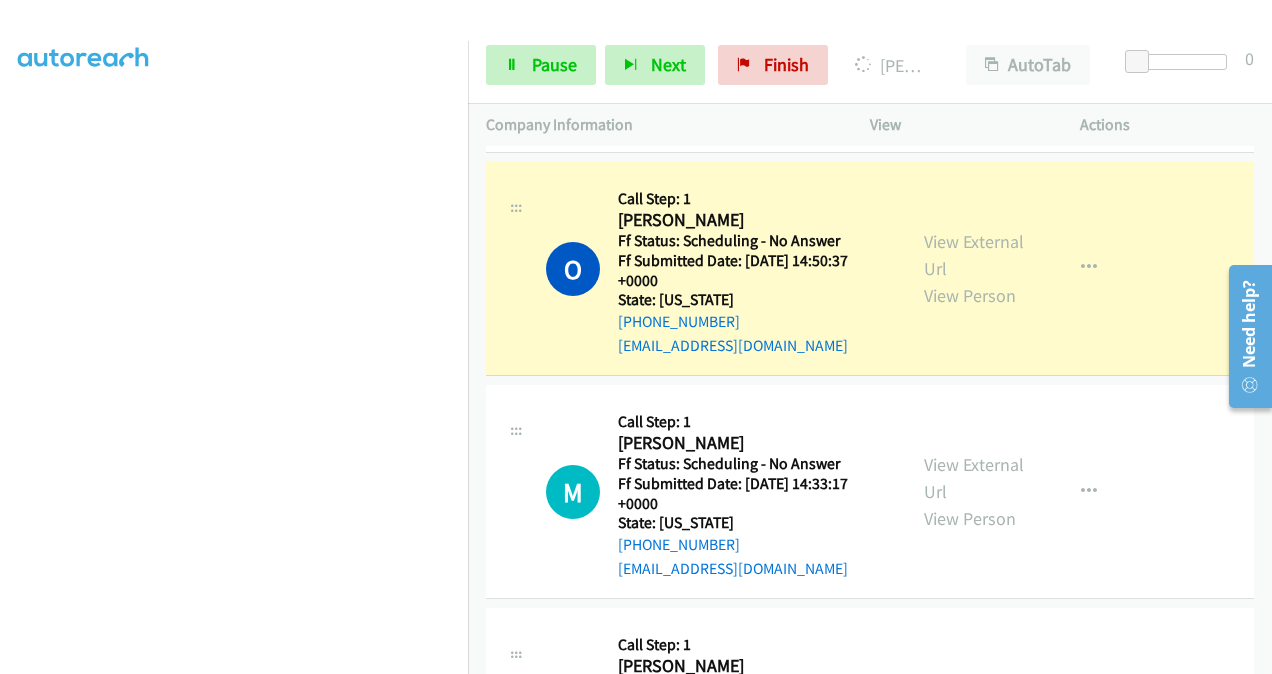 scroll, scrollTop: 14632, scrollLeft: 0, axis: vertical 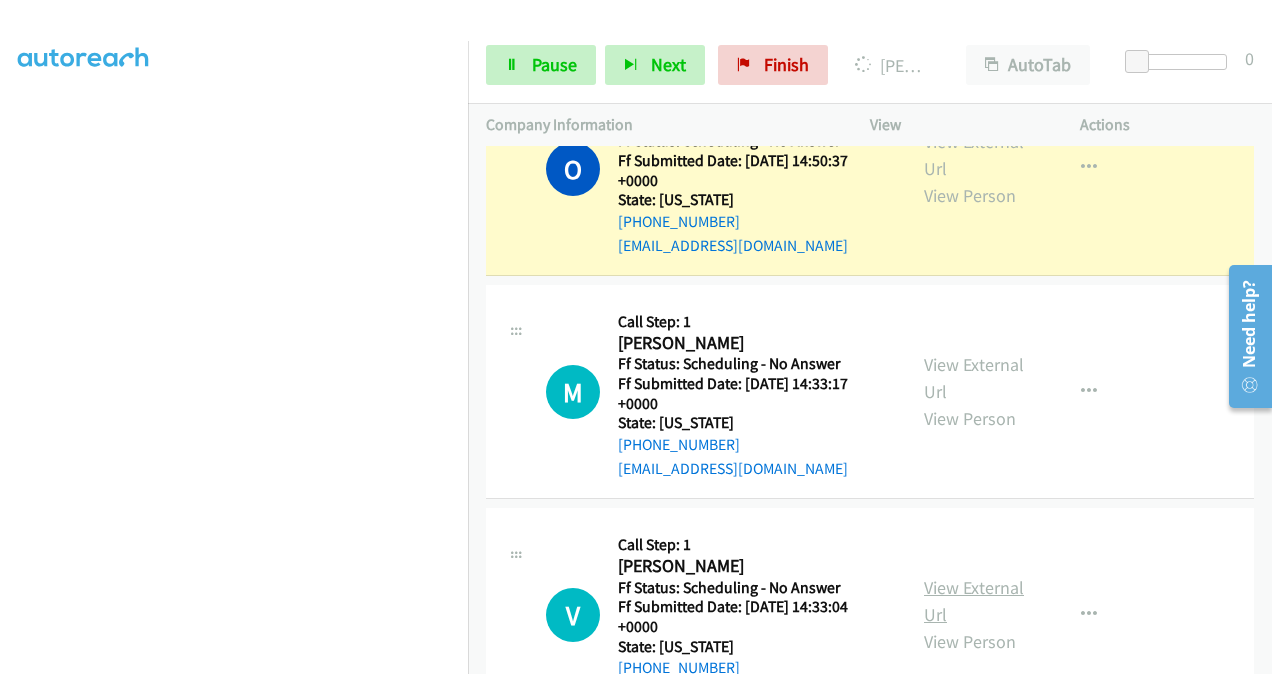 click on "View External Url" at bounding box center [974, 601] 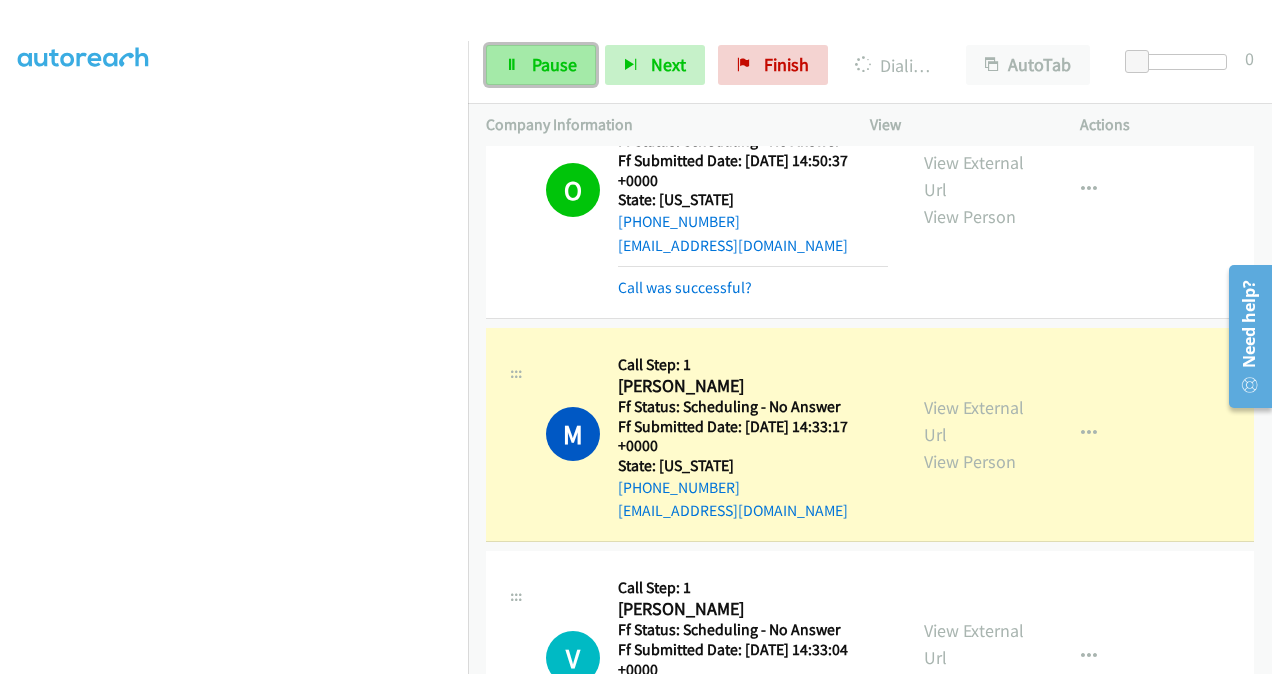 click on "Pause" at bounding box center [554, 64] 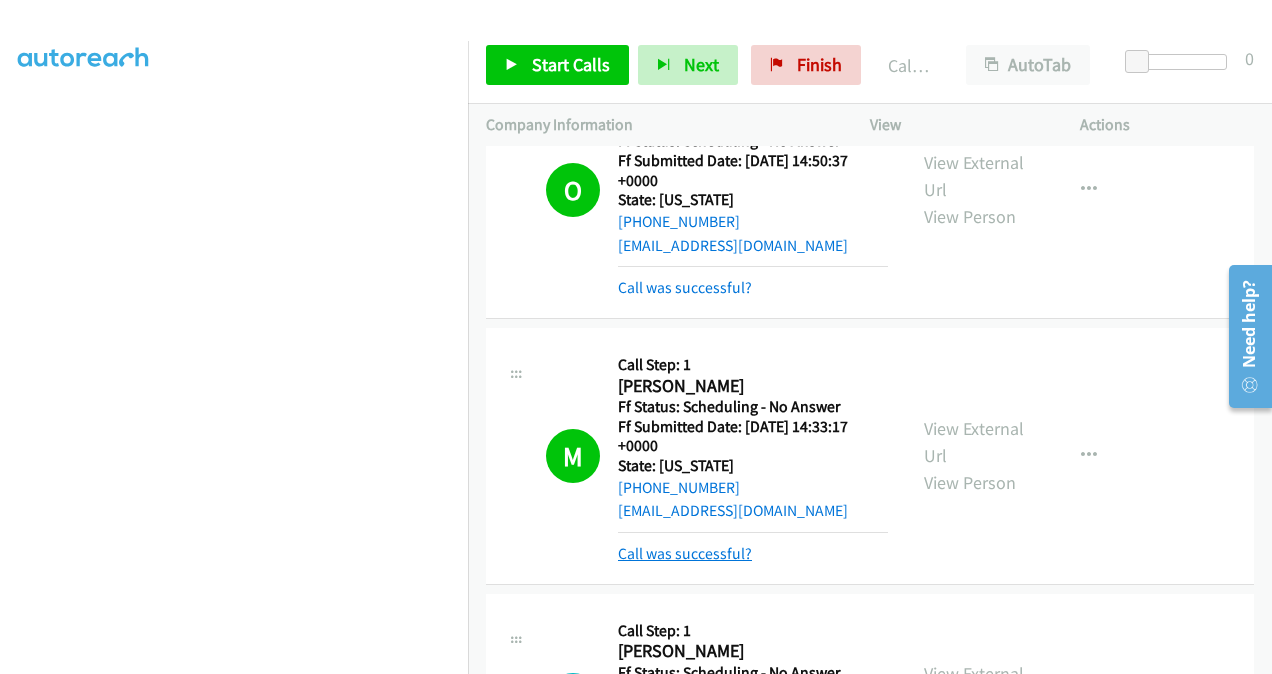 click on "Call was successful?" at bounding box center (685, 553) 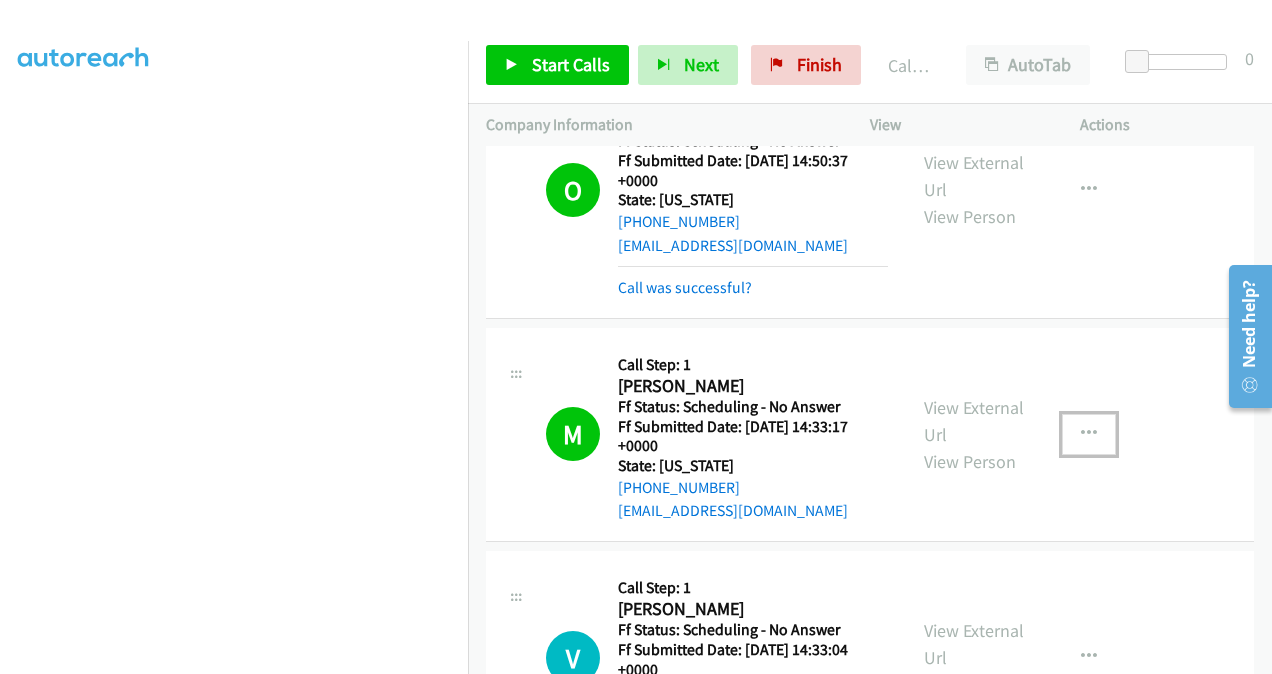 click at bounding box center (1089, 434) 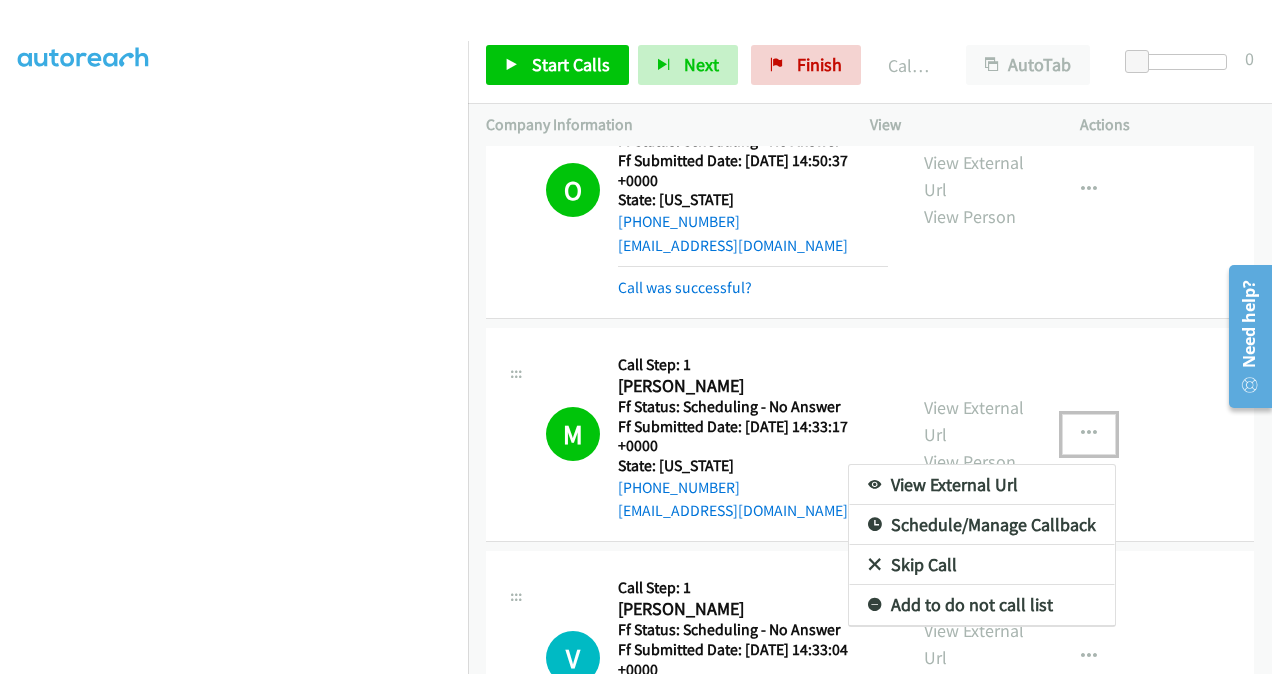 click on "Add to do not call list" at bounding box center (982, 605) 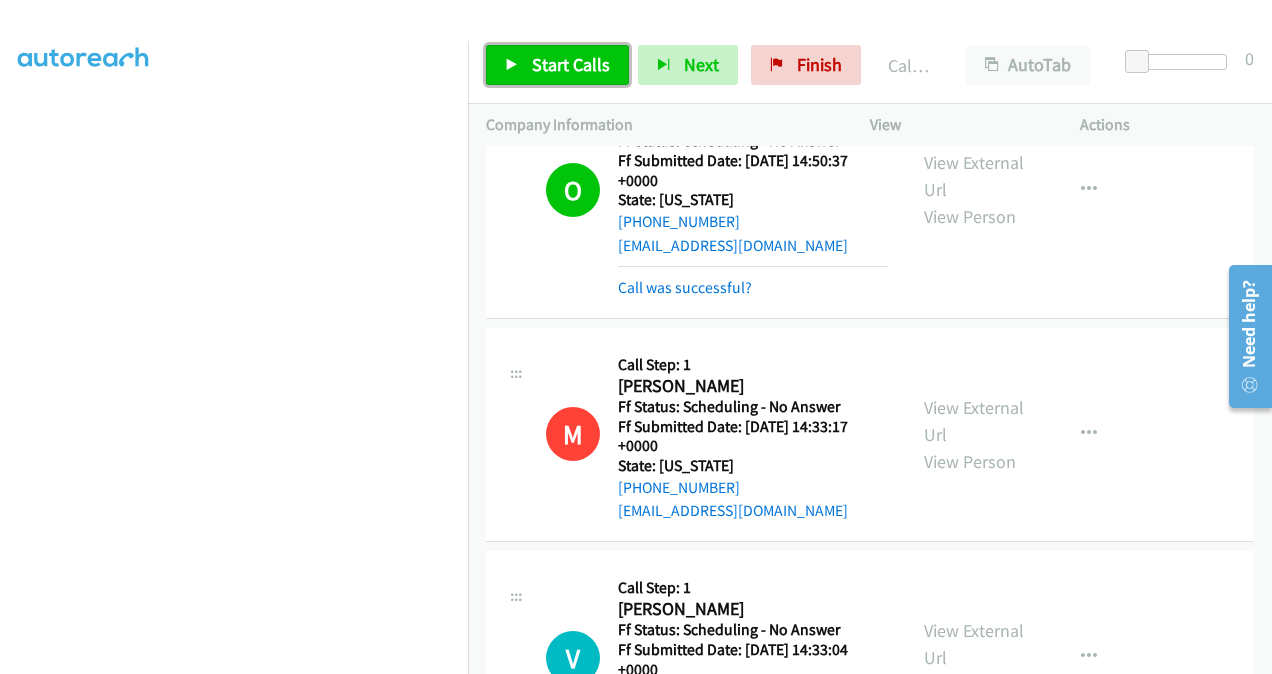 click on "Start Calls" at bounding box center [571, 64] 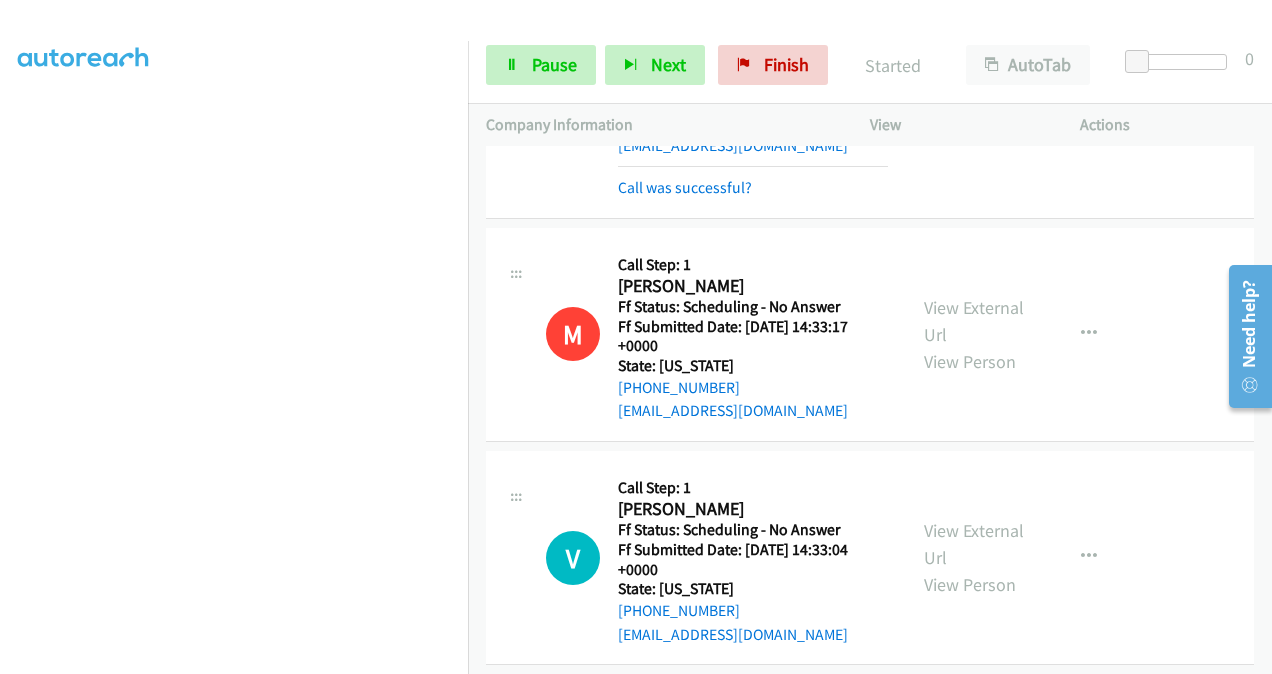 scroll, scrollTop: 14832, scrollLeft: 0, axis: vertical 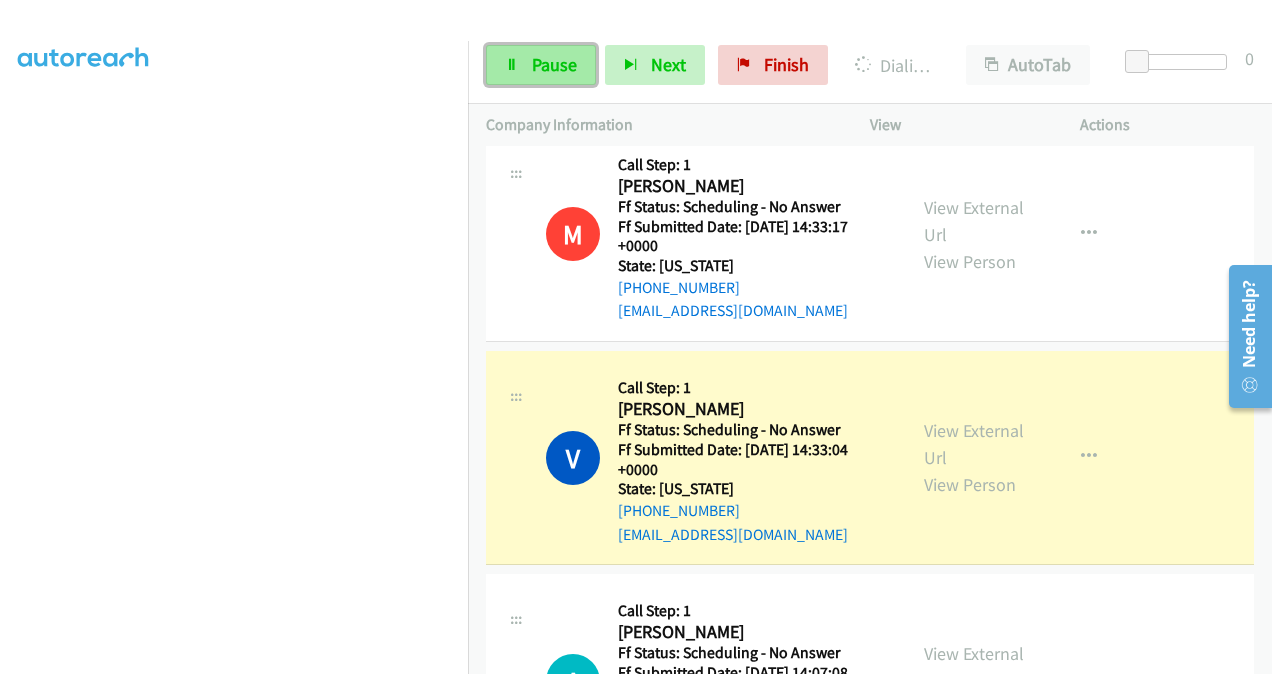 click on "Pause" at bounding box center (554, 64) 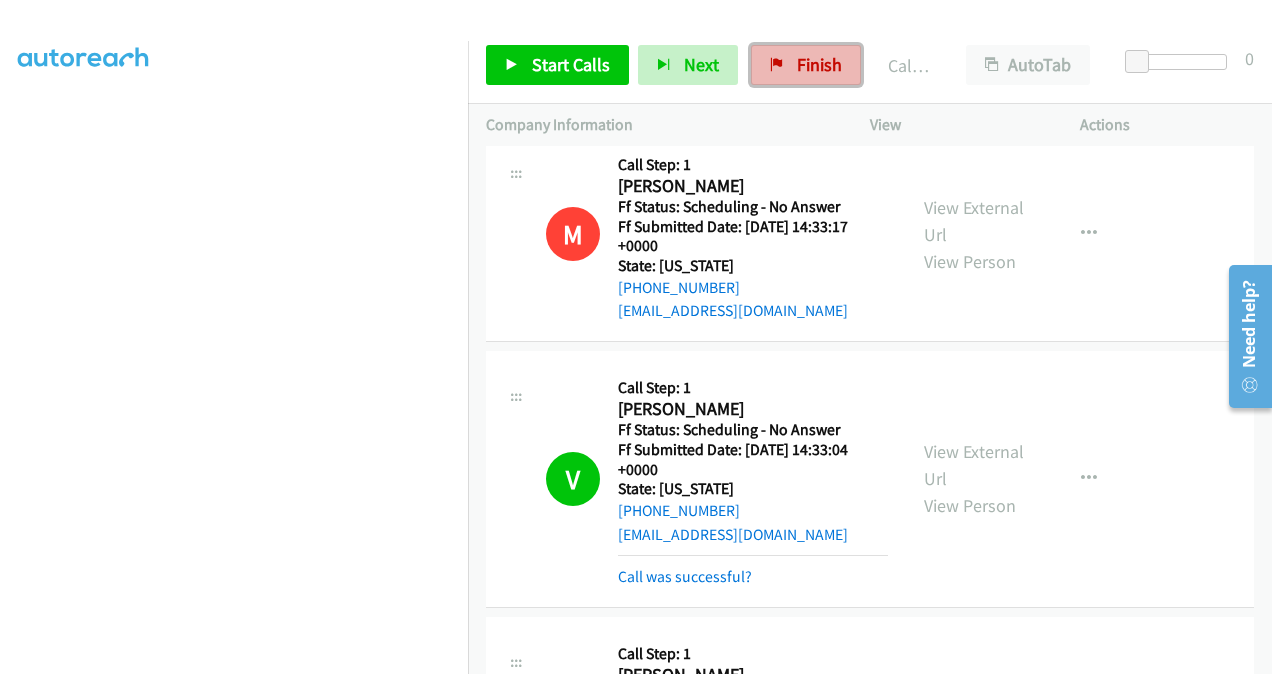 click on "Finish" at bounding box center [819, 64] 